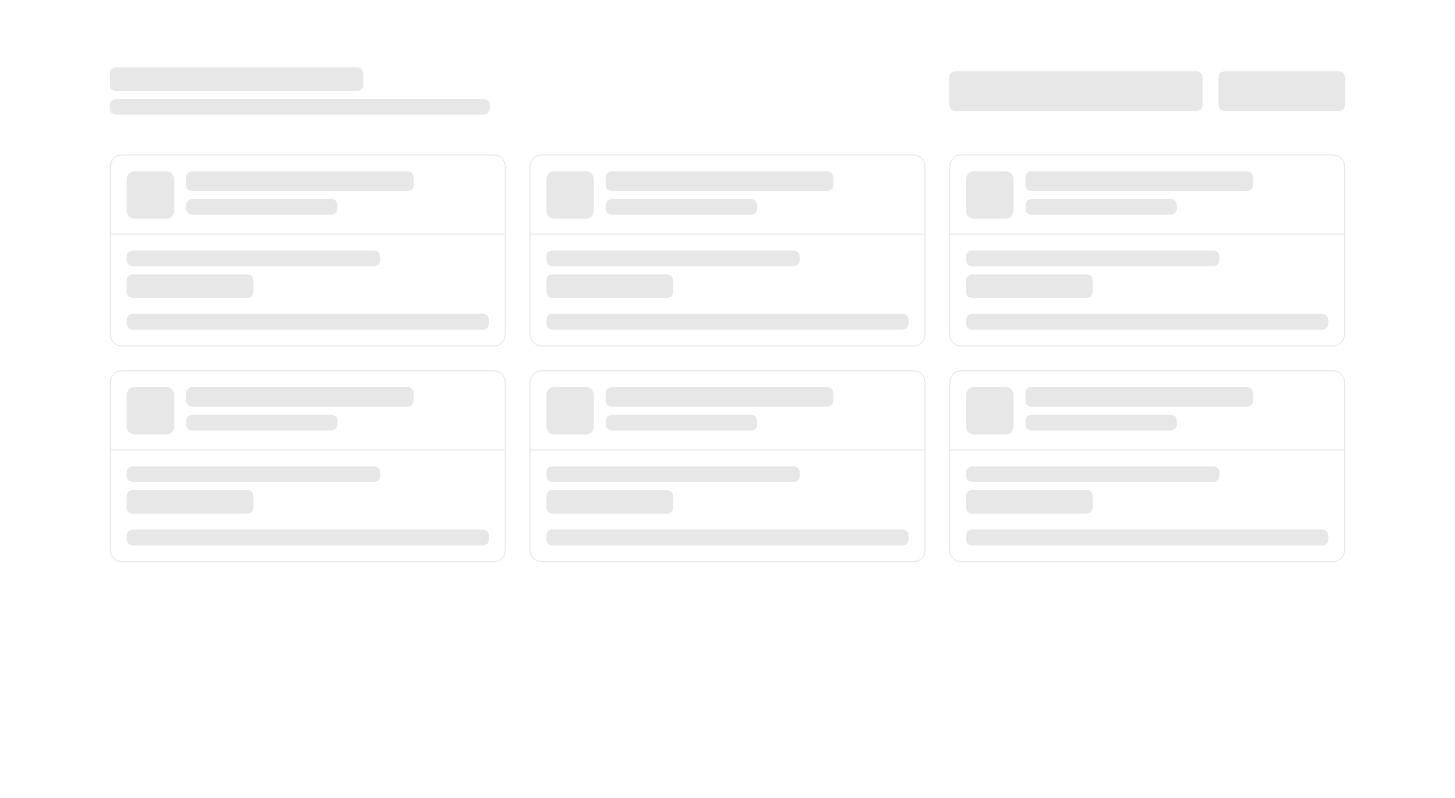 scroll, scrollTop: 0, scrollLeft: 0, axis: both 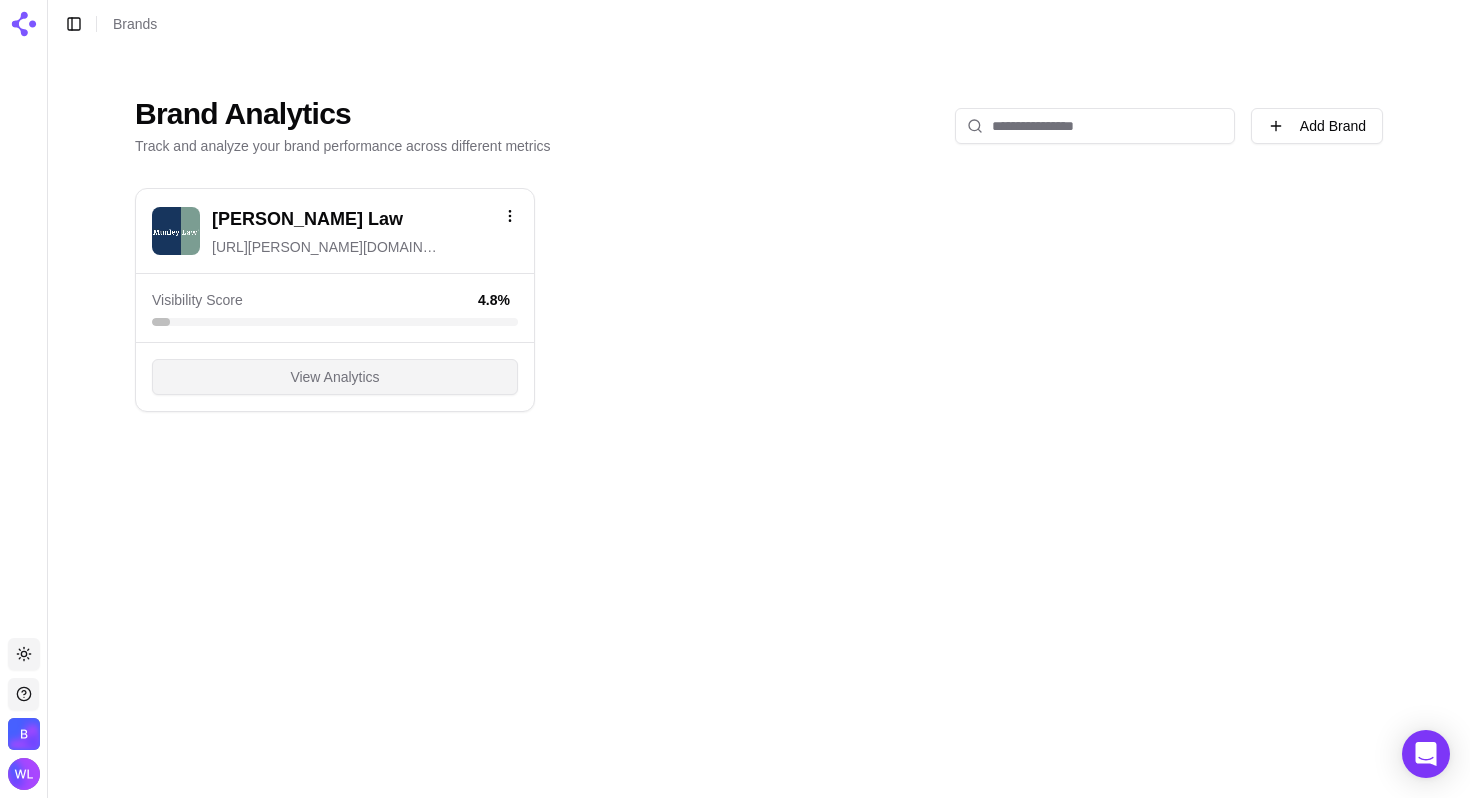 click on "View Analytics" at bounding box center (334, 377) 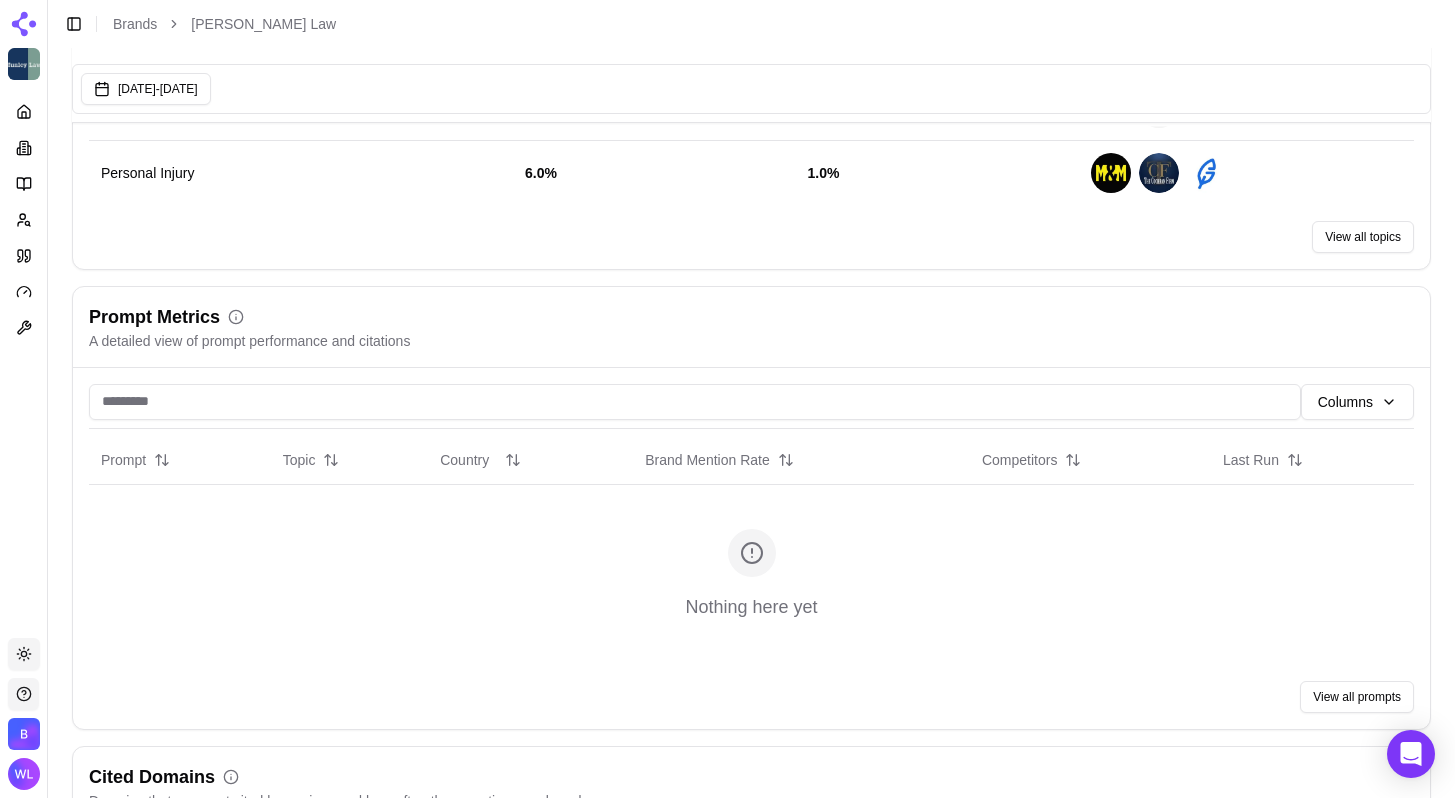 scroll, scrollTop: 1580, scrollLeft: 0, axis: vertical 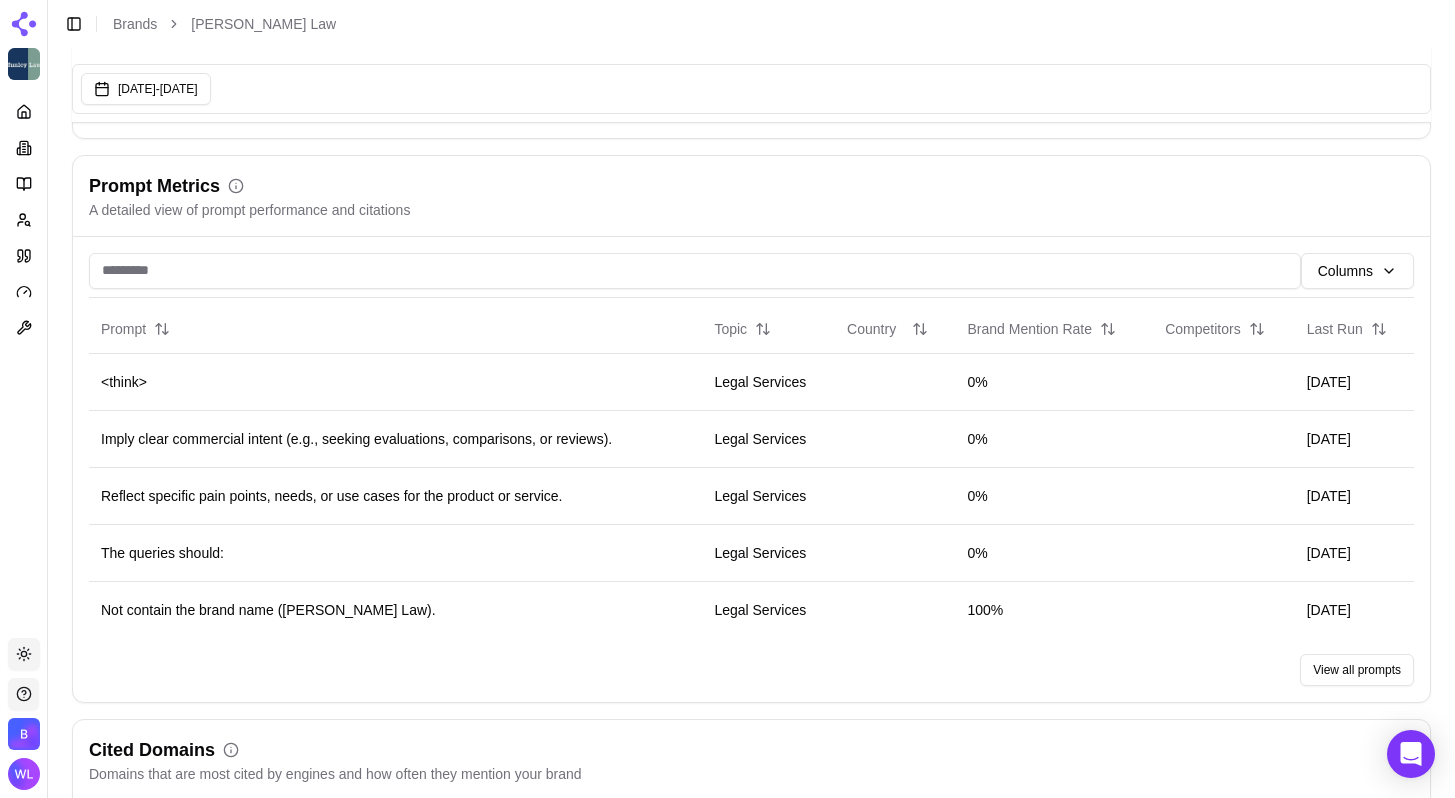click on "Columns Prompt Topic Country Brand Mention Rate Competitors Last Run <think> Legal Services 0% [DATE] Imply clear commercial intent (e.g., seeking evaluations, comparisons, or reviews). Legal Services 0% [DATE] Reflect specific pain points, needs, or use cases for the product or service. Legal Services 0% [DATE] The queries should: Legal Services 0% [DATE] Not contain the brand name ([PERSON_NAME] Law). Legal Services 100% [DATE] View all prompts" at bounding box center (751, 470) 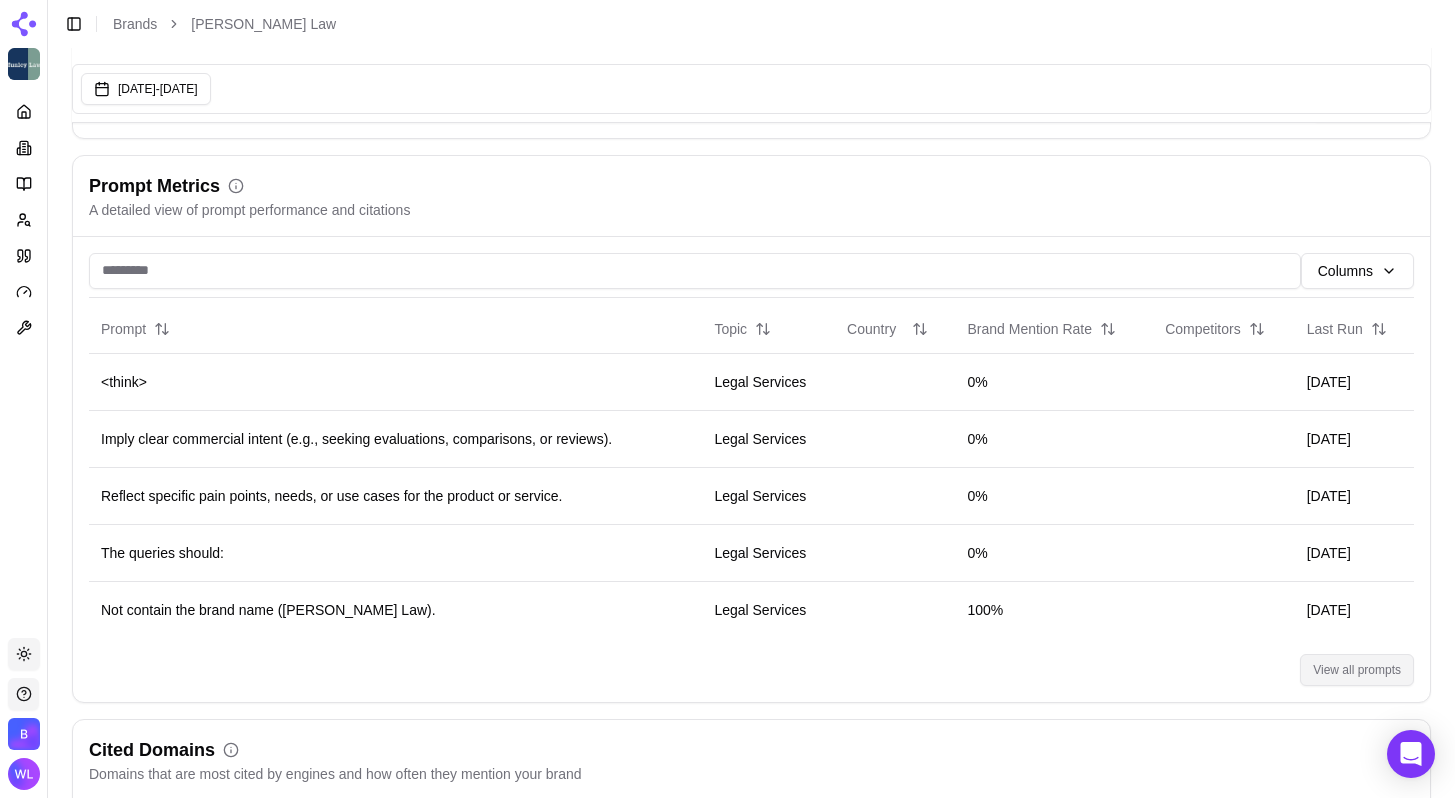 click on "View all prompts" at bounding box center (1357, 670) 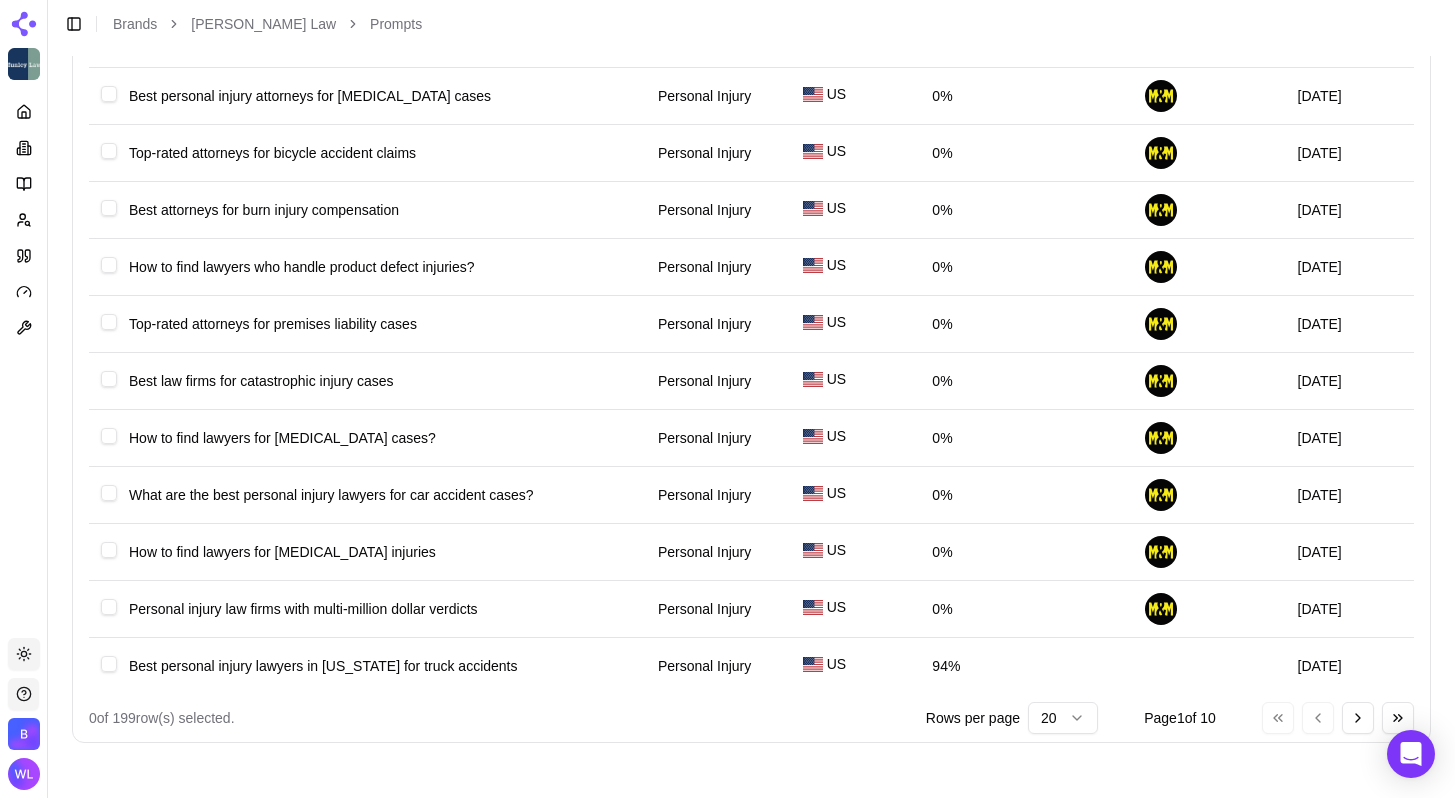 scroll, scrollTop: 0, scrollLeft: 0, axis: both 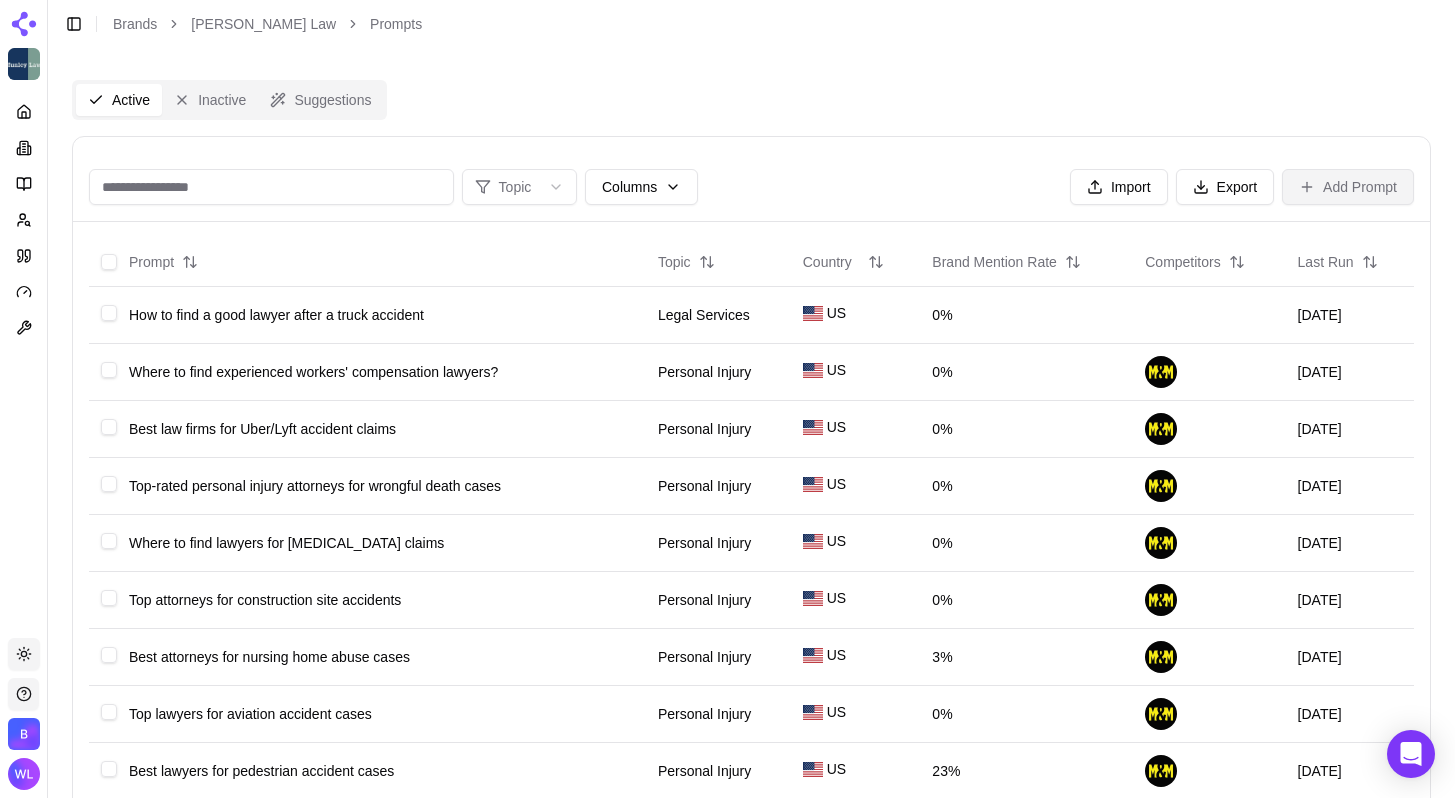 click on "Add Prompt" at bounding box center [1348, 187] 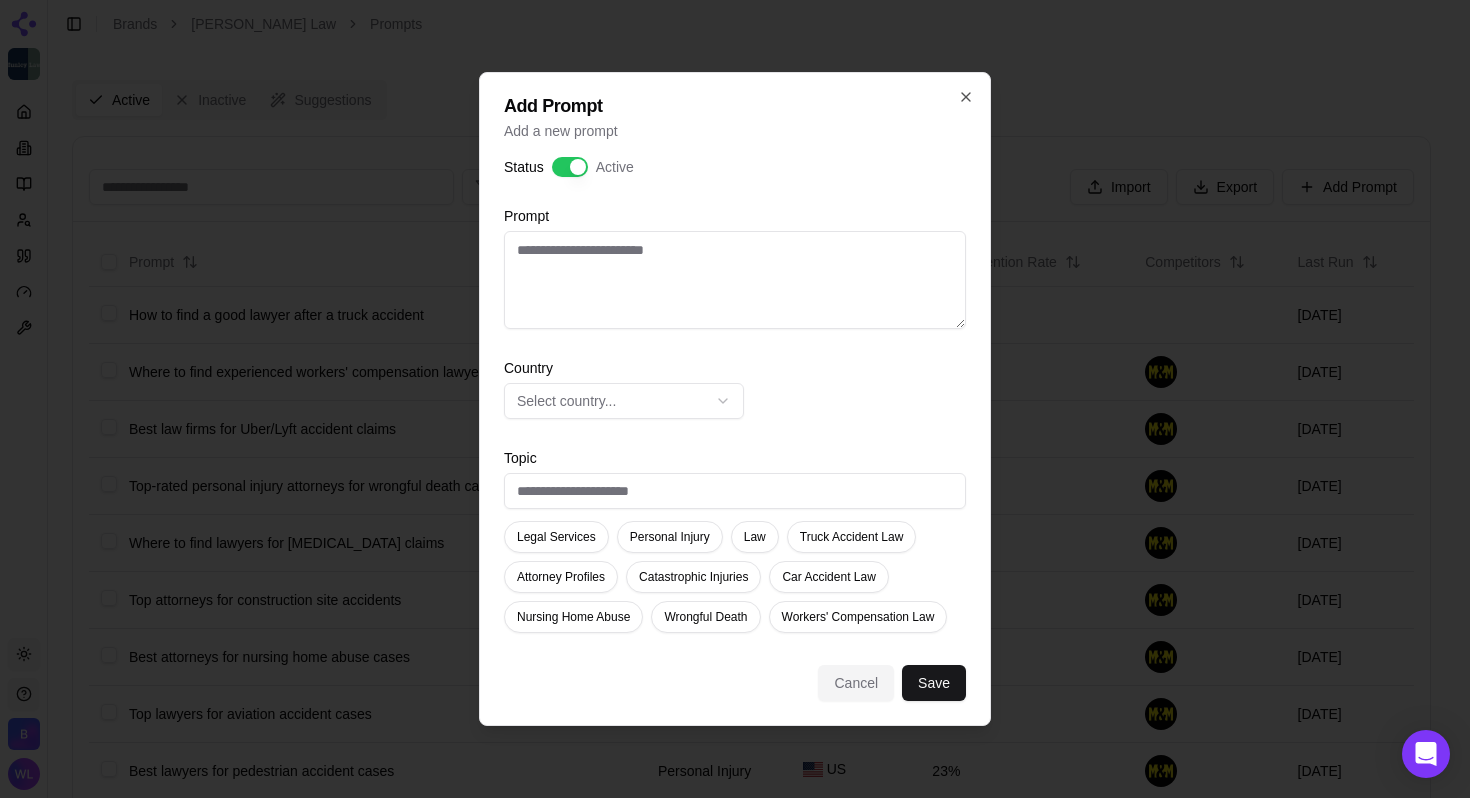 click on "Cancel" at bounding box center (856, 683) 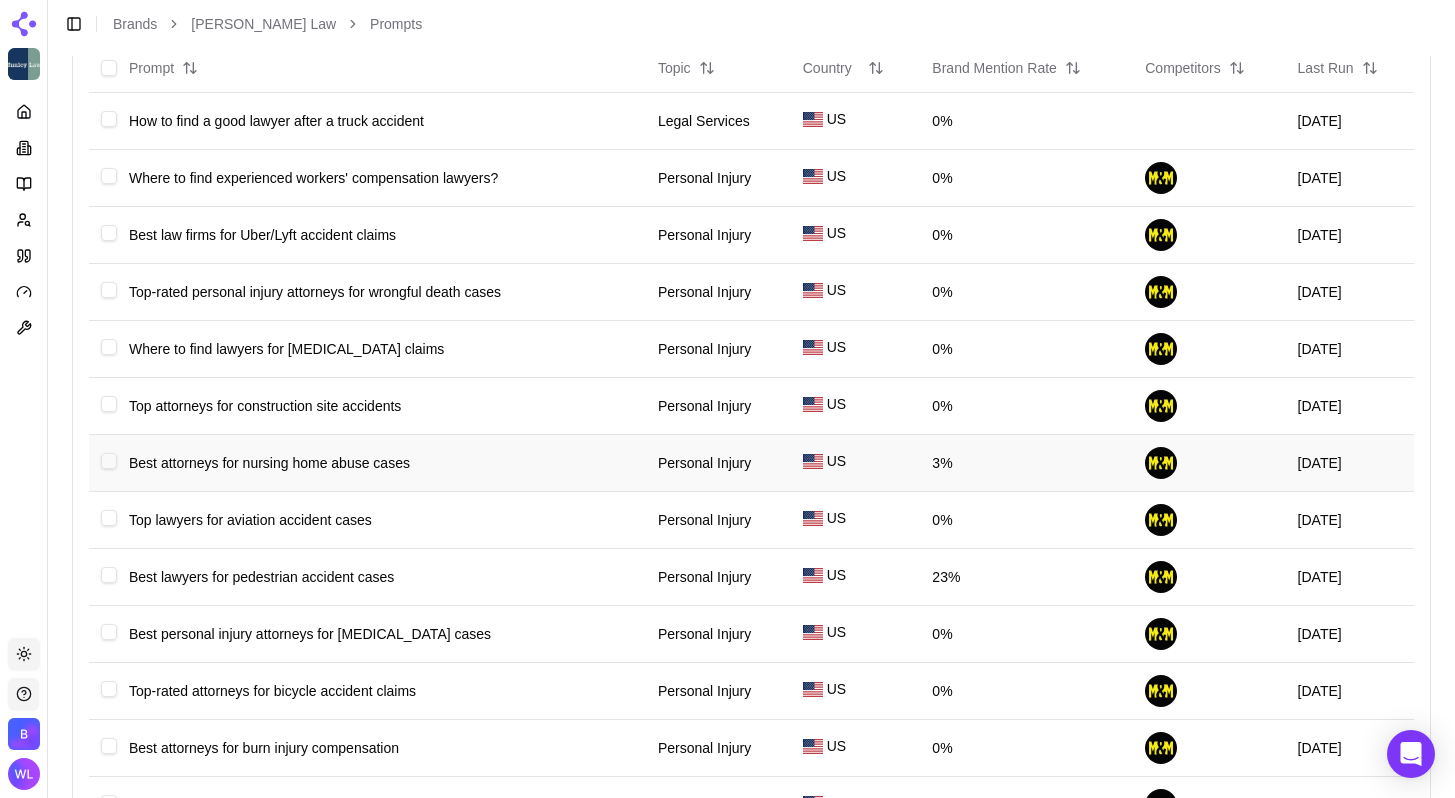 scroll, scrollTop: 0, scrollLeft: 0, axis: both 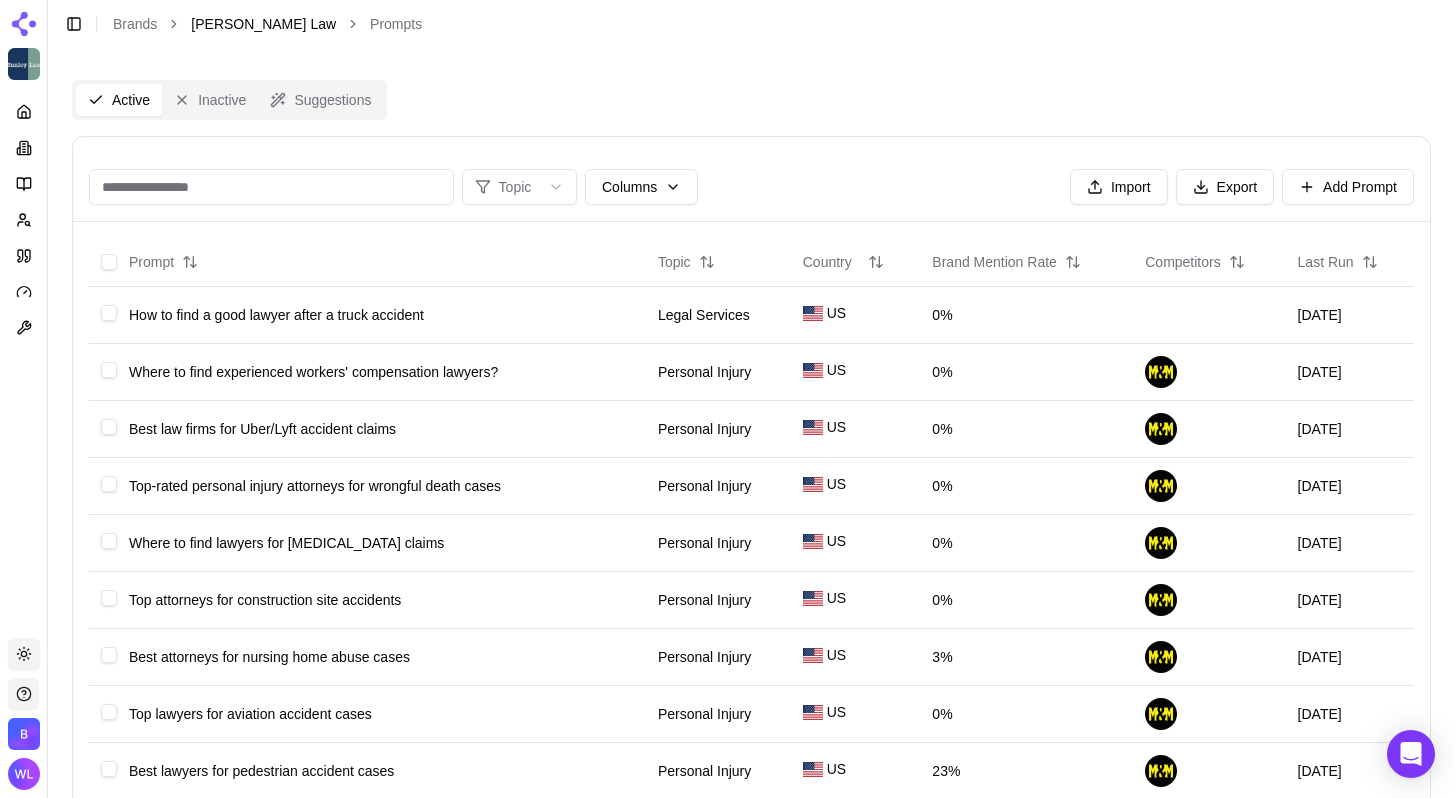 click on "[PERSON_NAME] Law" at bounding box center [263, 24] 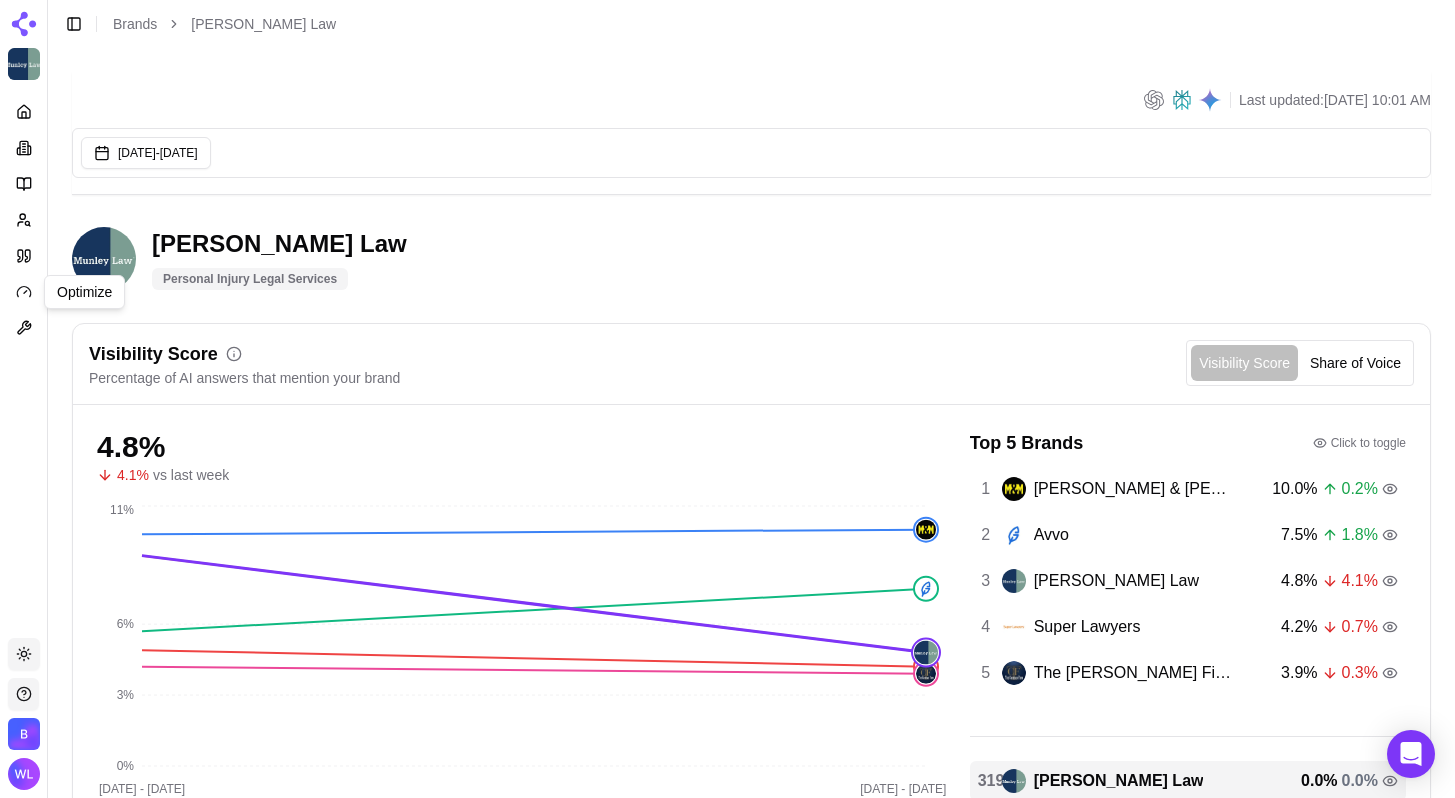 click 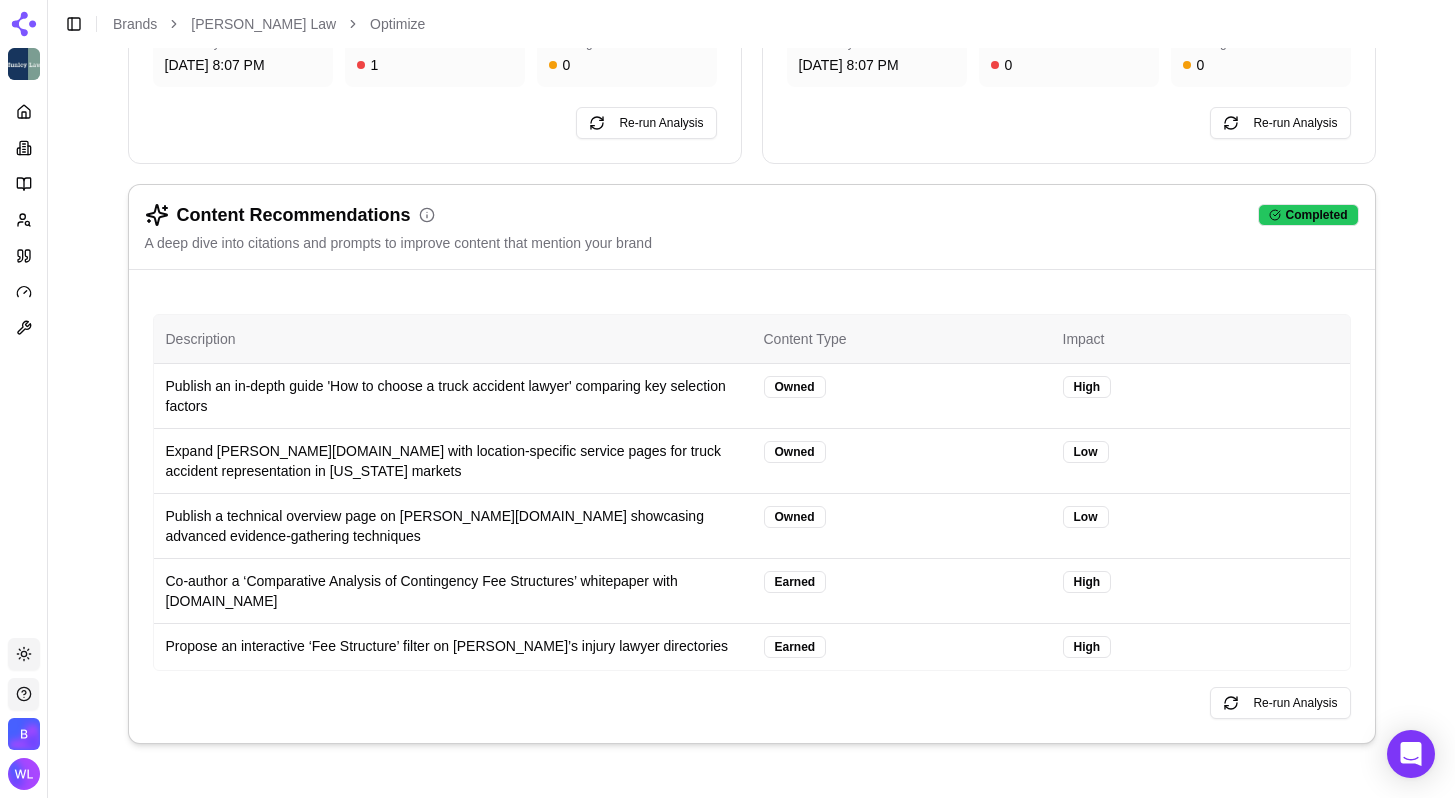 scroll, scrollTop: 212, scrollLeft: 0, axis: vertical 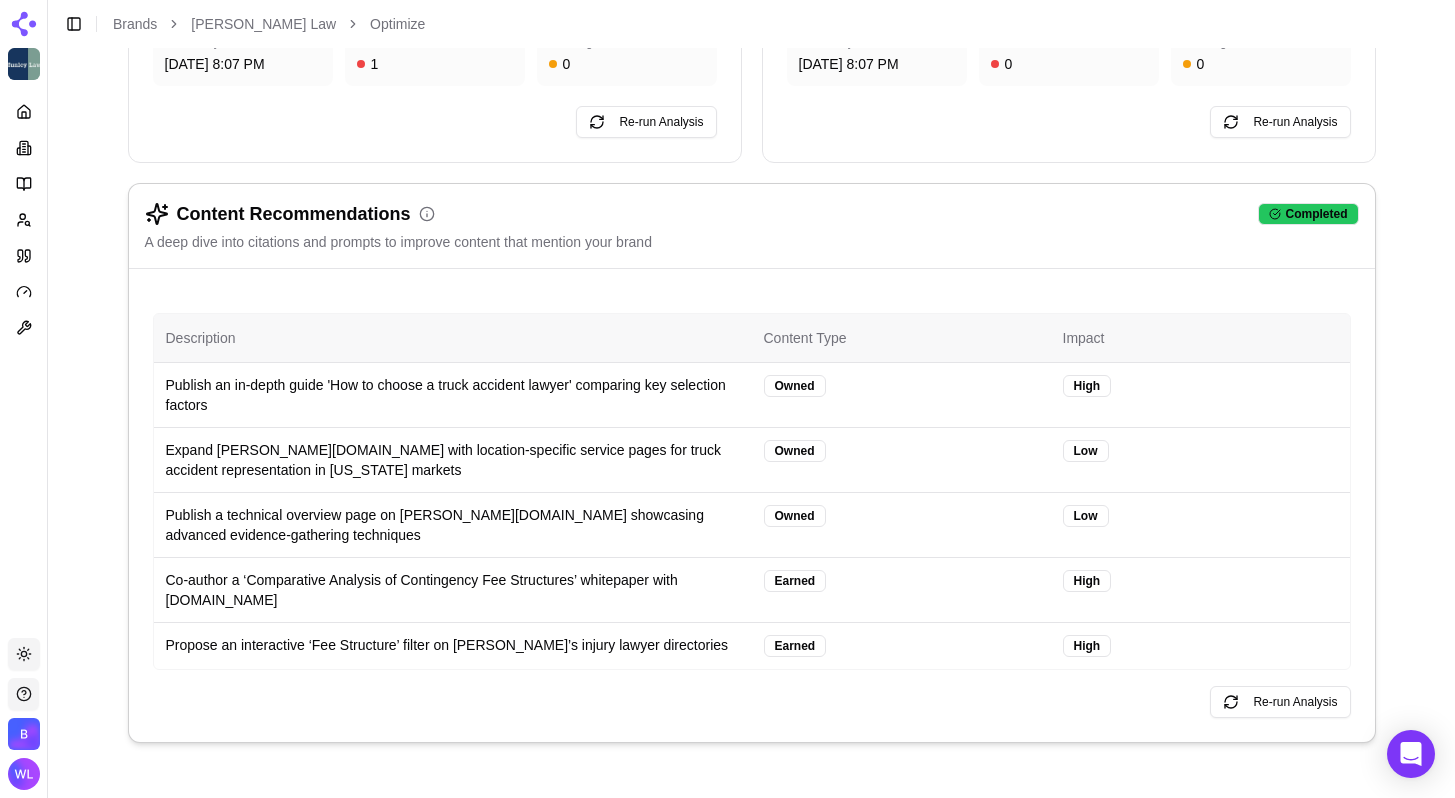 click on "Content Recommendations  Completed A deep dive into citations and prompts to improve content that mention your brand" at bounding box center (752, 226) 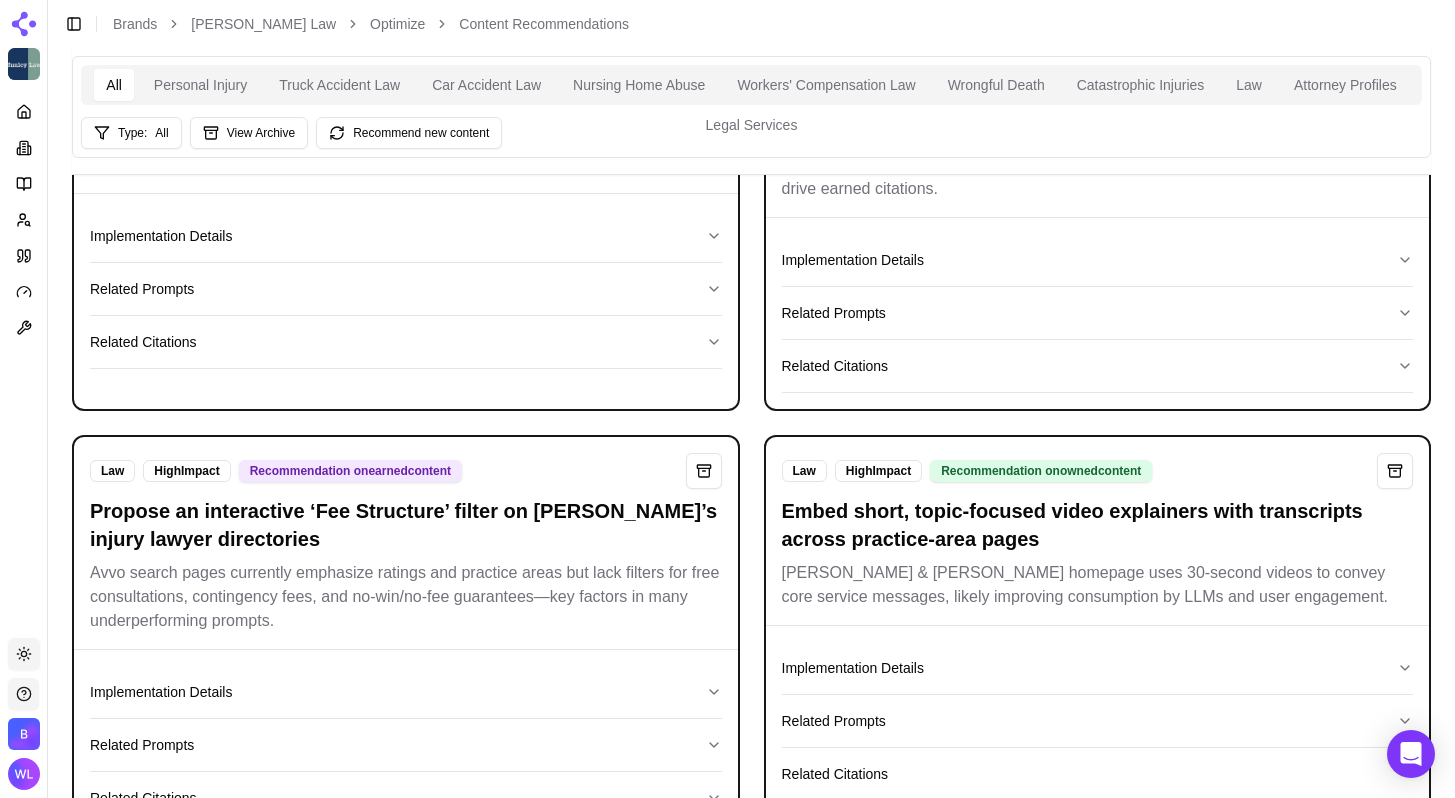 scroll, scrollTop: 0, scrollLeft: 0, axis: both 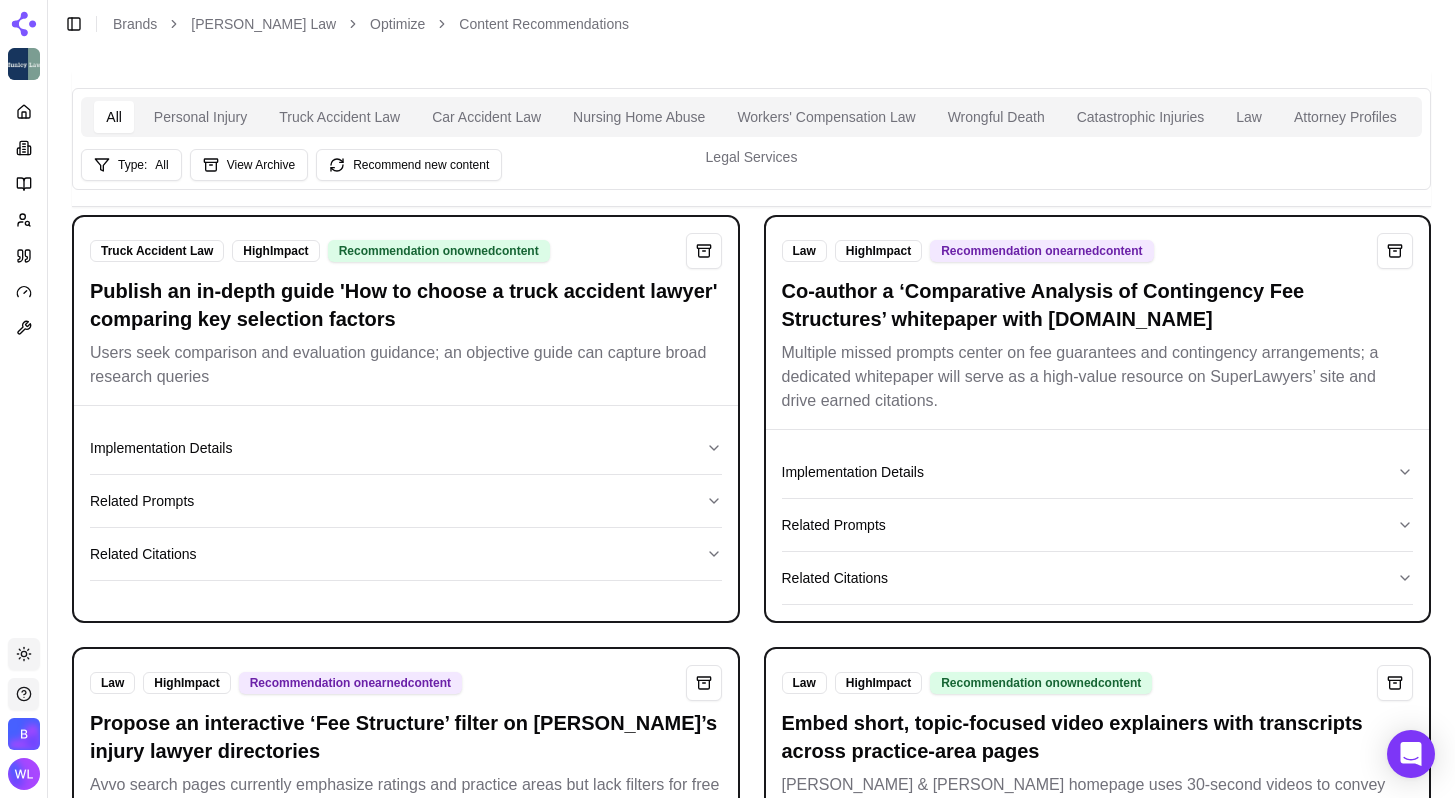 click on "Truck Accident Law High  Impact Recommendation on  owned  content Publish an in-depth guide 'How to choose a truck accident lawyer' comparing key selection factors Users seek comparison and evaluation guidance; an objective guide can capture broad research queries" at bounding box center [406, 311] 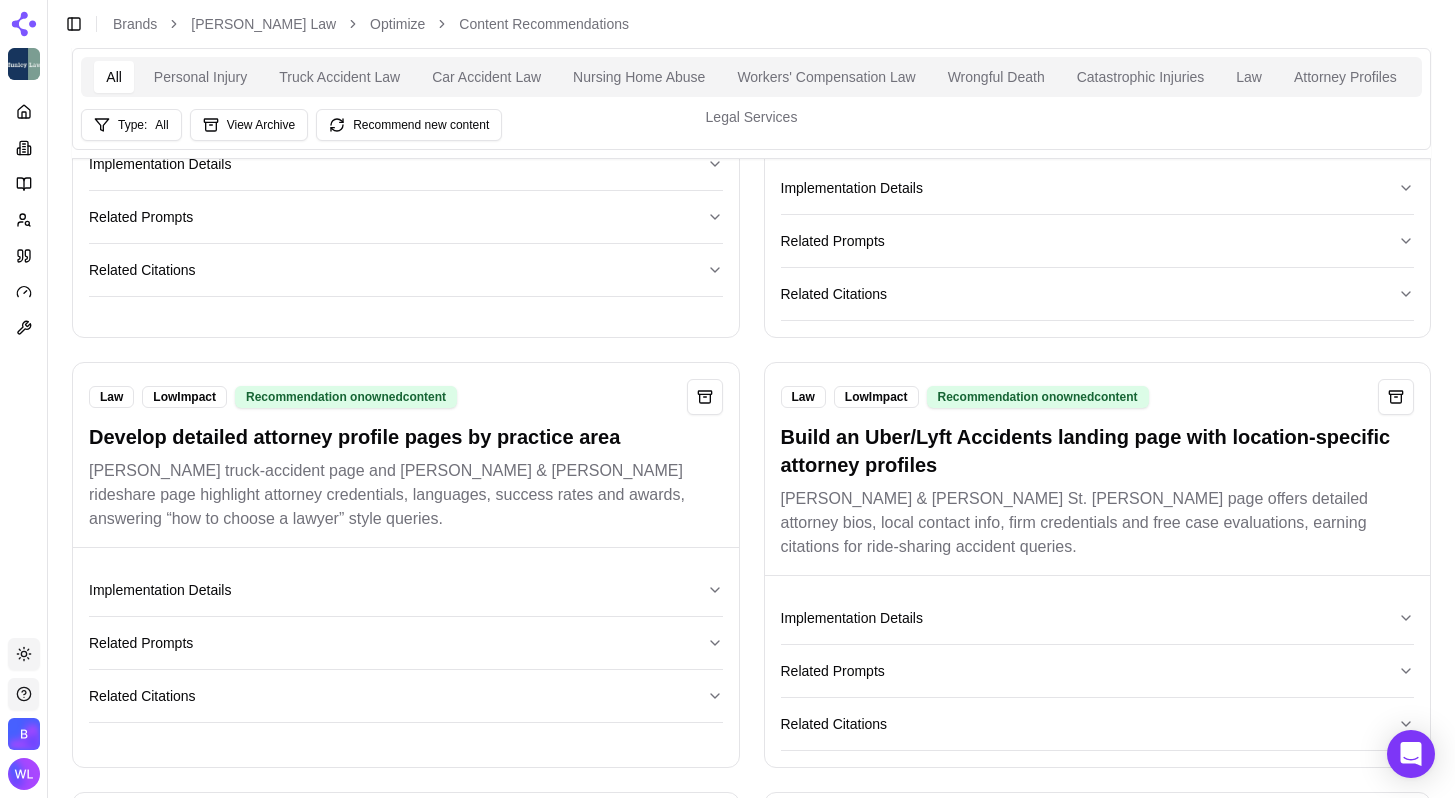 scroll, scrollTop: 9318, scrollLeft: 0, axis: vertical 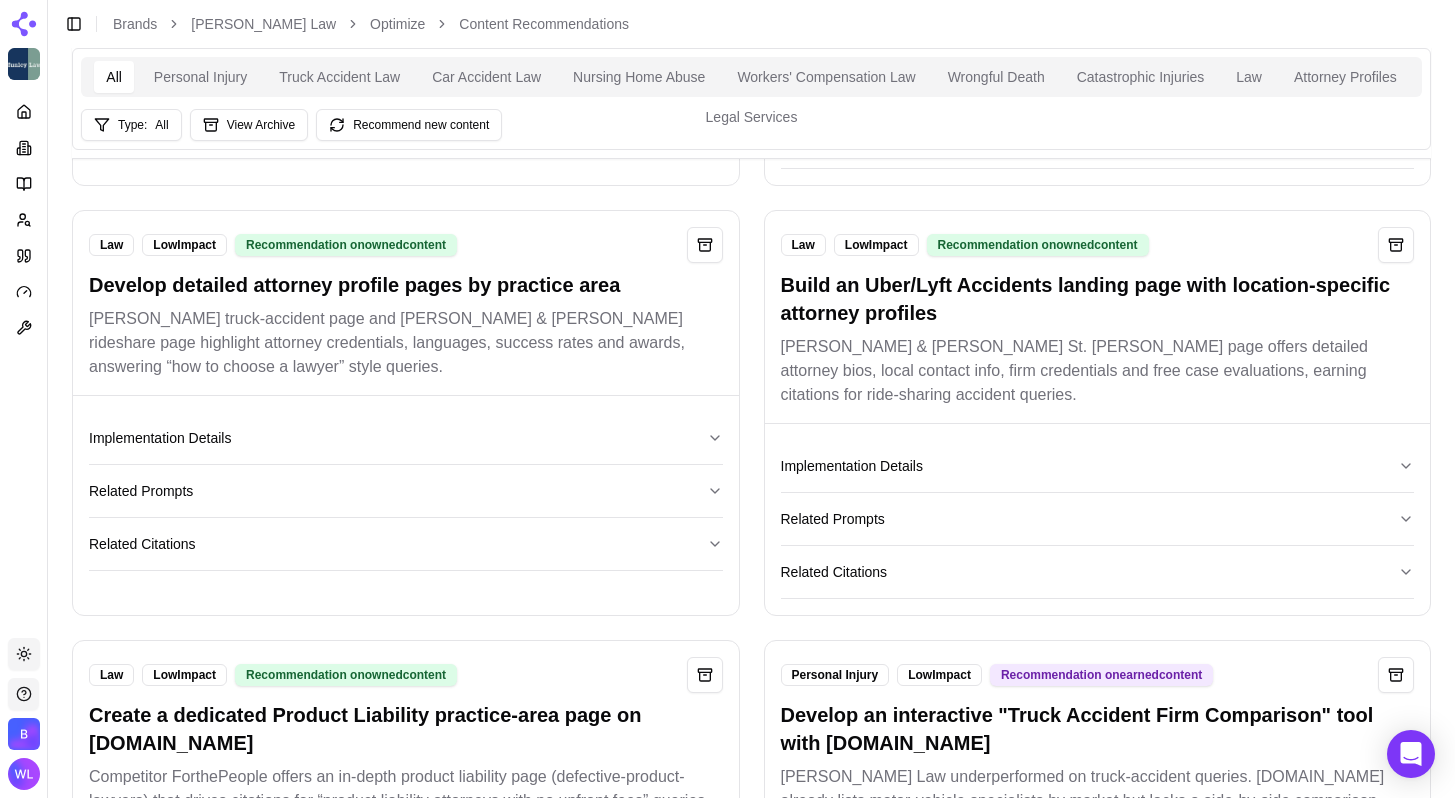 click on "Build an Uber/Lyft Accidents landing page with location-specific attorney profiles" at bounding box center [1098, 299] 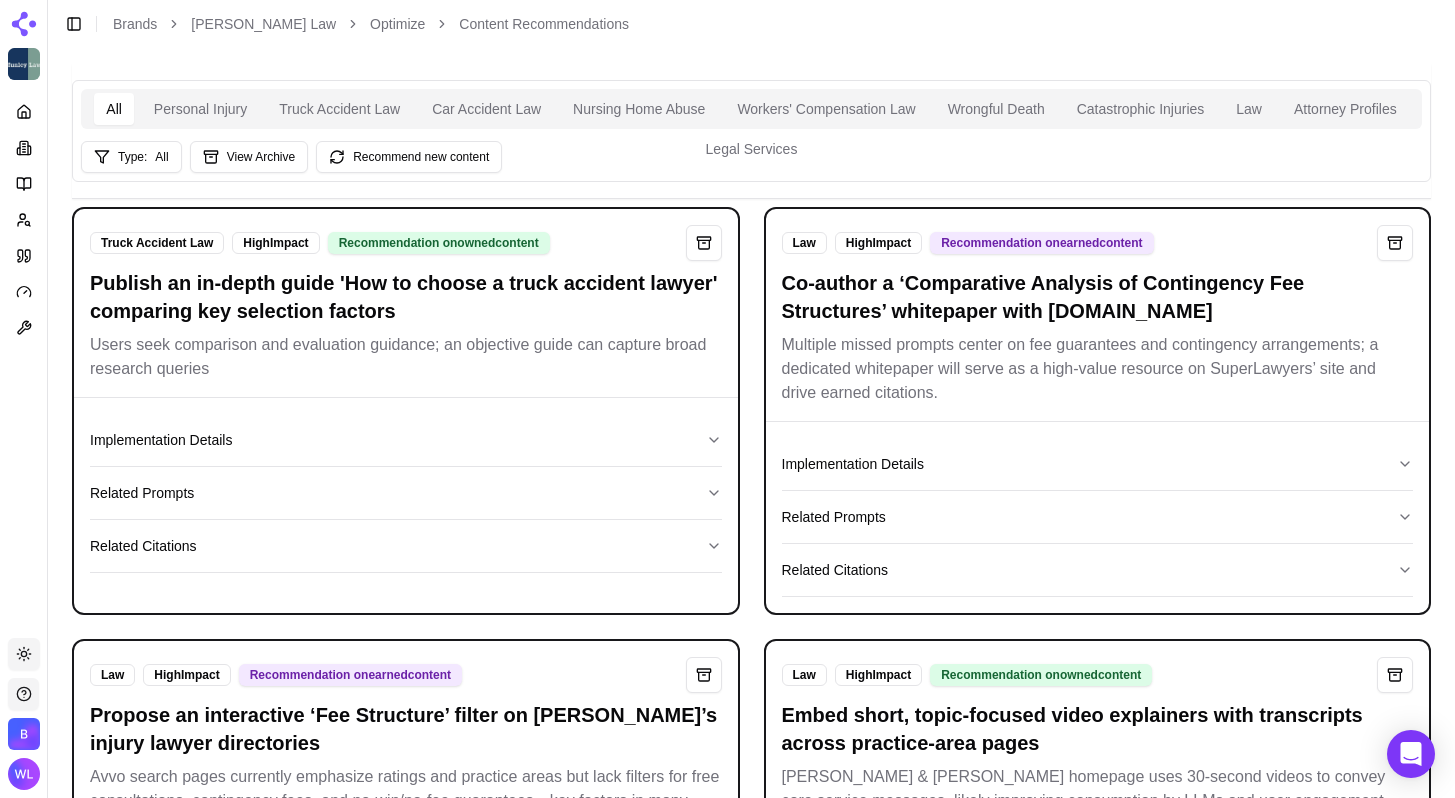 scroll, scrollTop: 0, scrollLeft: 0, axis: both 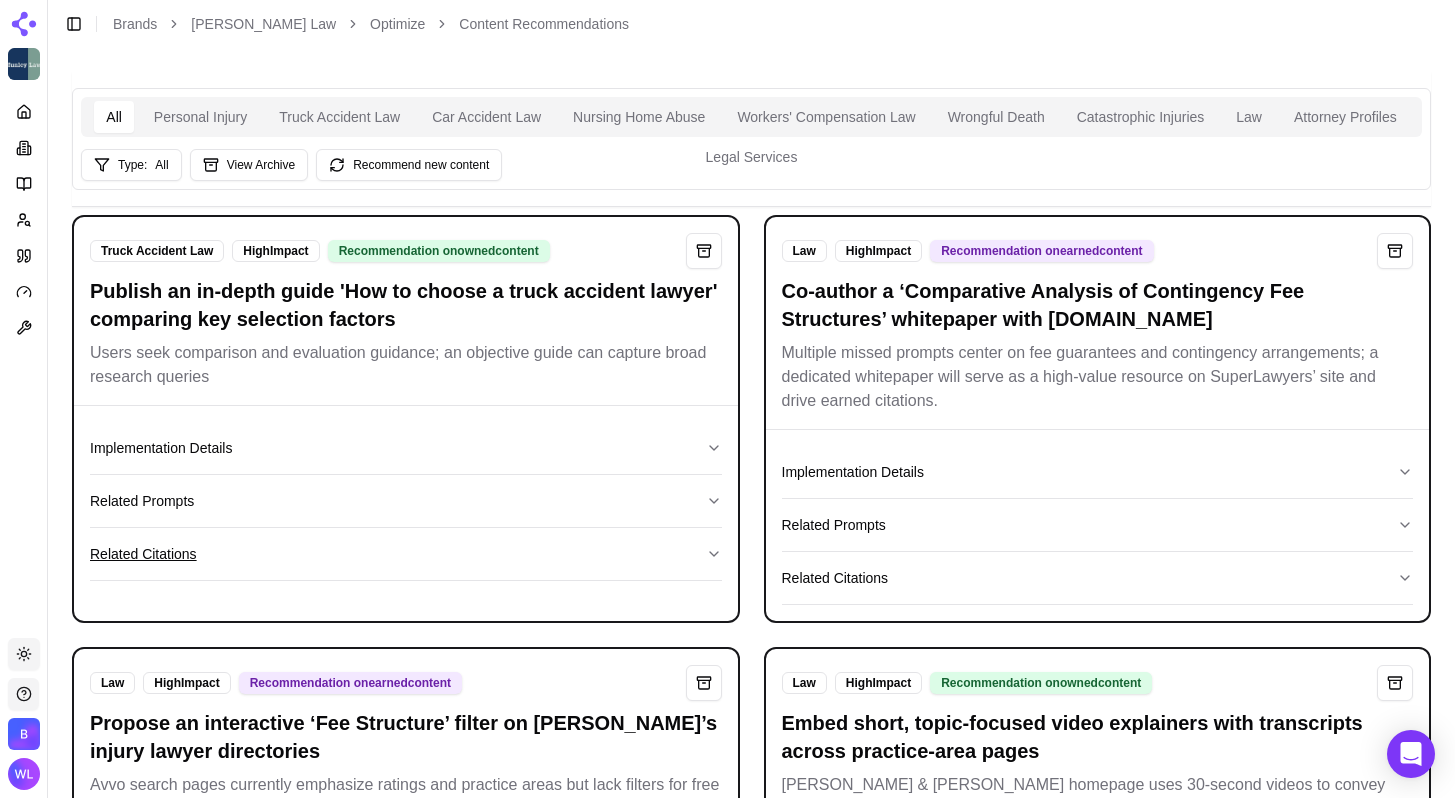 click on "Related Citations" at bounding box center (406, 554) 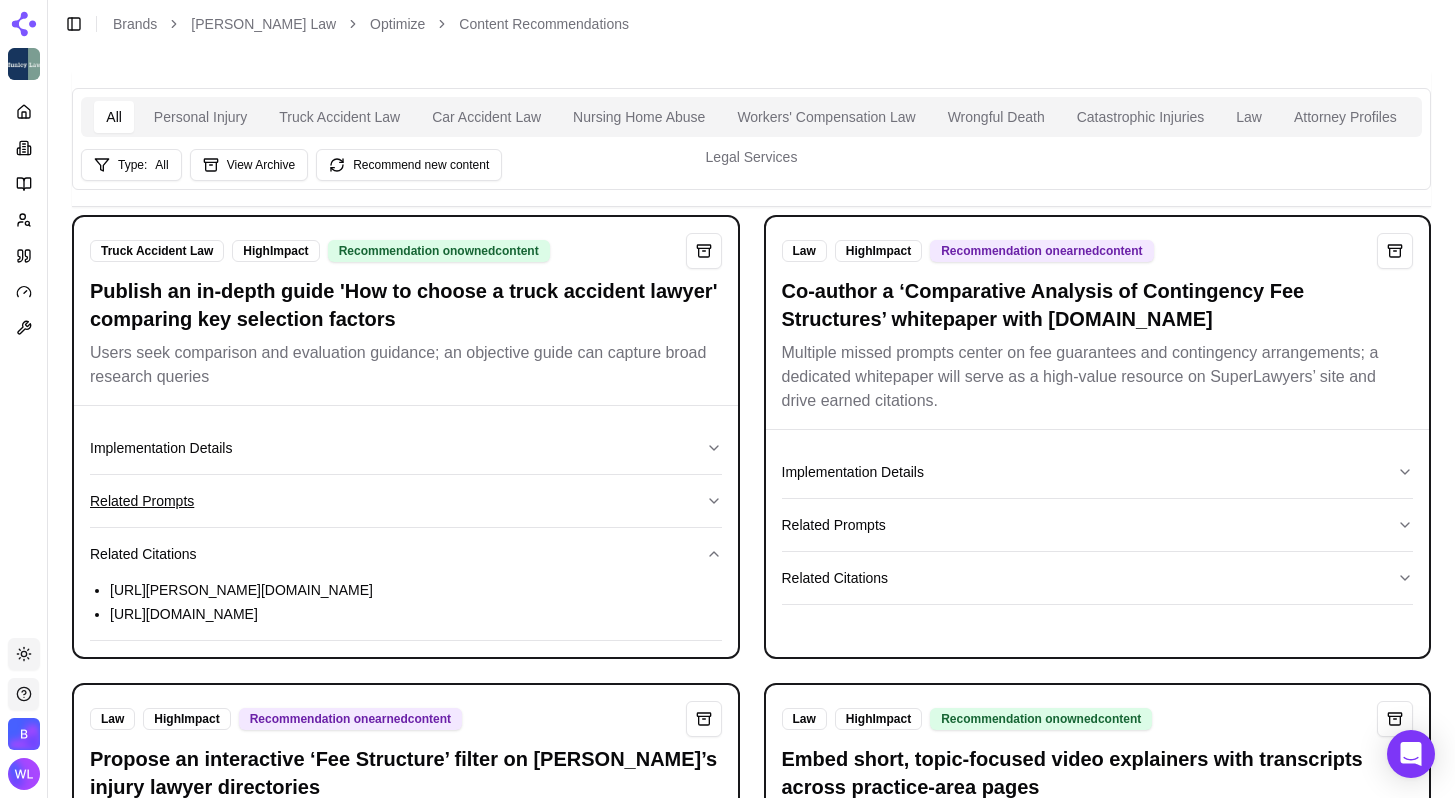 click 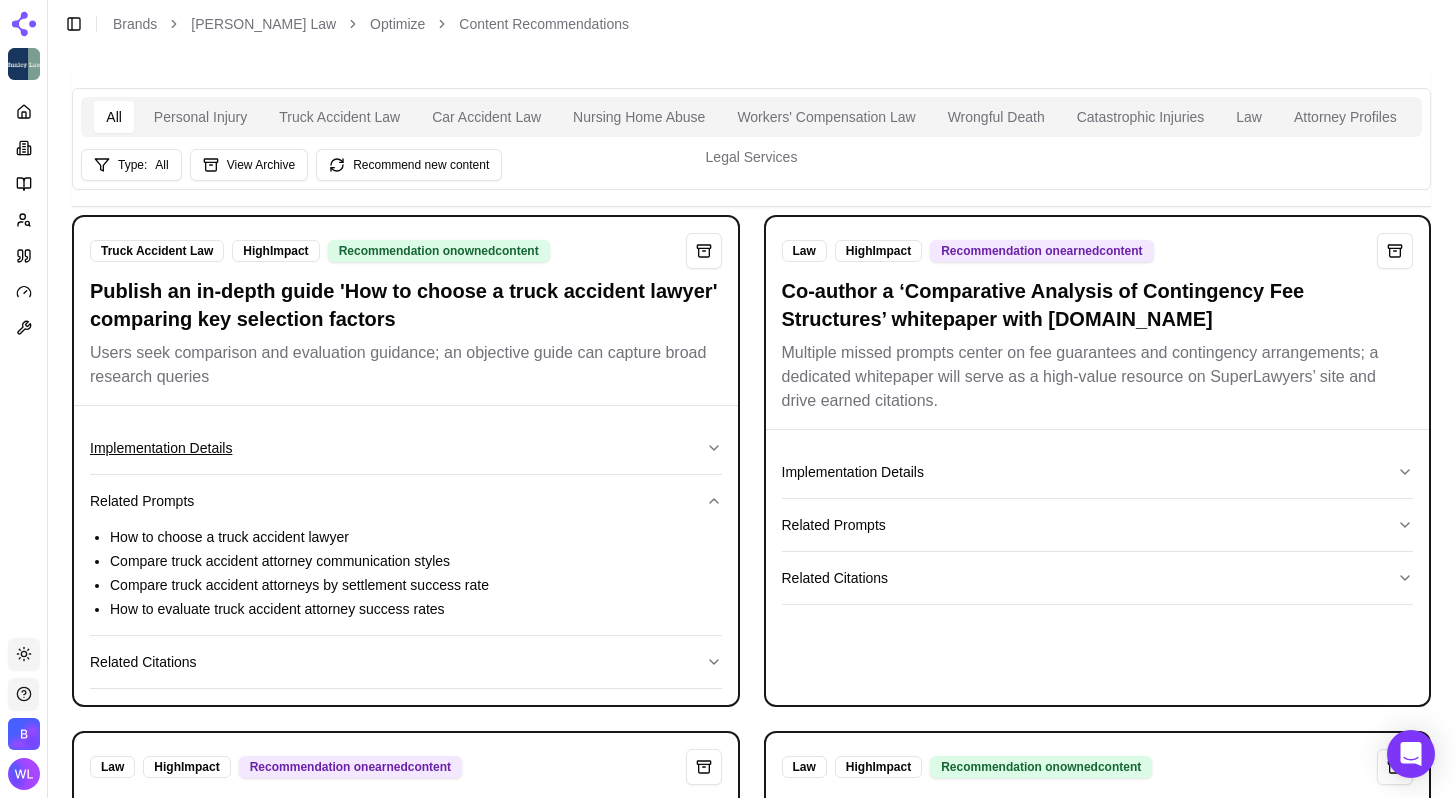 click 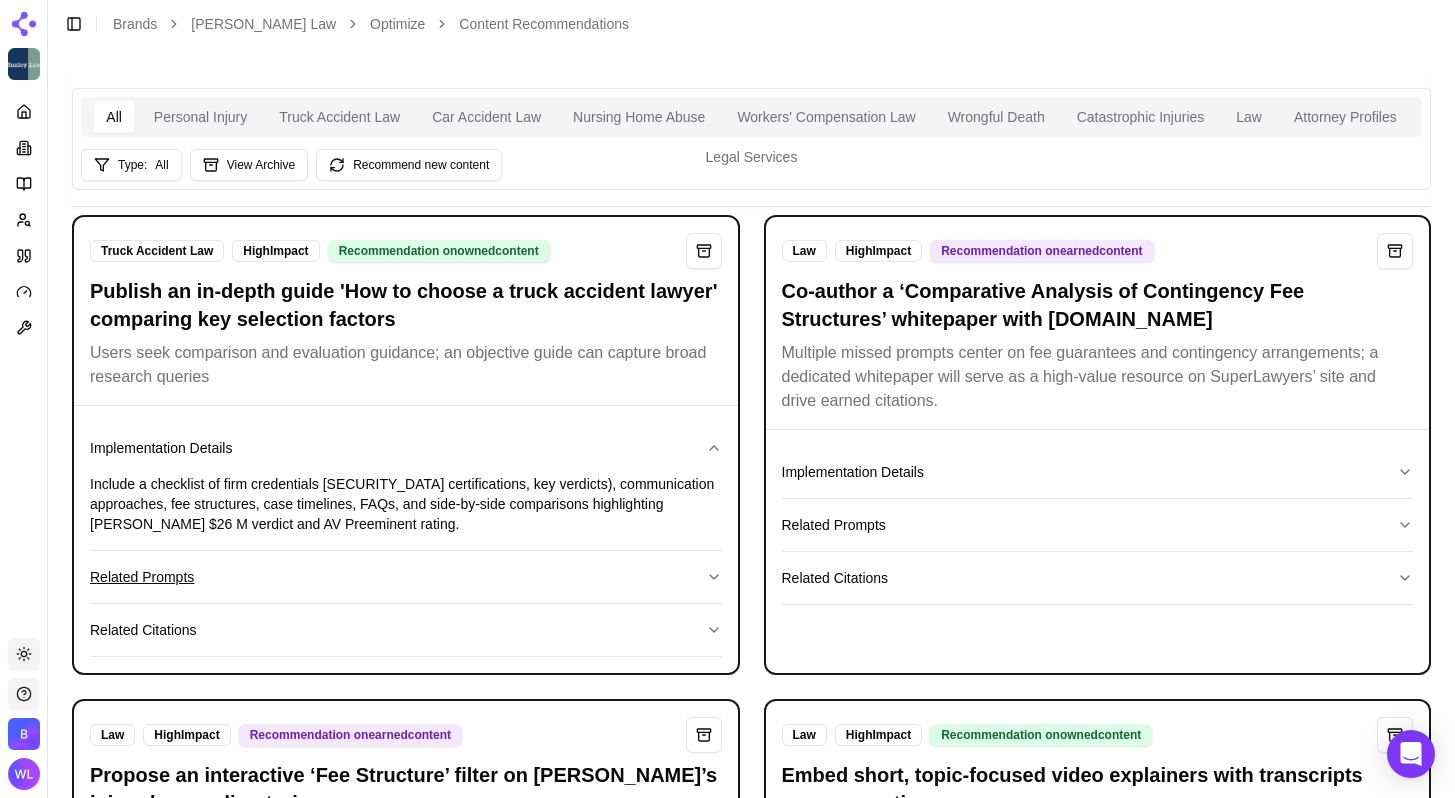 click on "Related Prompts" at bounding box center (406, 577) 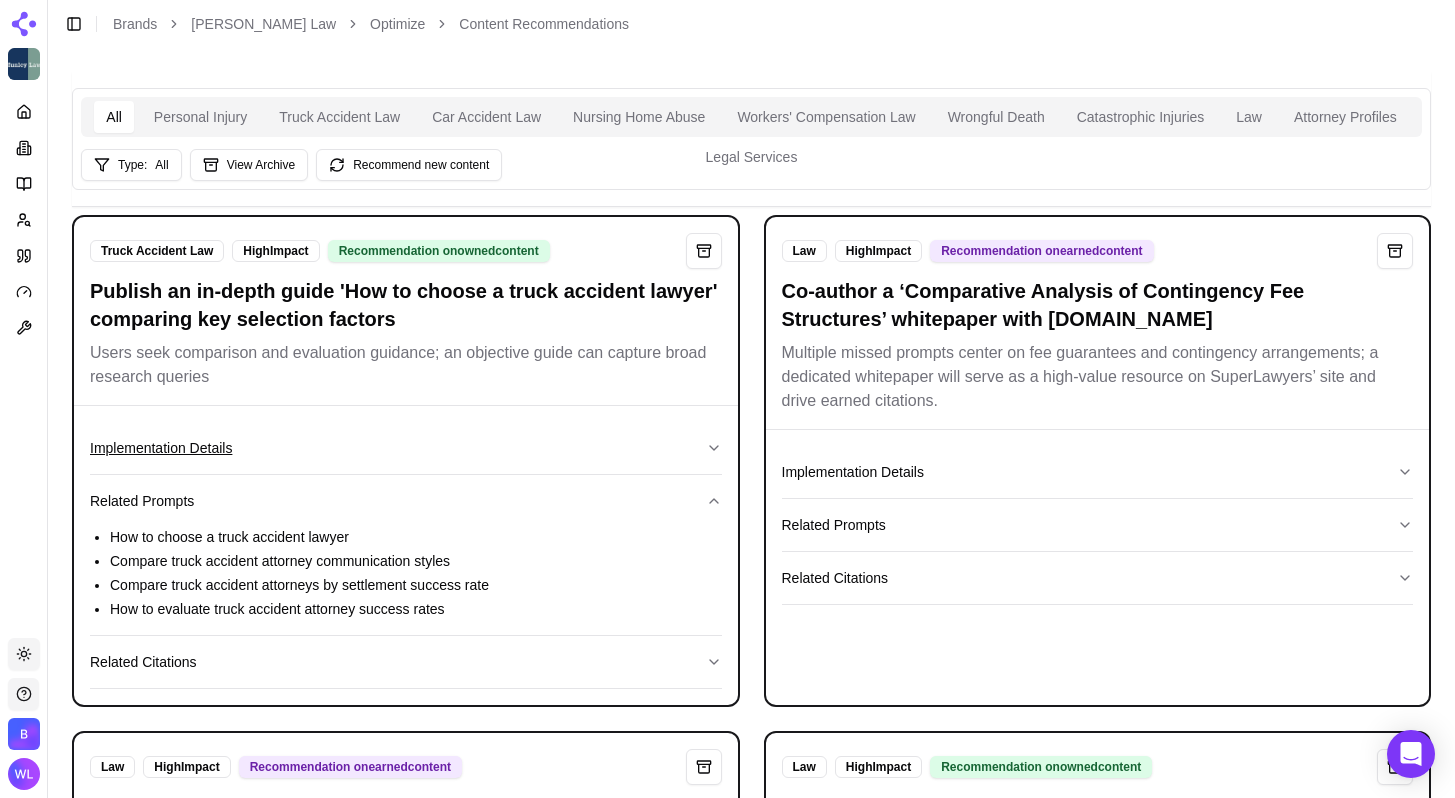 click on "Implementation Details" at bounding box center (406, 448) 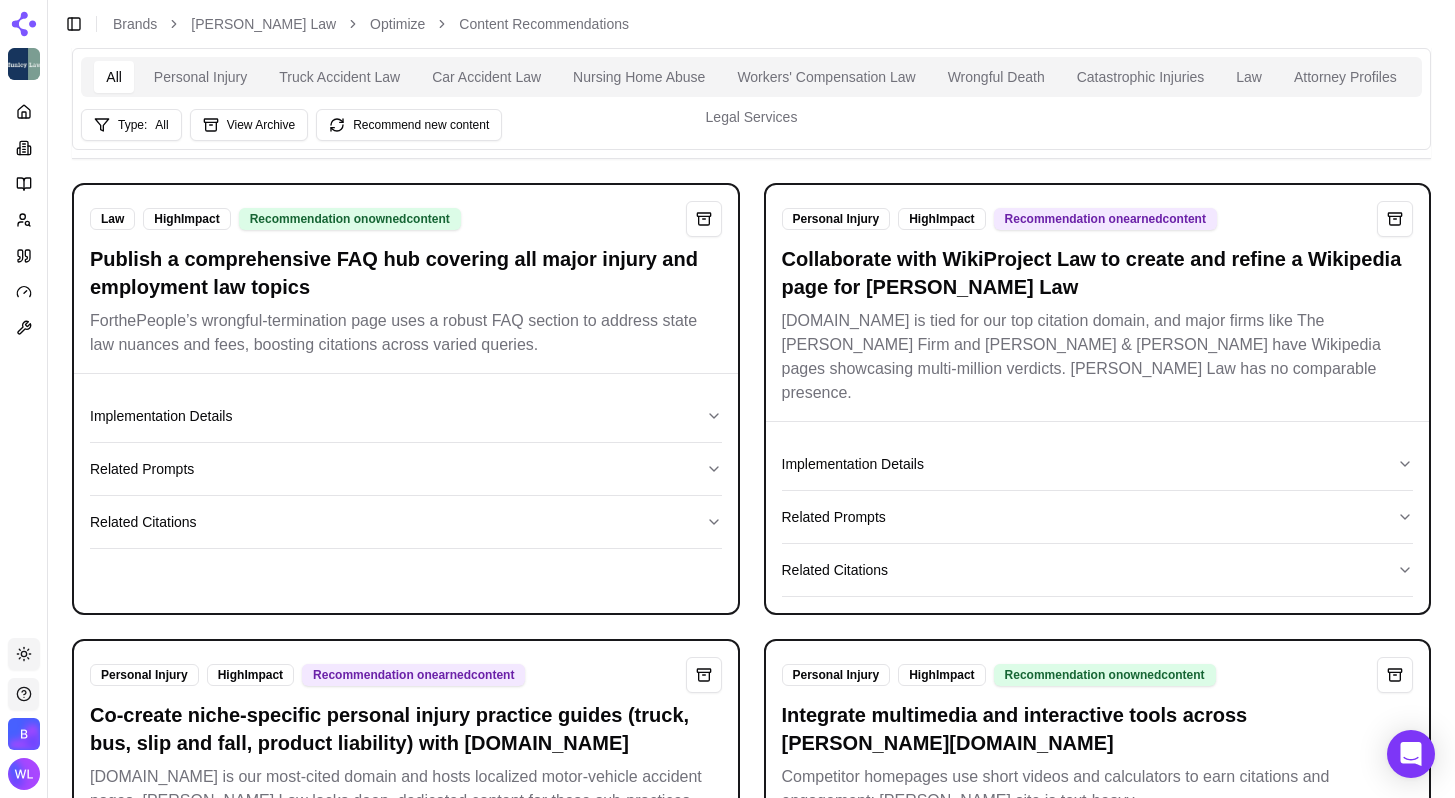 scroll, scrollTop: 959, scrollLeft: 0, axis: vertical 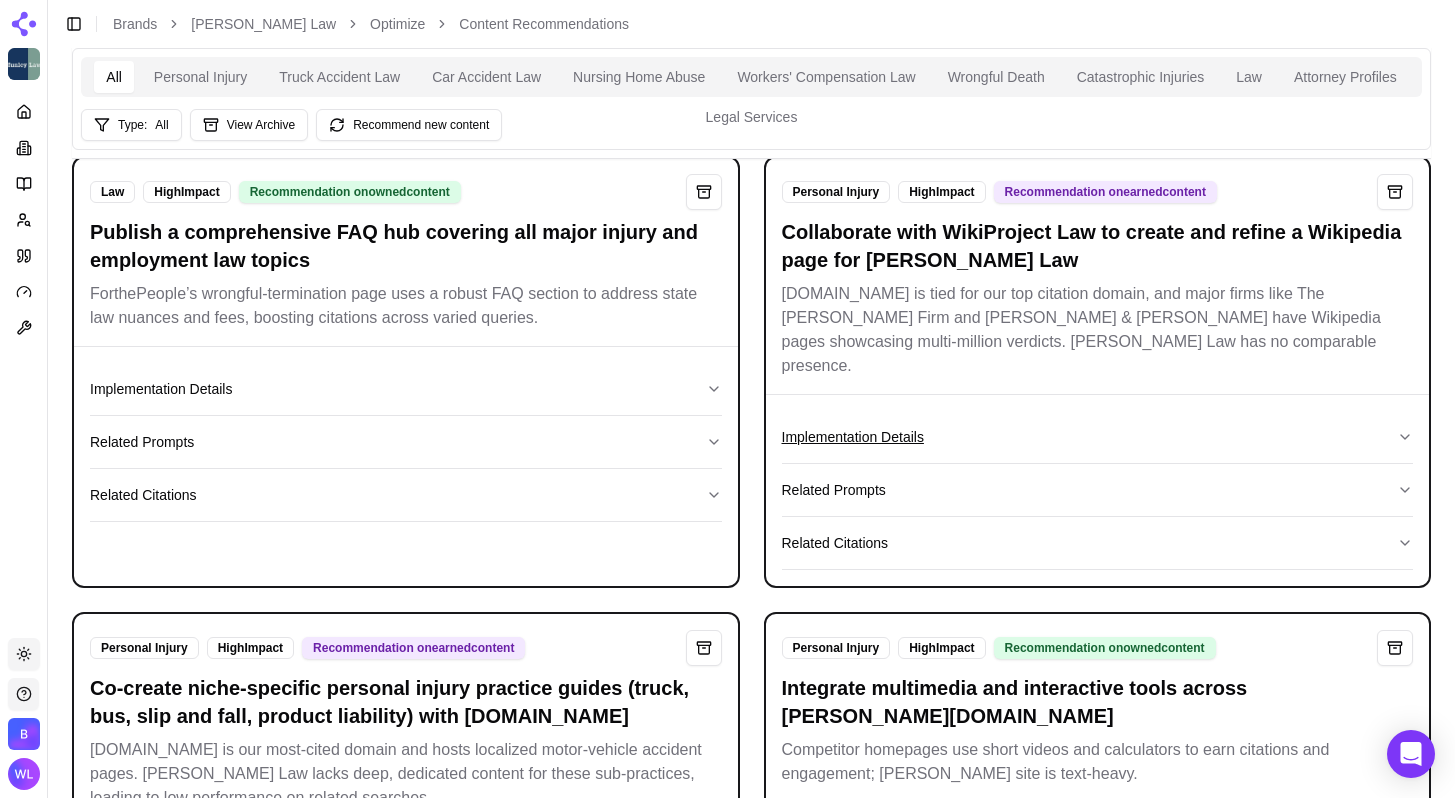 click on "Implementation Details" at bounding box center [1098, 437] 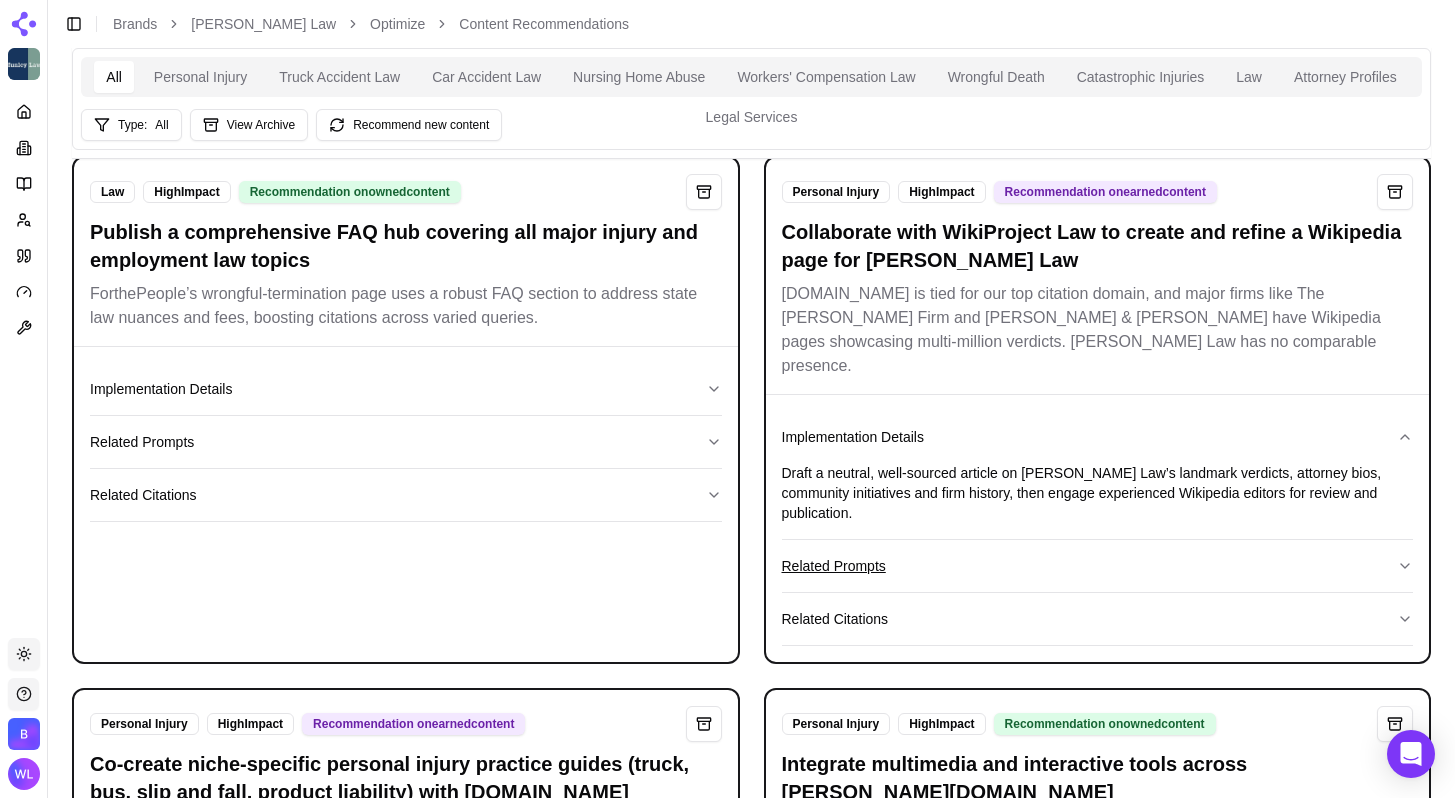 click on "Related Prompts" at bounding box center (1098, 566) 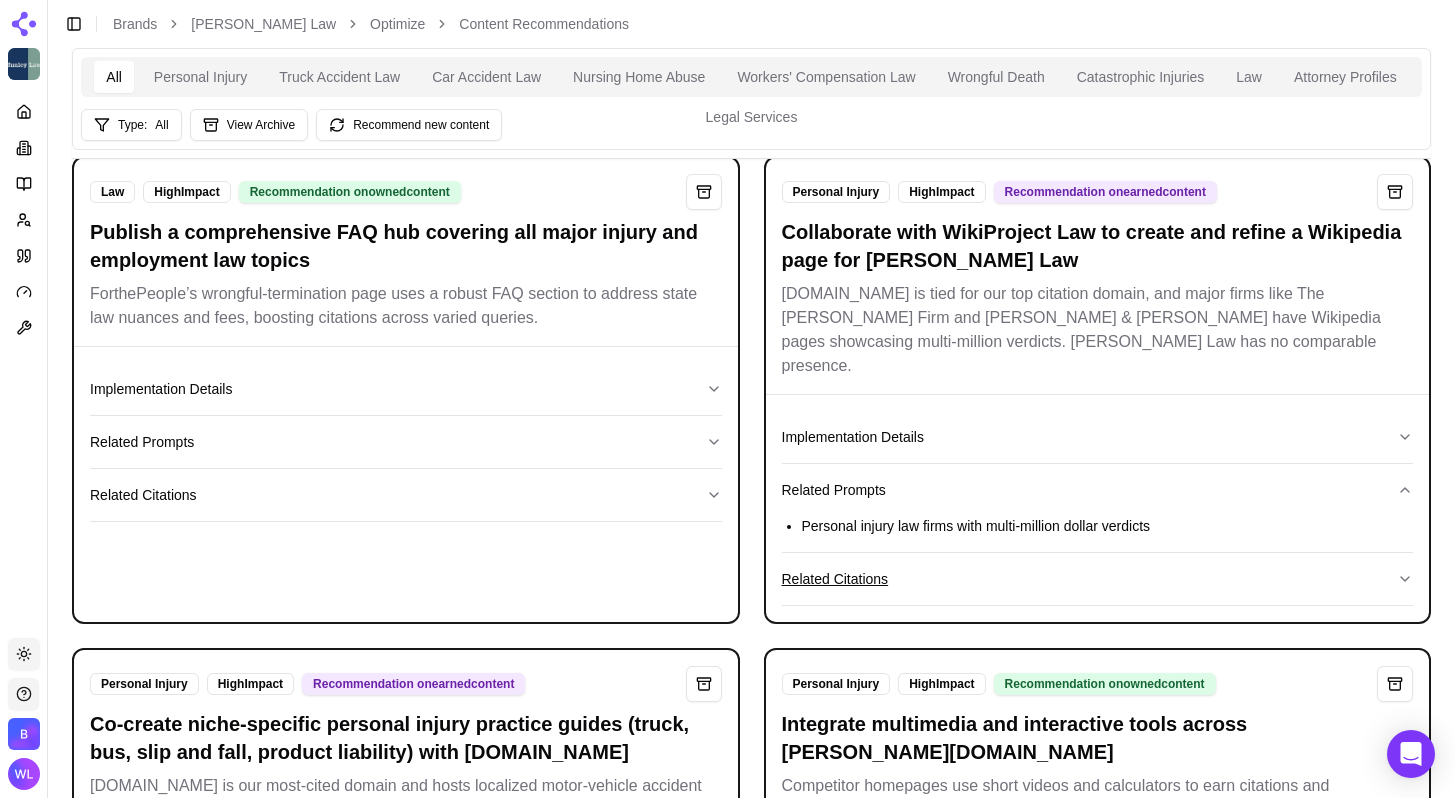 click on "Related Citations" at bounding box center (1098, 579) 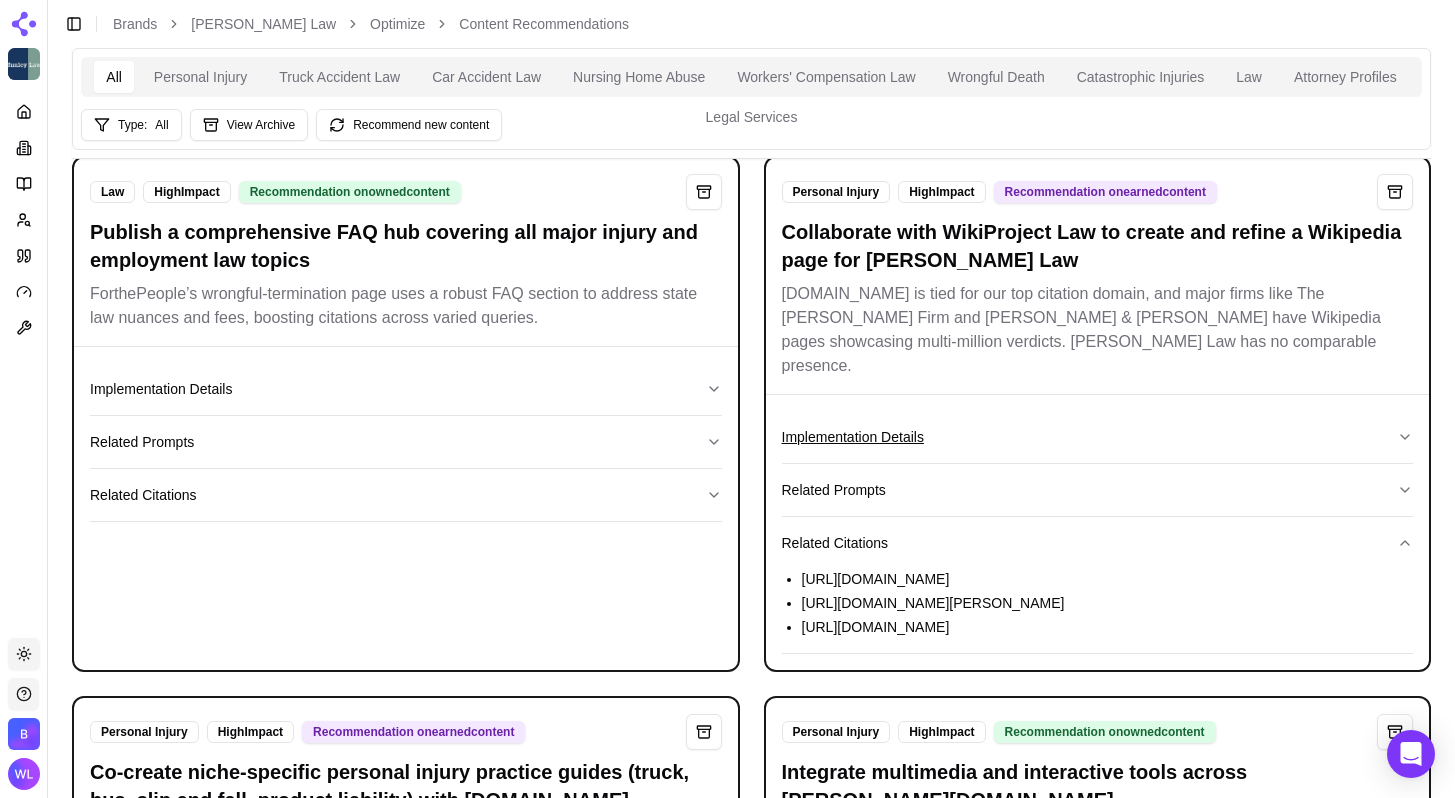 click on "Implementation Details" at bounding box center [1098, 437] 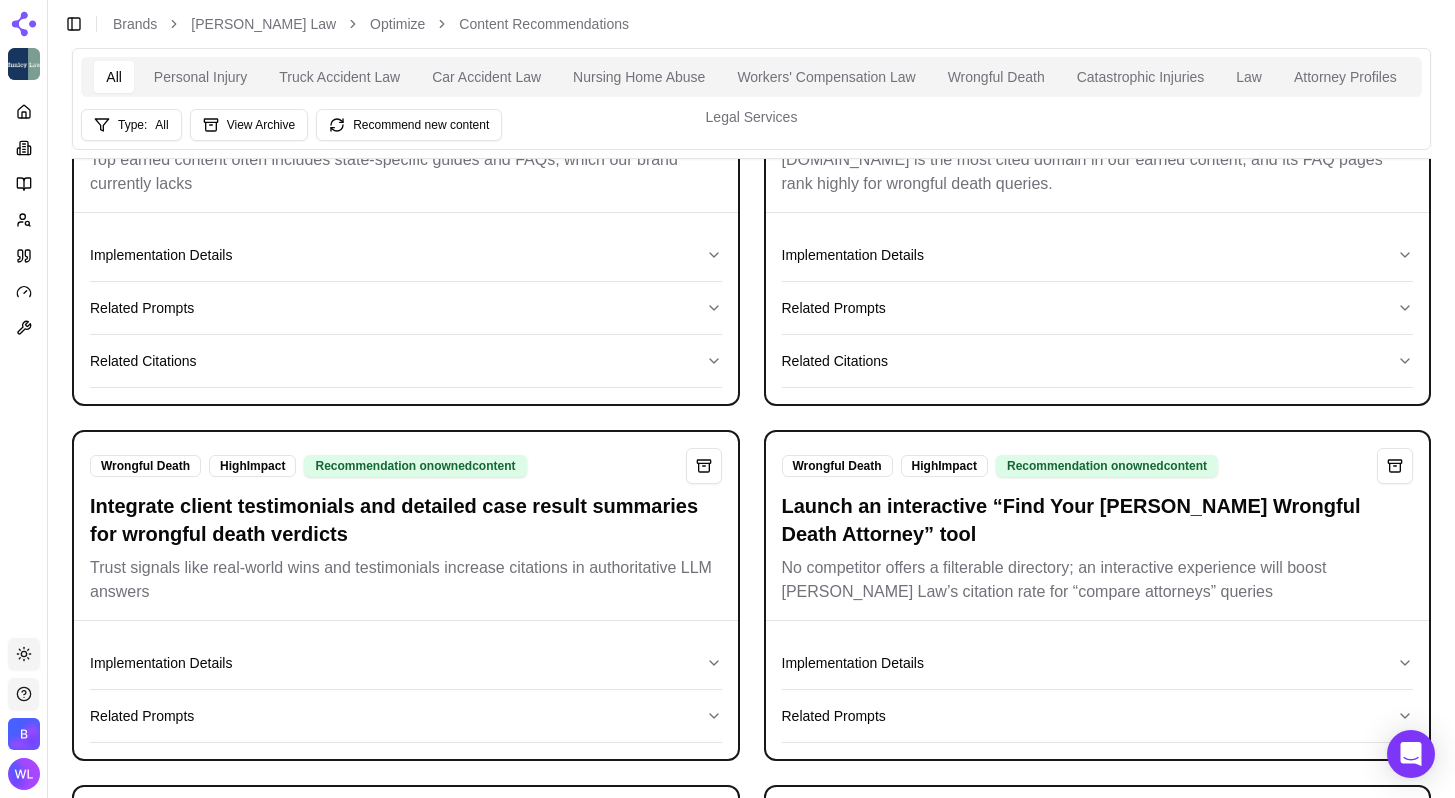 scroll, scrollTop: 2636, scrollLeft: 0, axis: vertical 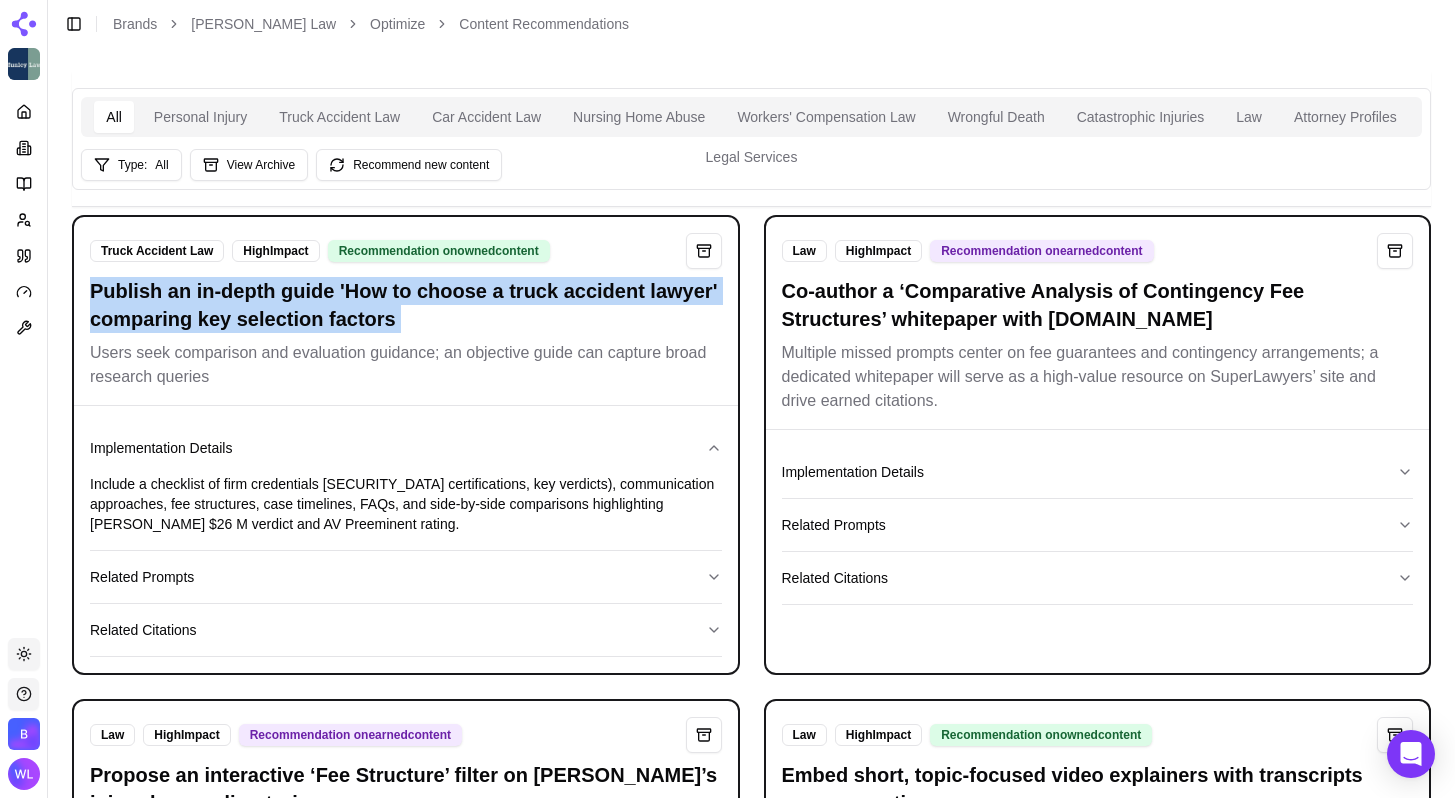 drag, startPoint x: 566, startPoint y: 339, endPoint x: 76, endPoint y: 282, distance: 493.30417 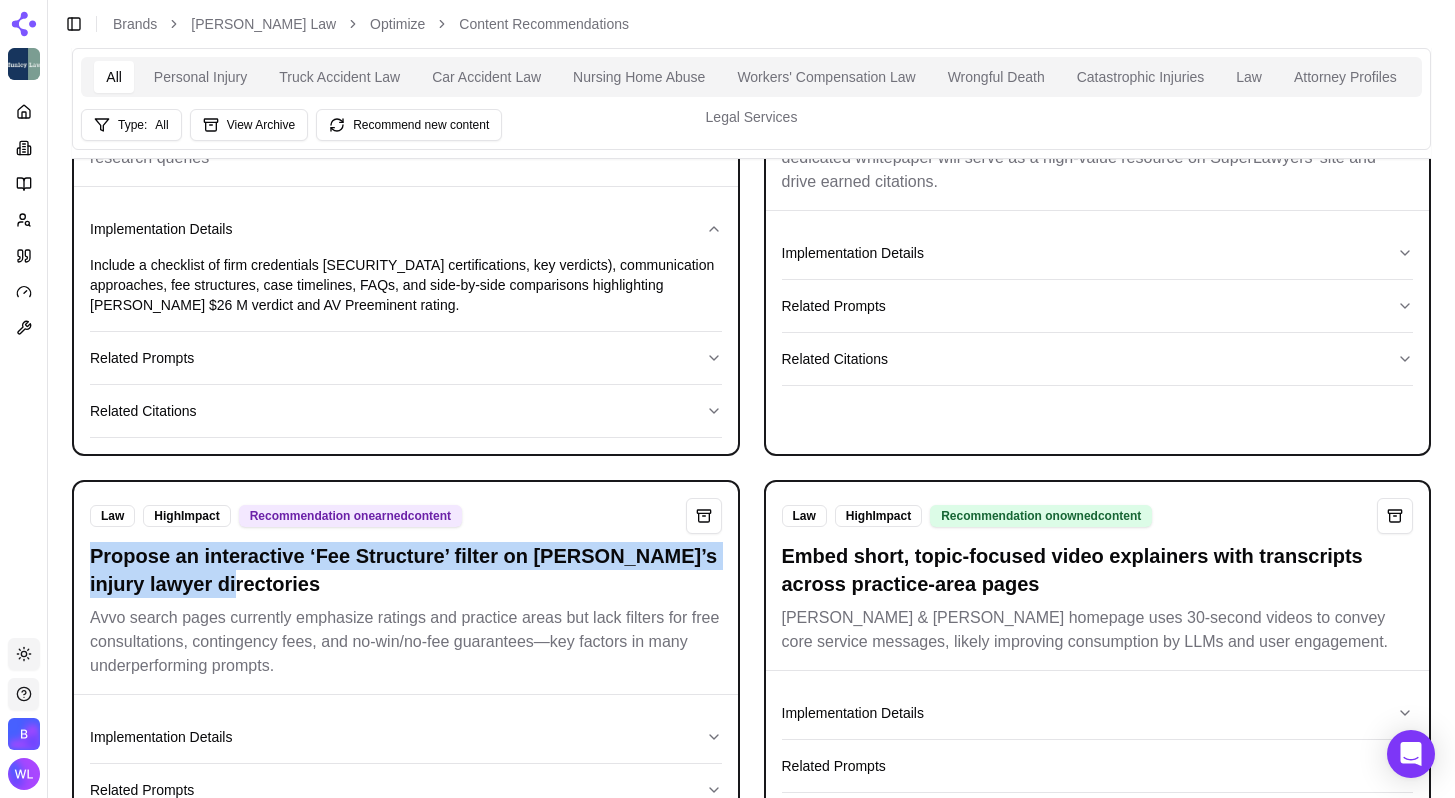 drag, startPoint x: 275, startPoint y: 580, endPoint x: 79, endPoint y: 550, distance: 198.28262 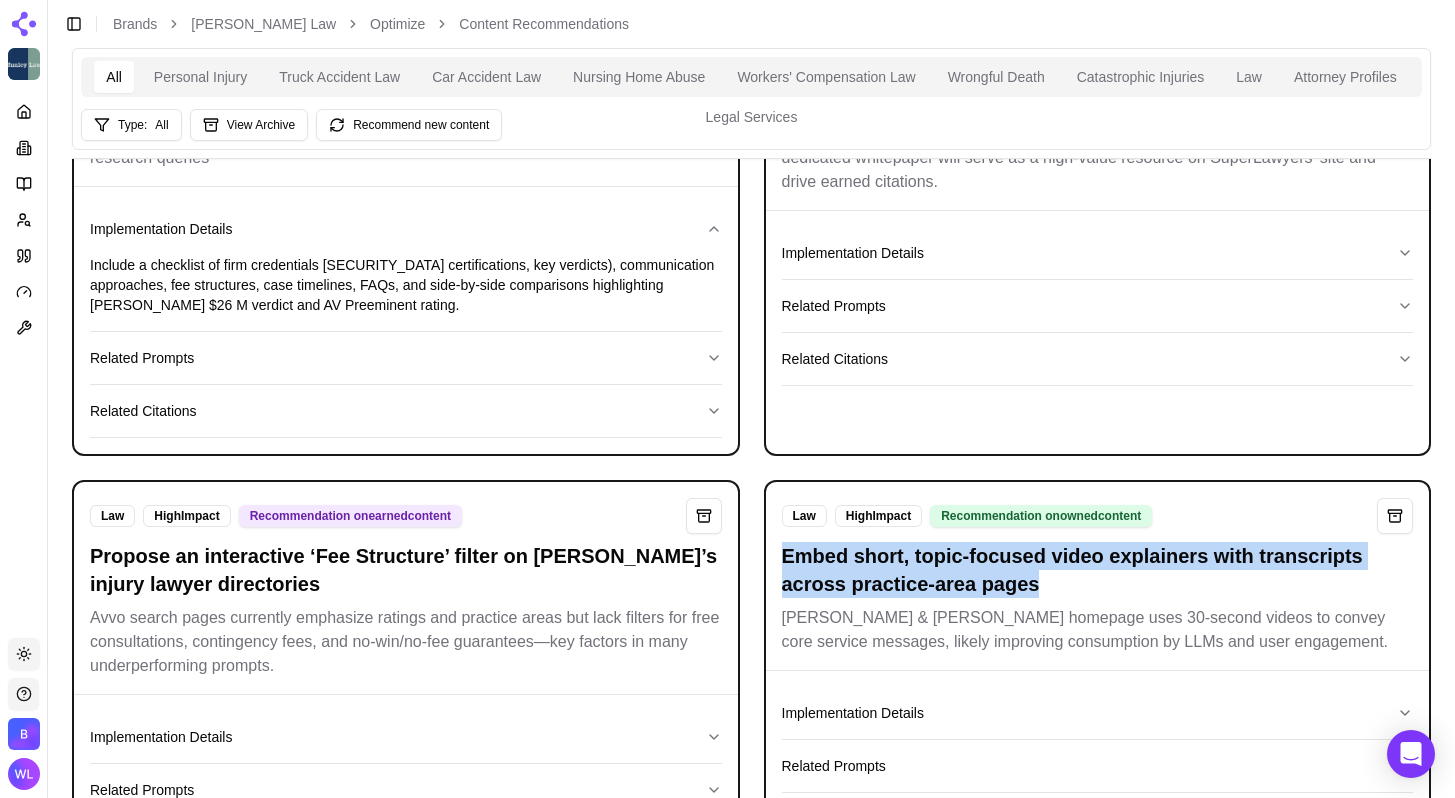 drag, startPoint x: 1088, startPoint y: 587, endPoint x: 779, endPoint y: 564, distance: 309.8548 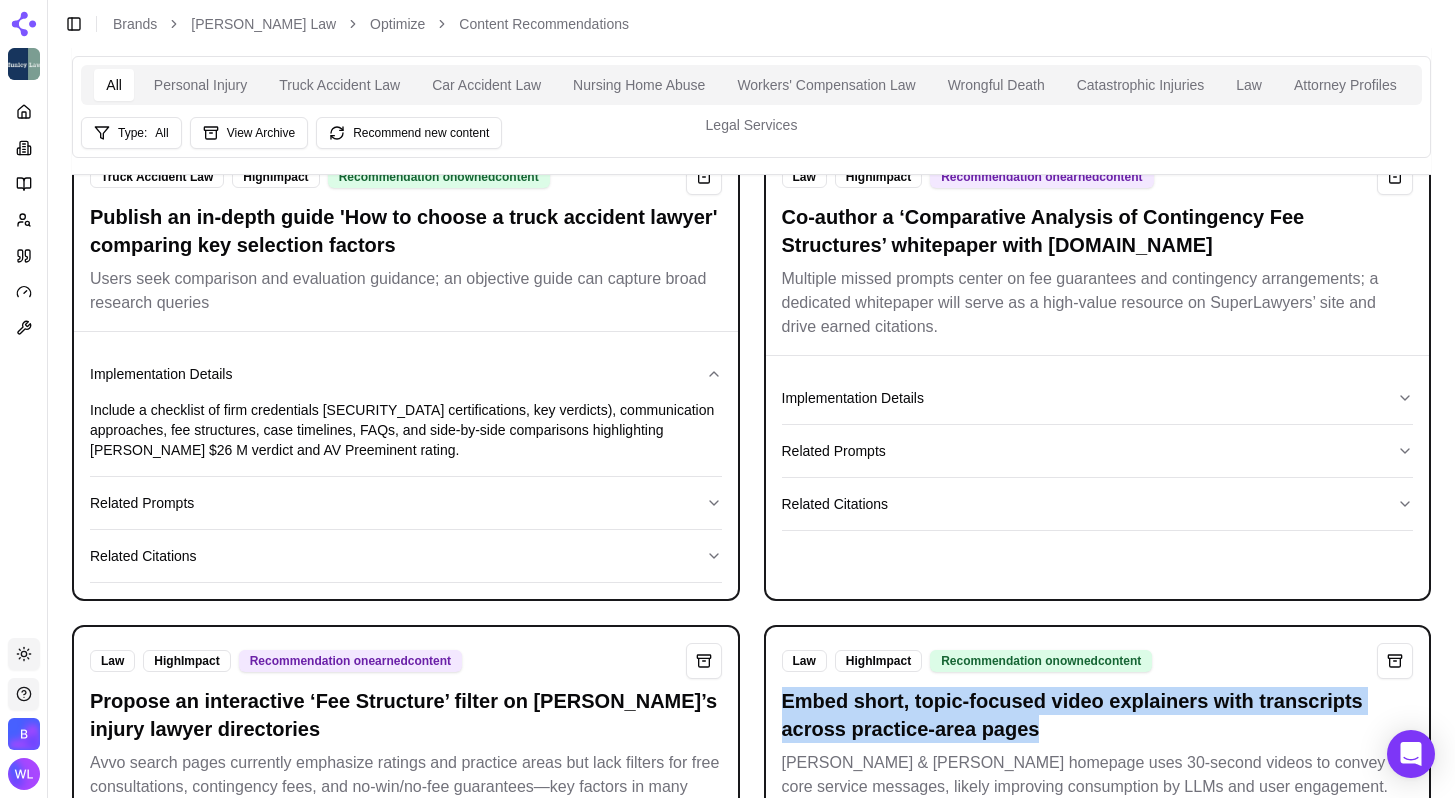 scroll, scrollTop: 222, scrollLeft: 0, axis: vertical 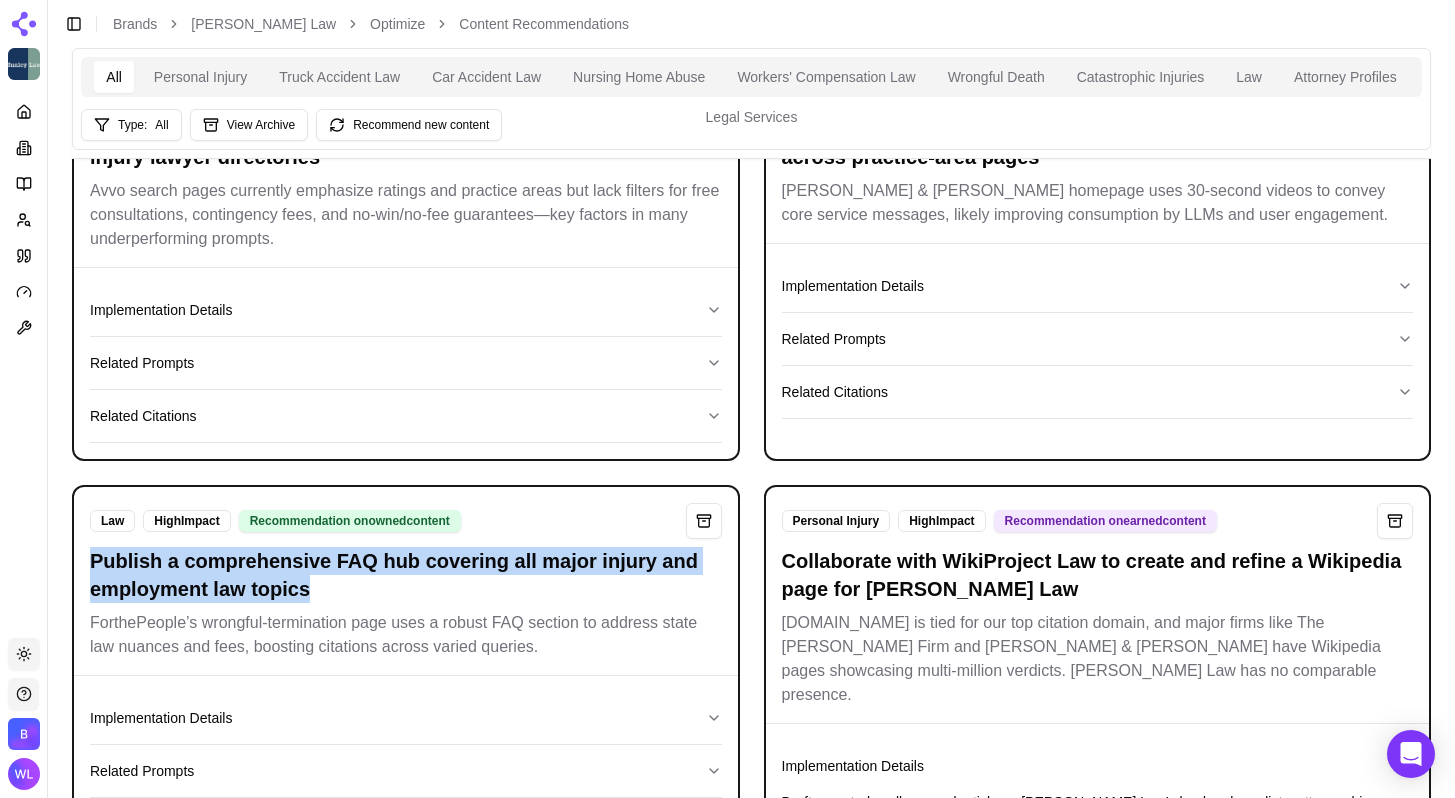 drag, startPoint x: 300, startPoint y: 575, endPoint x: 93, endPoint y: 569, distance: 207.08694 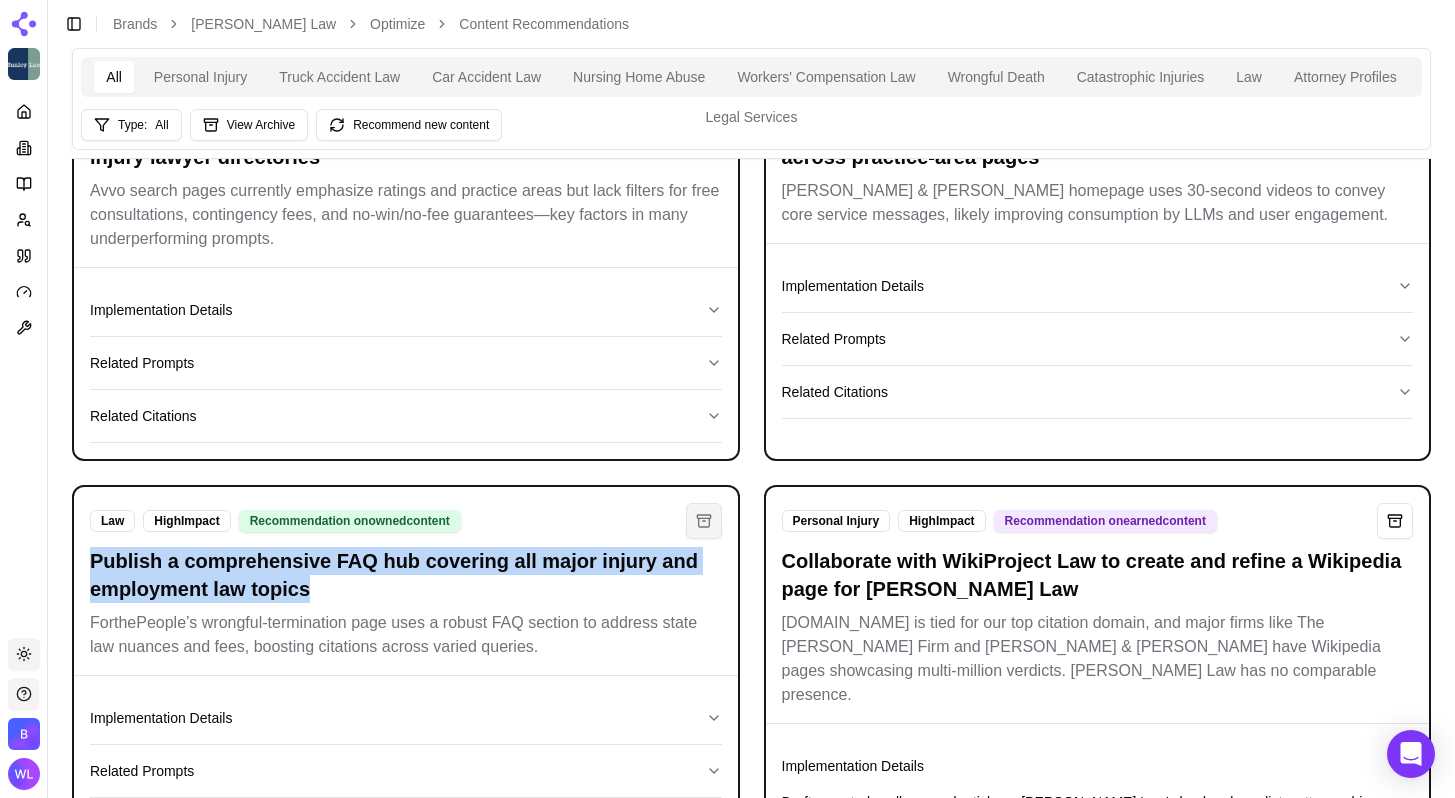 click at bounding box center (704, 521) 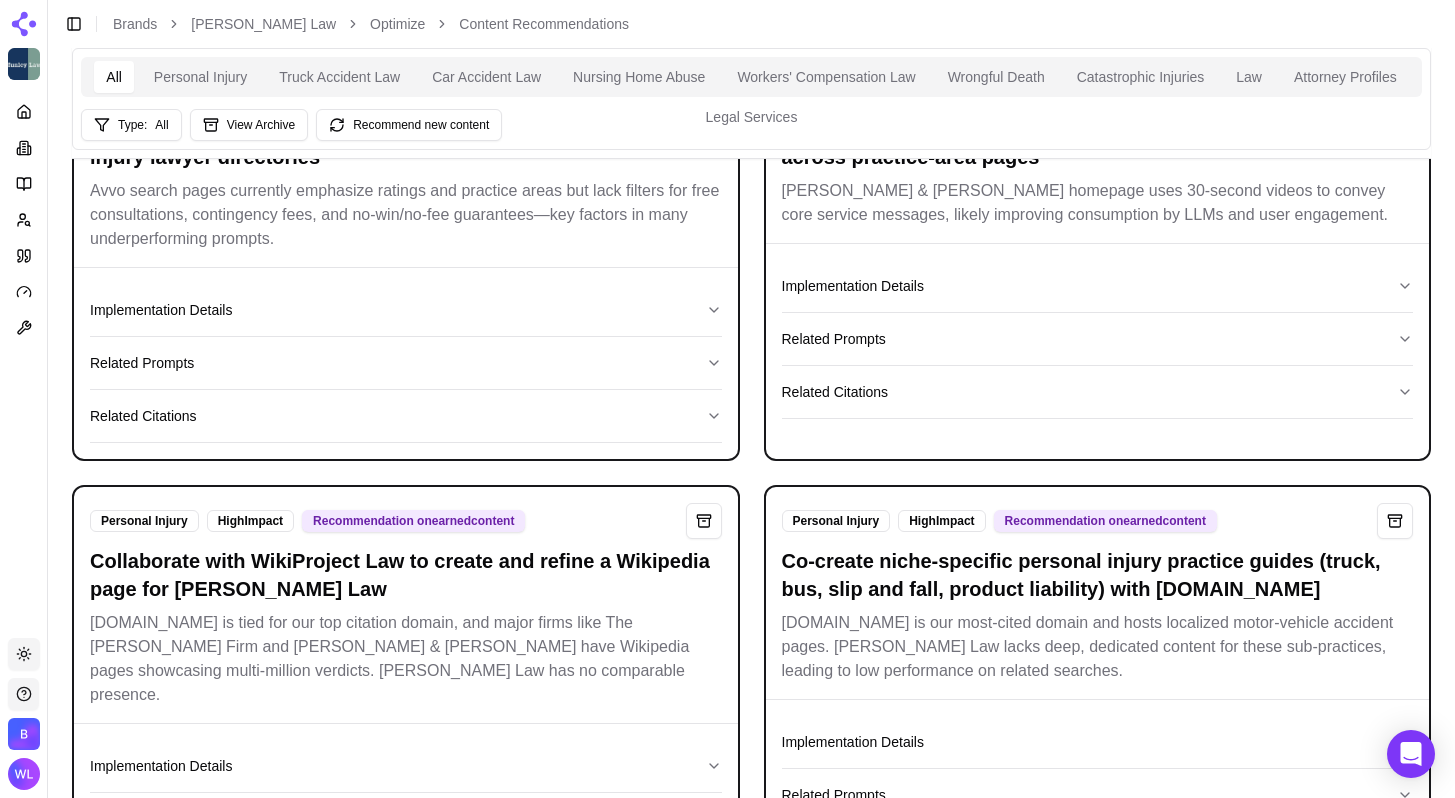click at bounding box center [704, 521] 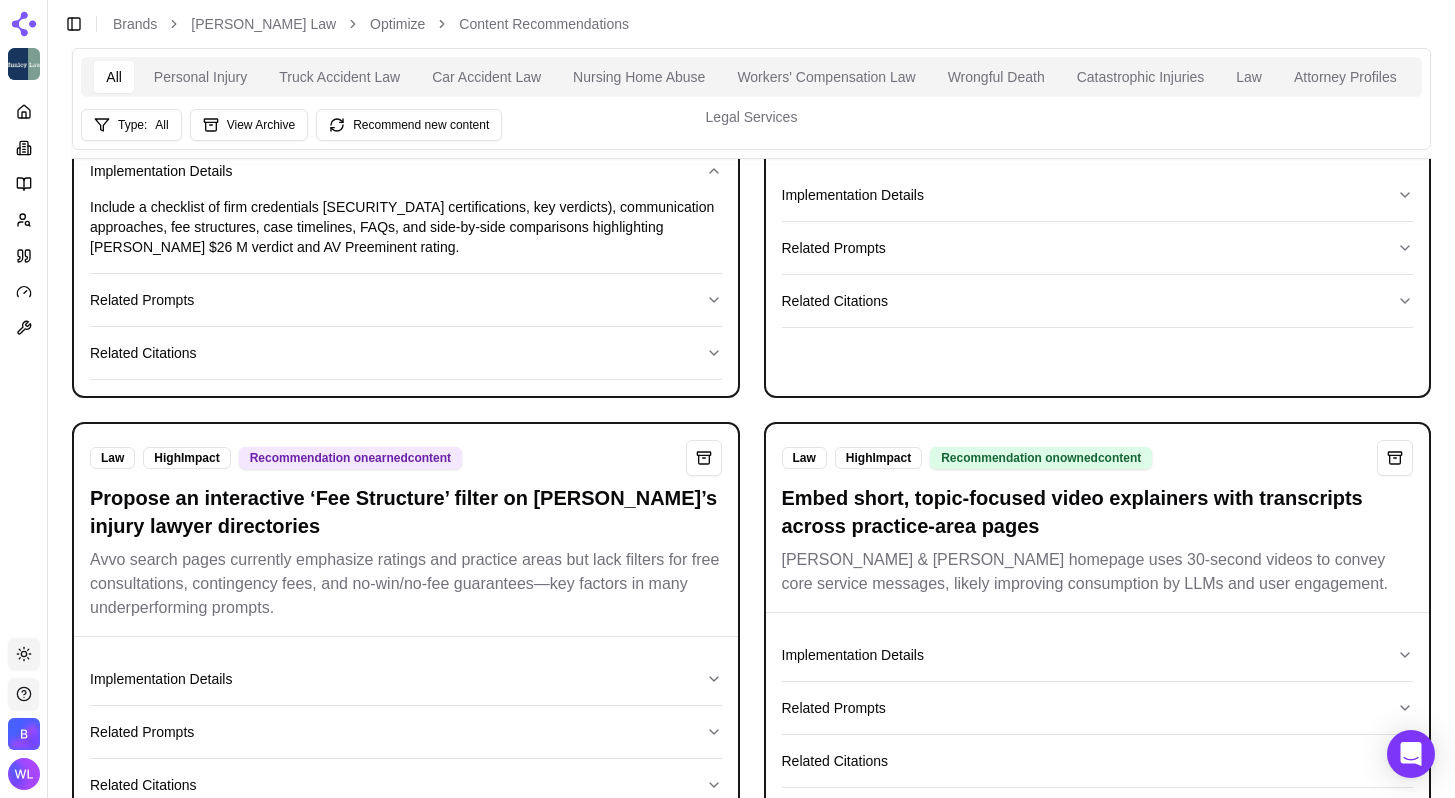 scroll, scrollTop: 265, scrollLeft: 0, axis: vertical 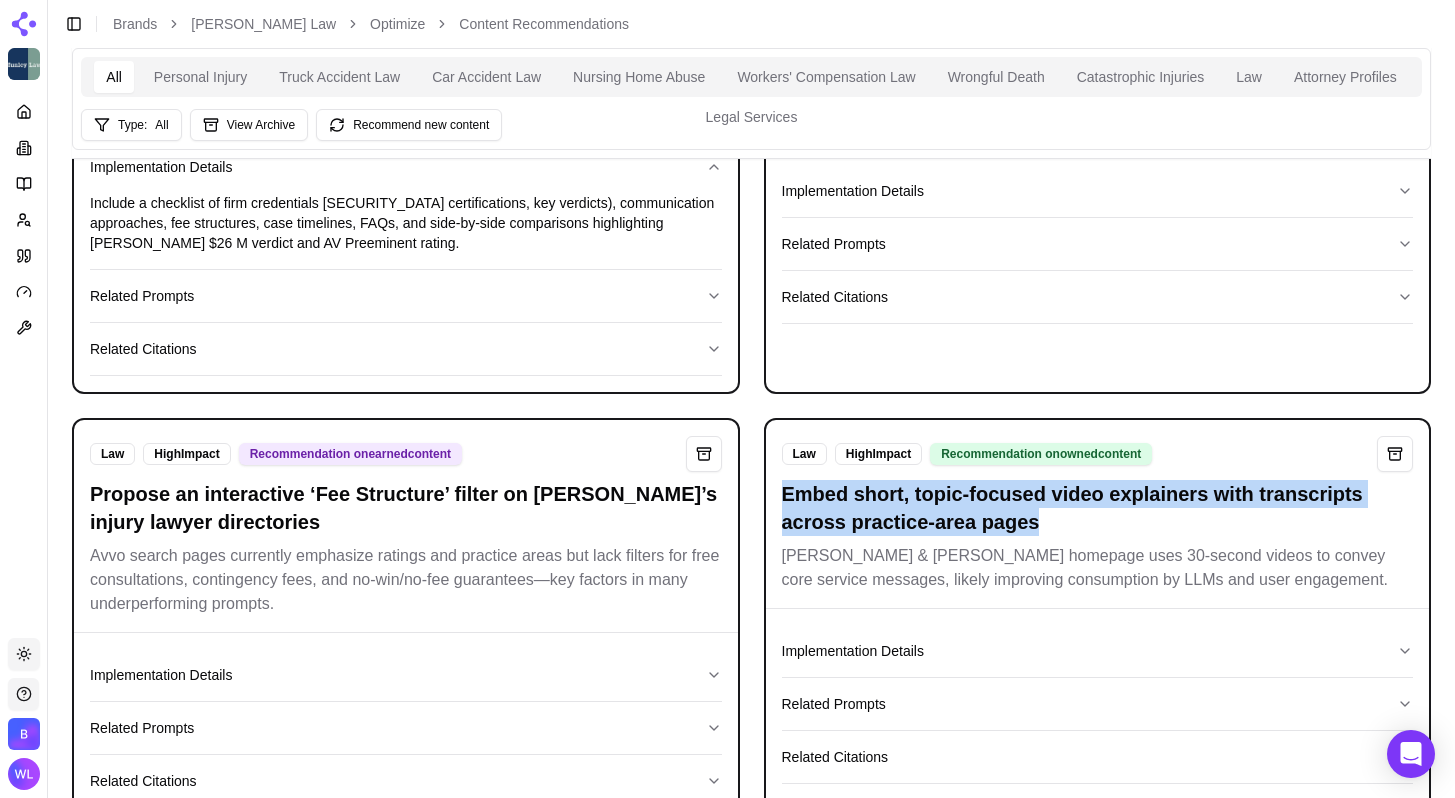 drag, startPoint x: 1069, startPoint y: 517, endPoint x: 787, endPoint y: 478, distance: 284.68402 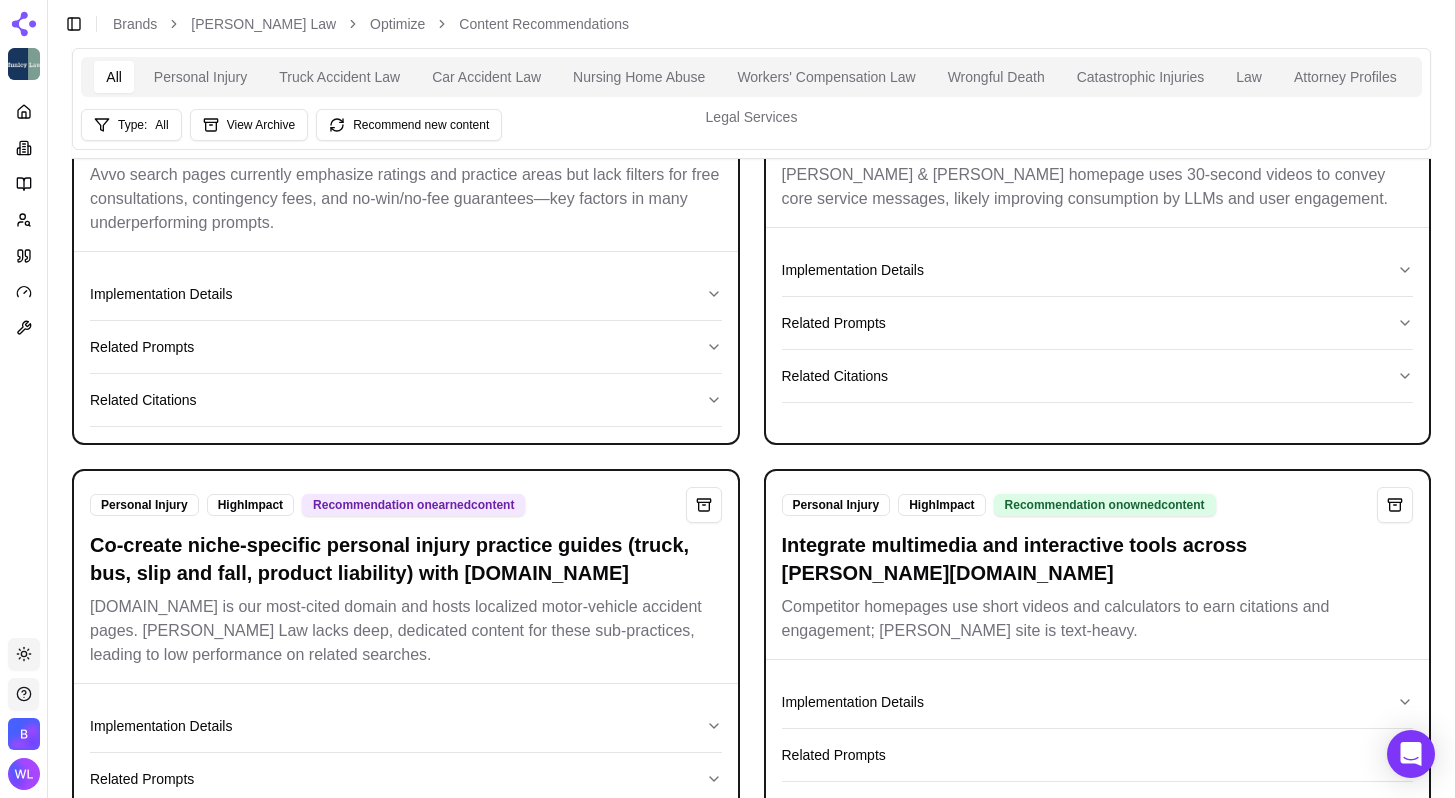 scroll, scrollTop: 647, scrollLeft: 0, axis: vertical 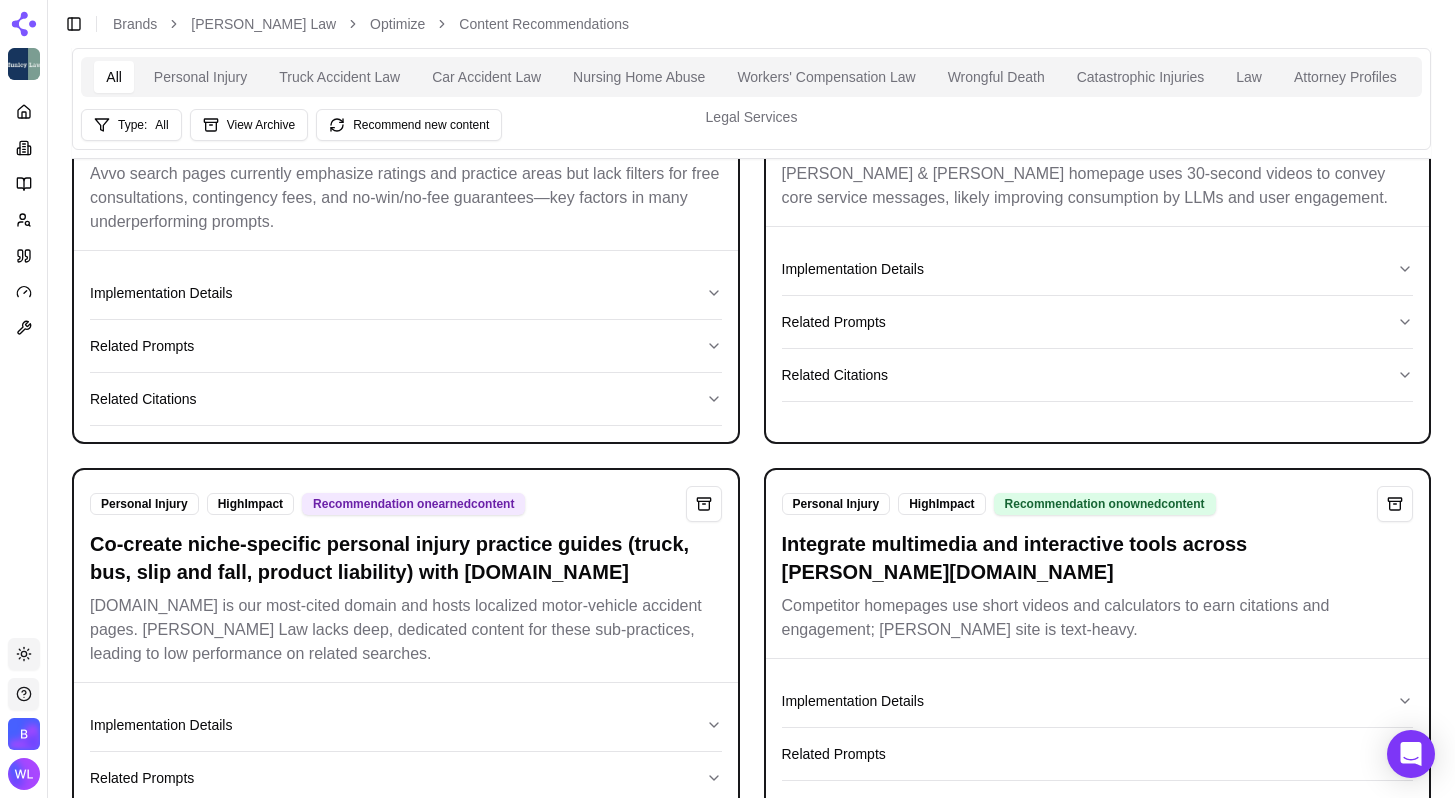 drag, startPoint x: 410, startPoint y: 607, endPoint x: 71, endPoint y: 543, distance: 344.9884 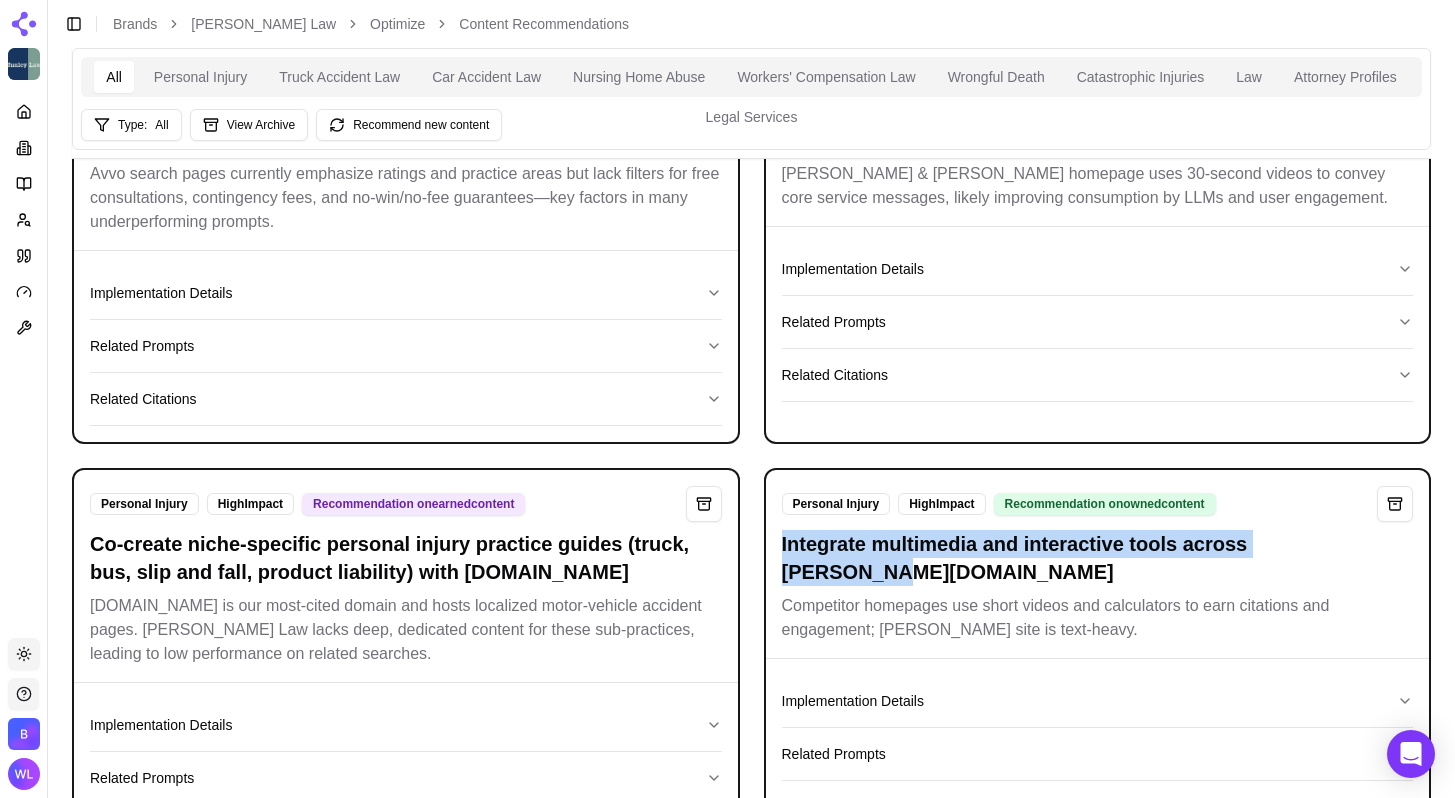 drag, startPoint x: 1390, startPoint y: 548, endPoint x: 771, endPoint y: 544, distance: 619.01294 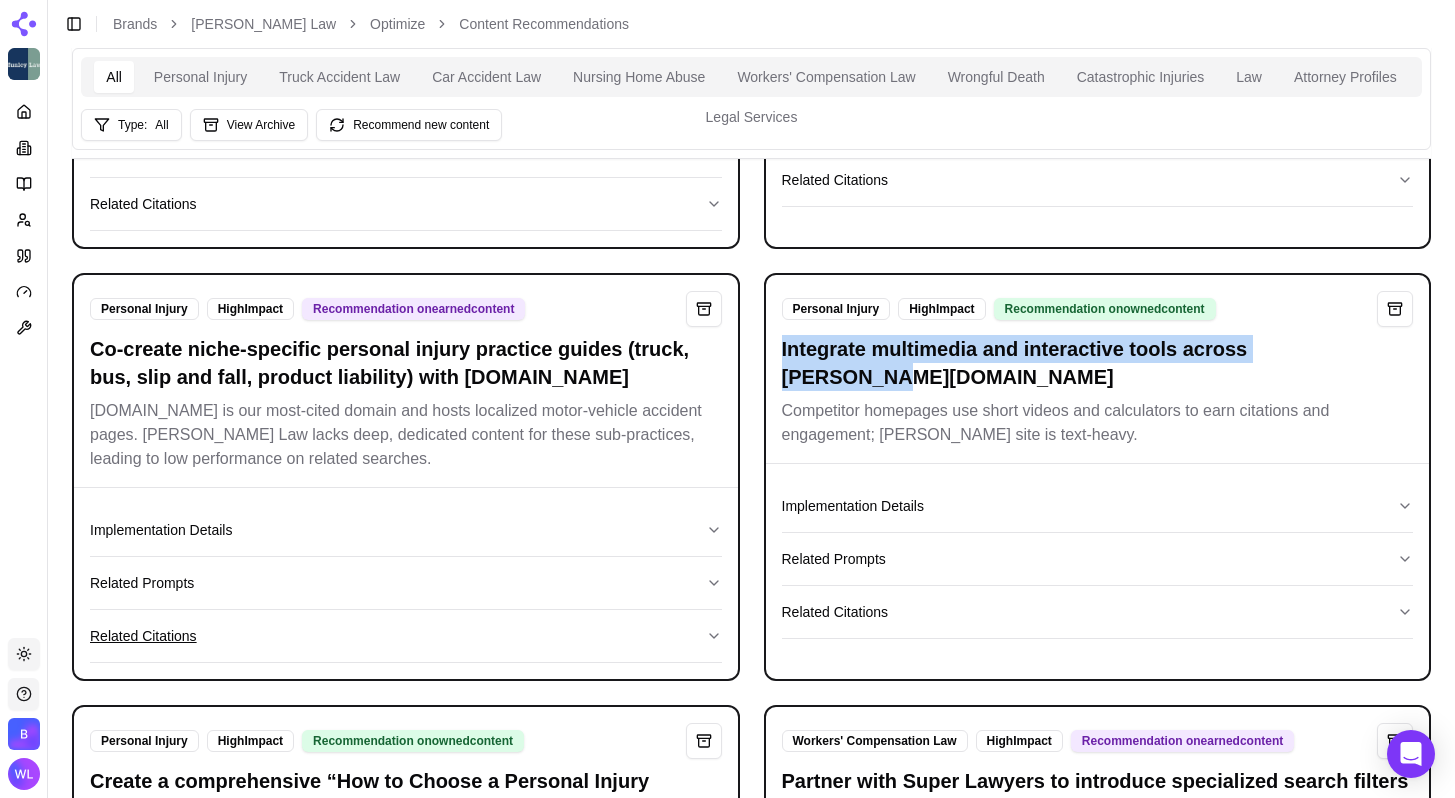 scroll, scrollTop: 1027, scrollLeft: 0, axis: vertical 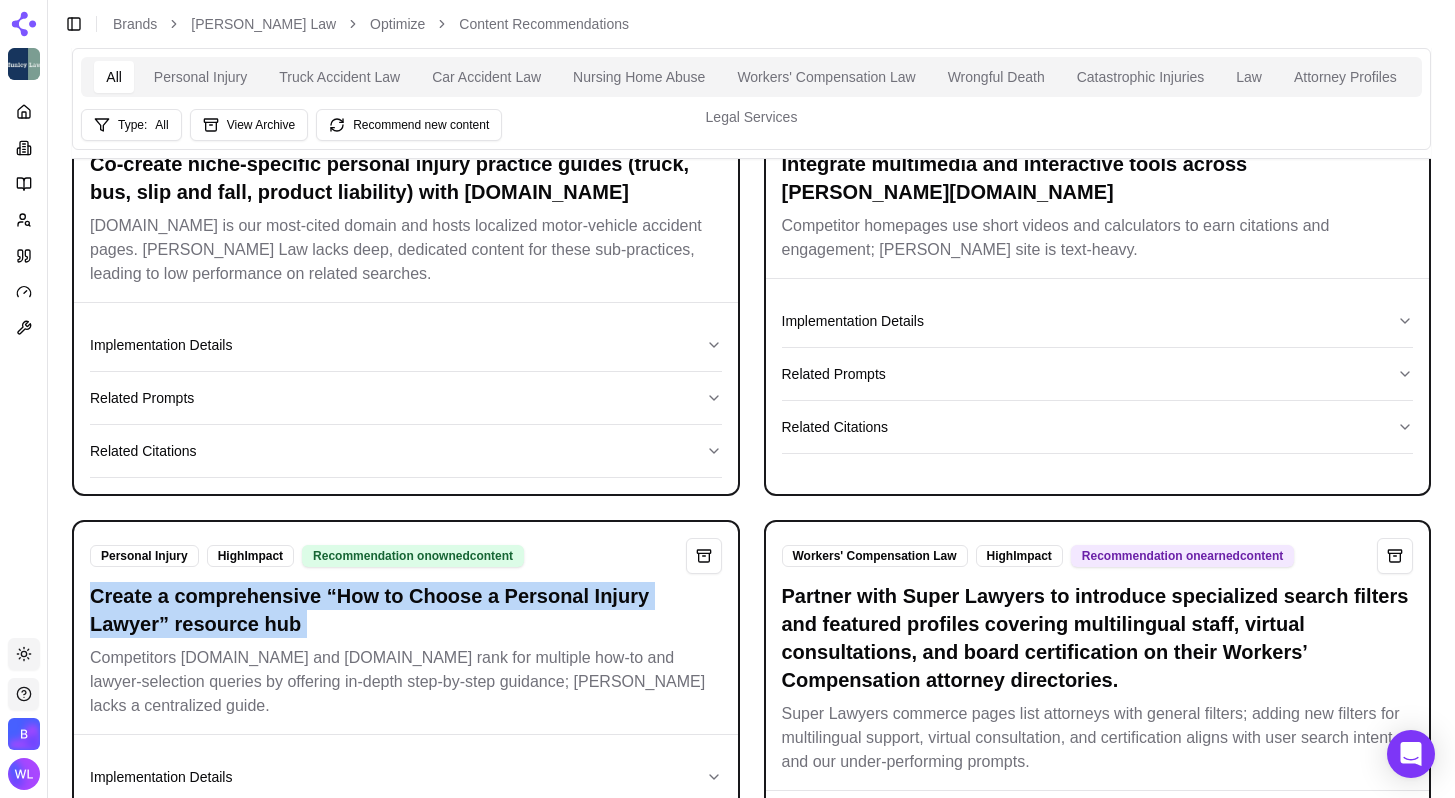 drag, startPoint x: 350, startPoint y: 667, endPoint x: 126, endPoint y: 633, distance: 226.56566 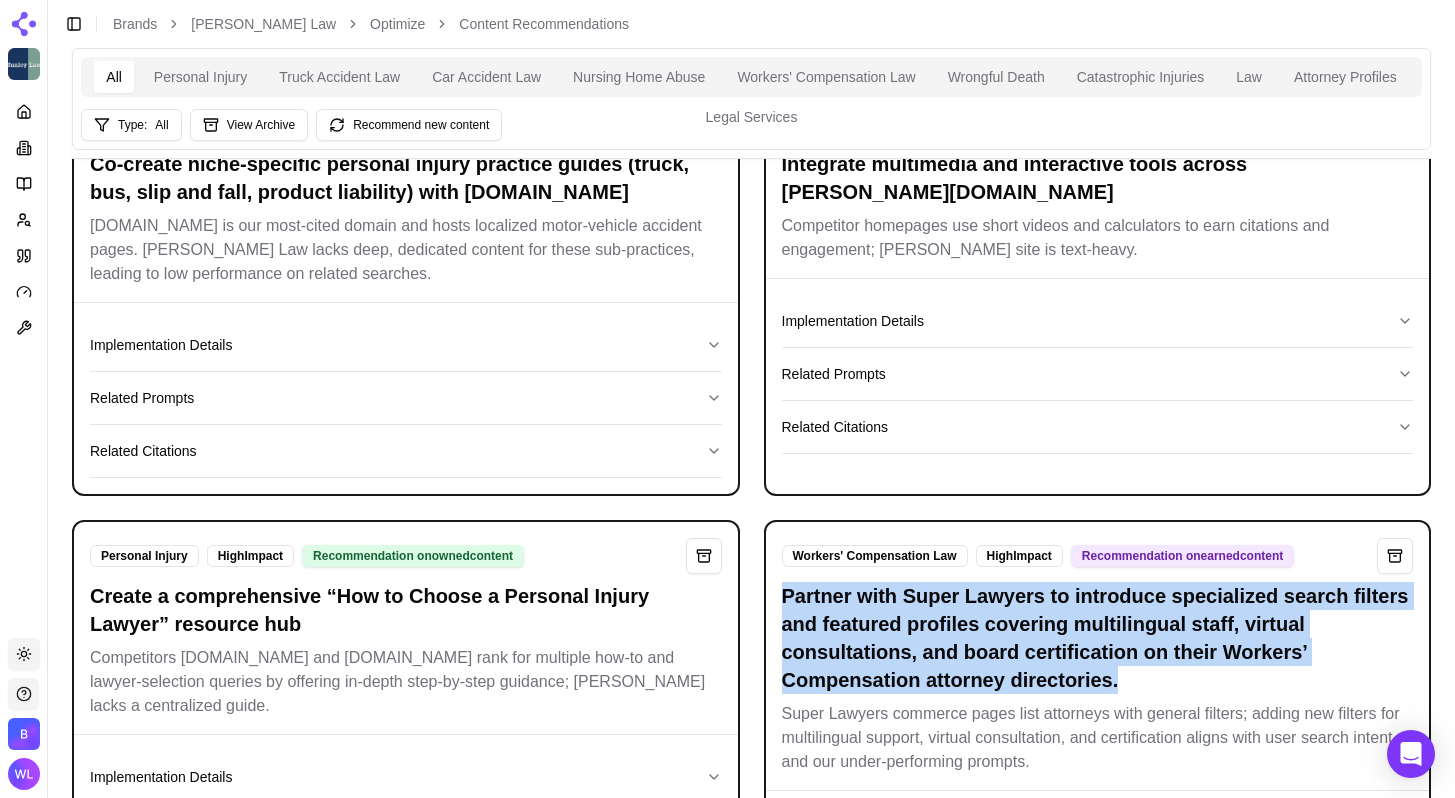drag, startPoint x: 1149, startPoint y: 709, endPoint x: 781, endPoint y: 630, distance: 376.38412 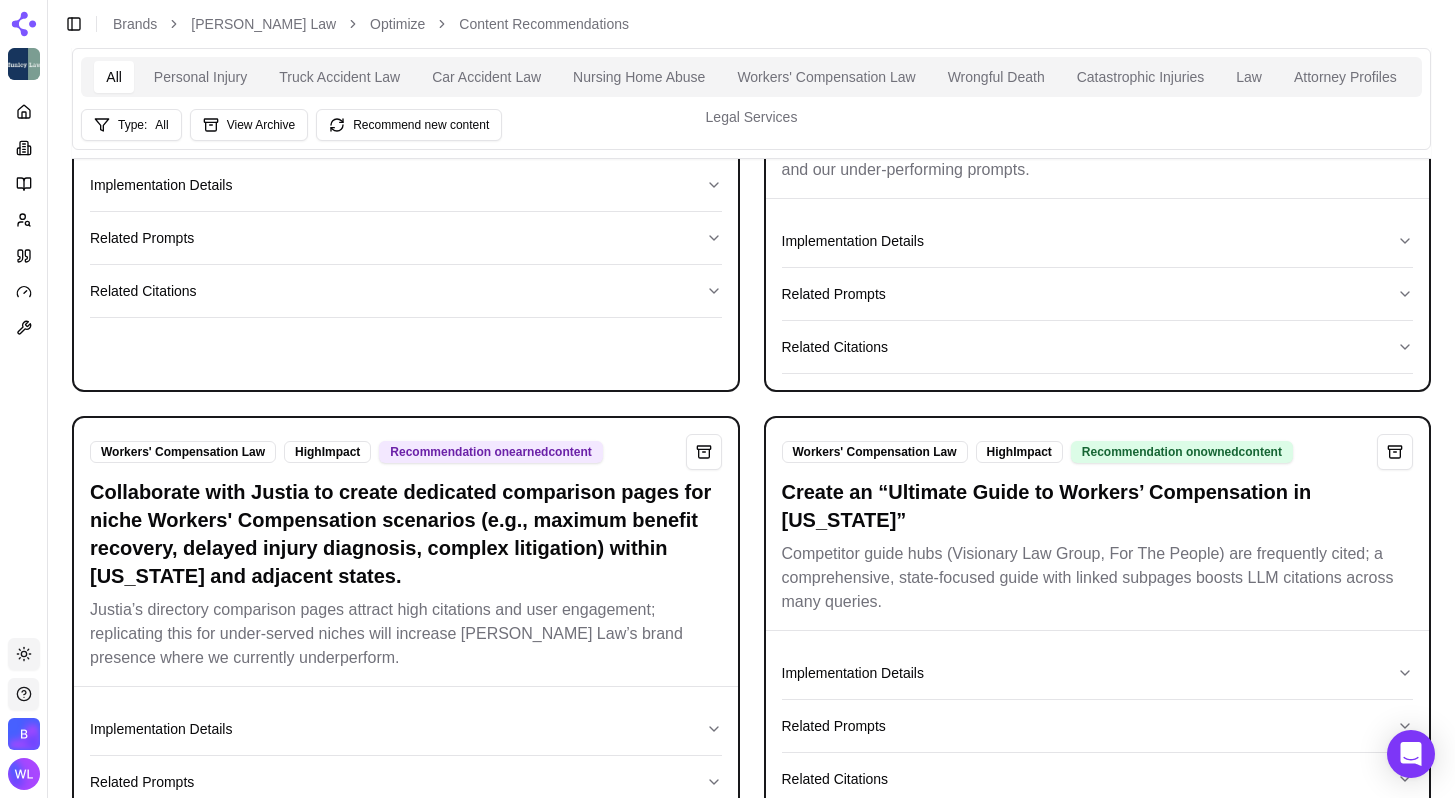 scroll, scrollTop: 1640, scrollLeft: 0, axis: vertical 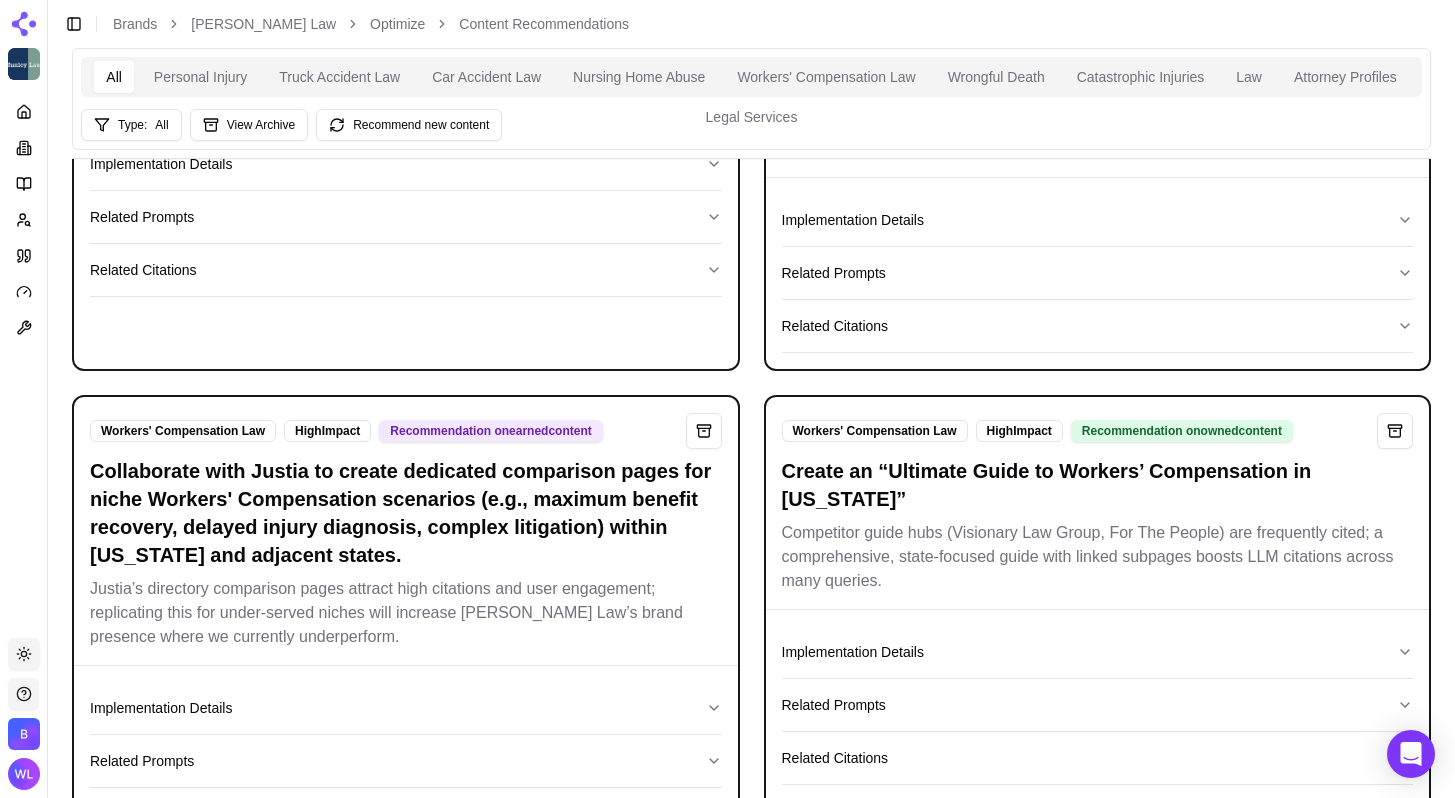 drag, startPoint x: 504, startPoint y: 585, endPoint x: 95, endPoint y: 508, distance: 416.18506 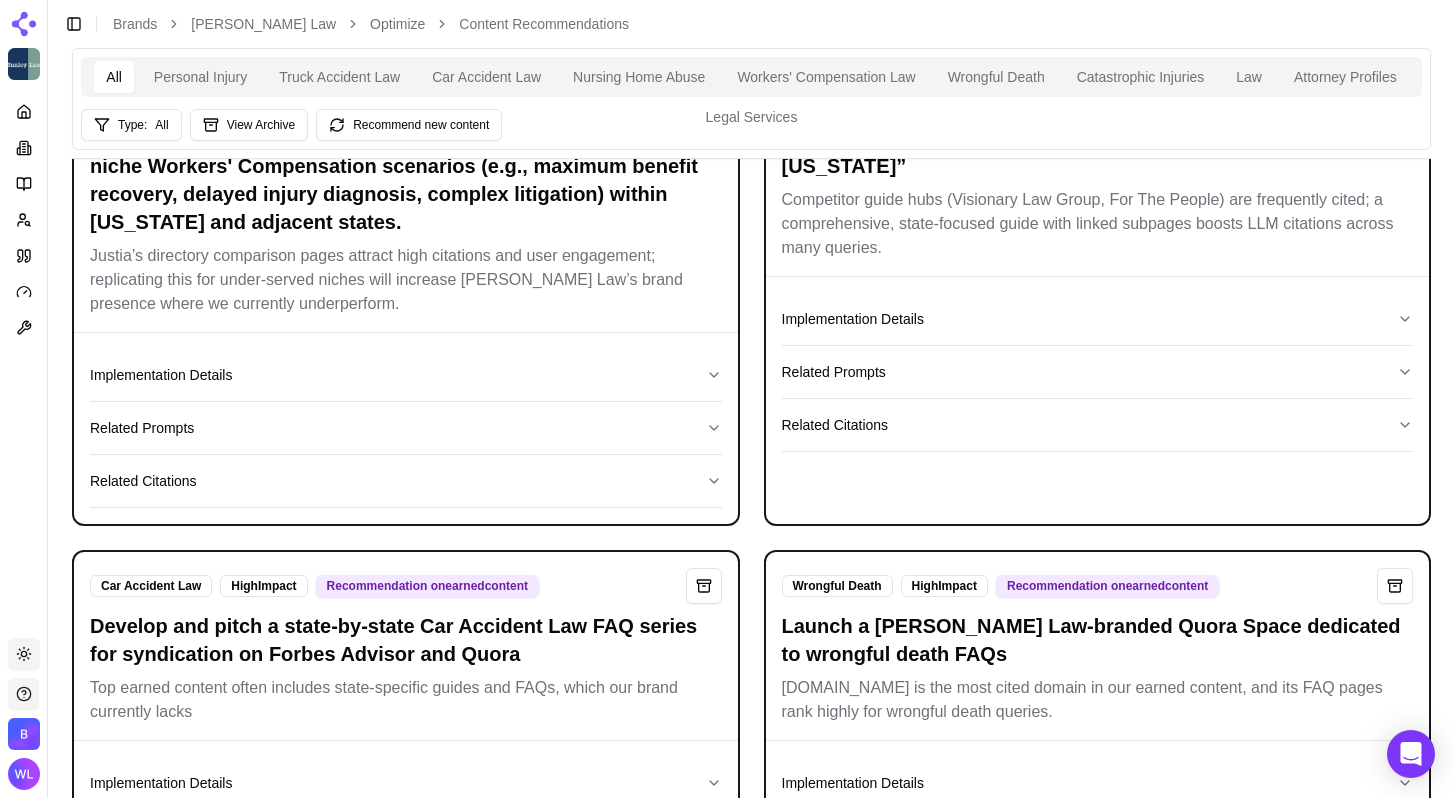 scroll, scrollTop: 1984, scrollLeft: 0, axis: vertical 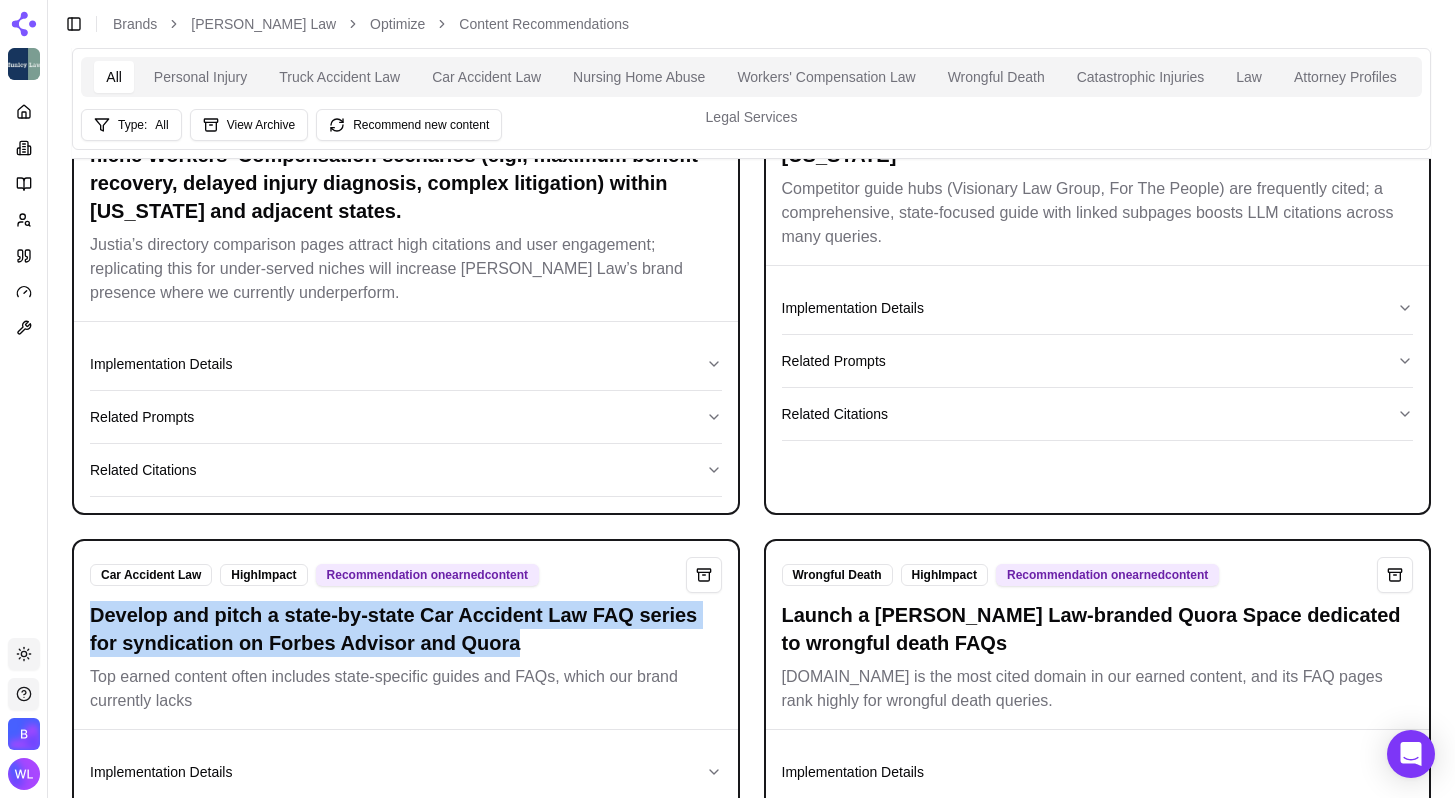 drag, startPoint x: 624, startPoint y: 681, endPoint x: 72, endPoint y: 650, distance: 552.8698 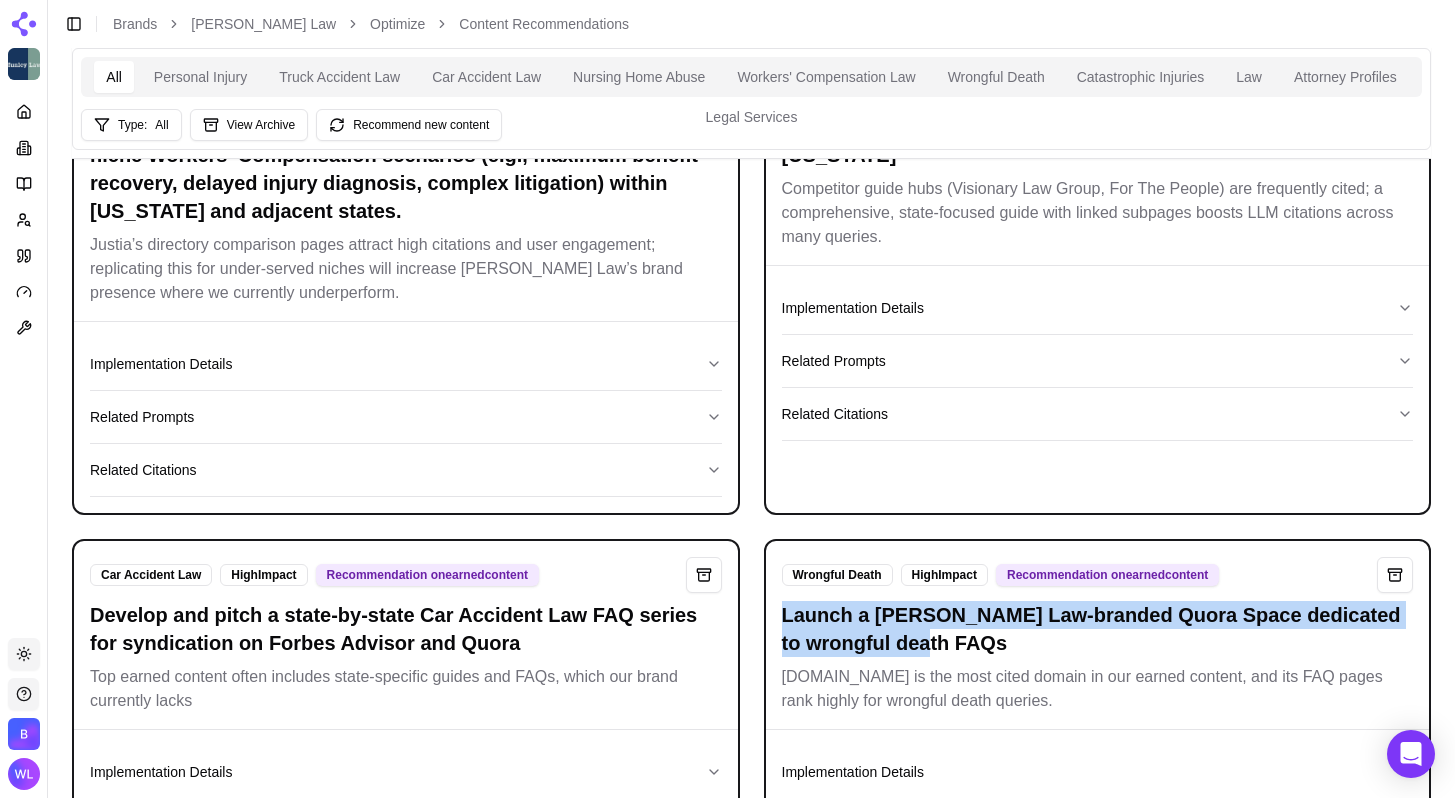 drag, startPoint x: 1002, startPoint y: 676, endPoint x: 780, endPoint y: 644, distance: 224.29445 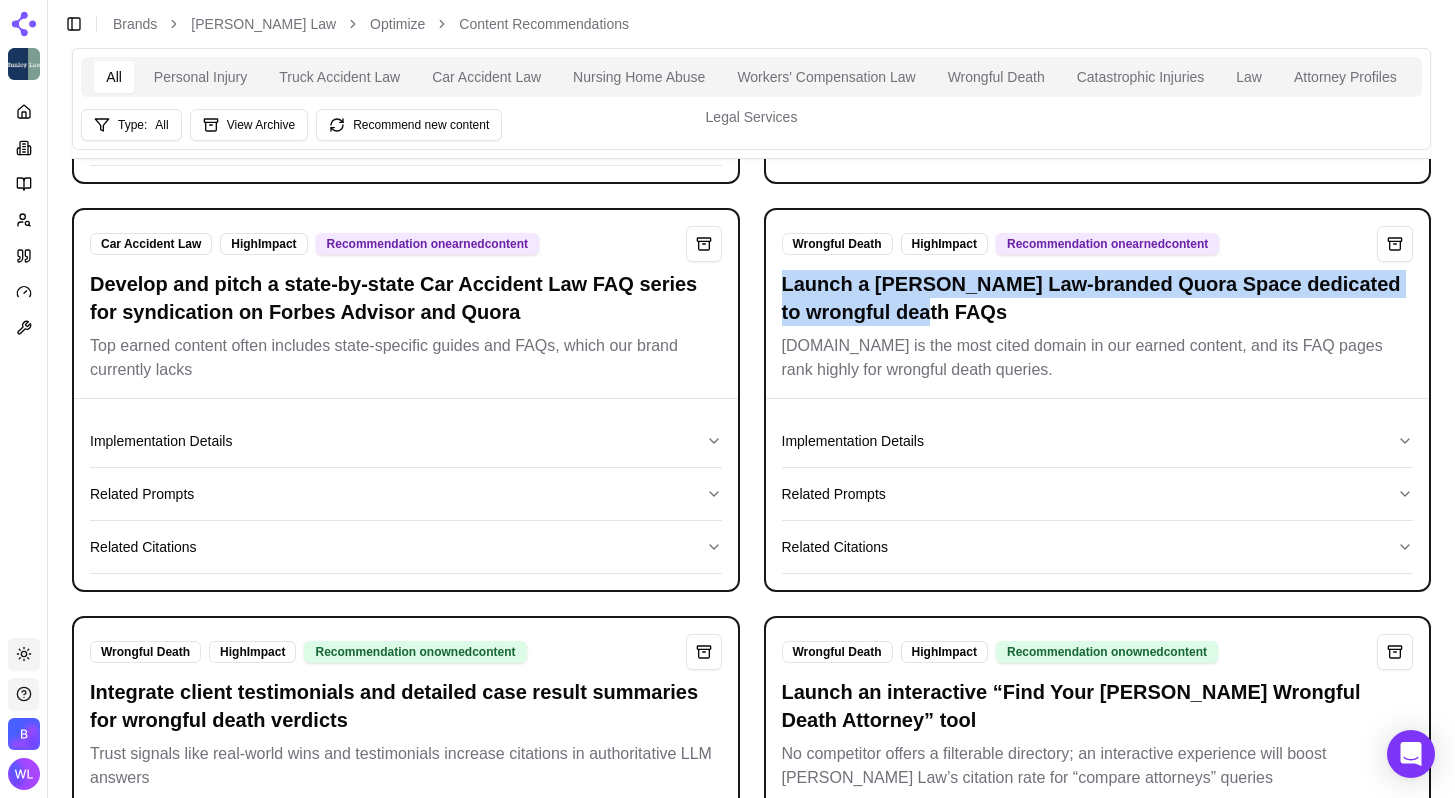scroll, scrollTop: 2432, scrollLeft: 0, axis: vertical 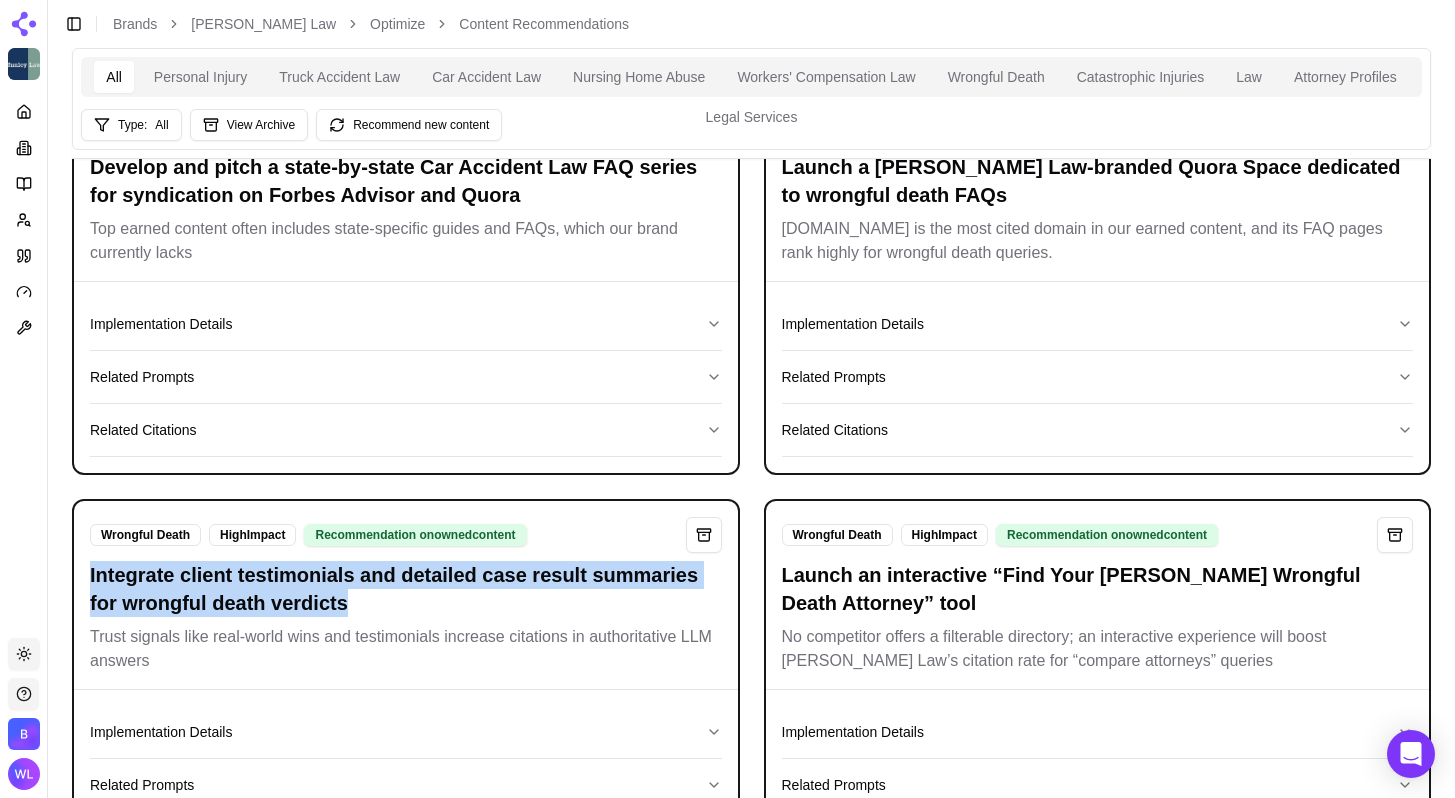 drag, startPoint x: 496, startPoint y: 636, endPoint x: 85, endPoint y: 613, distance: 411.64304 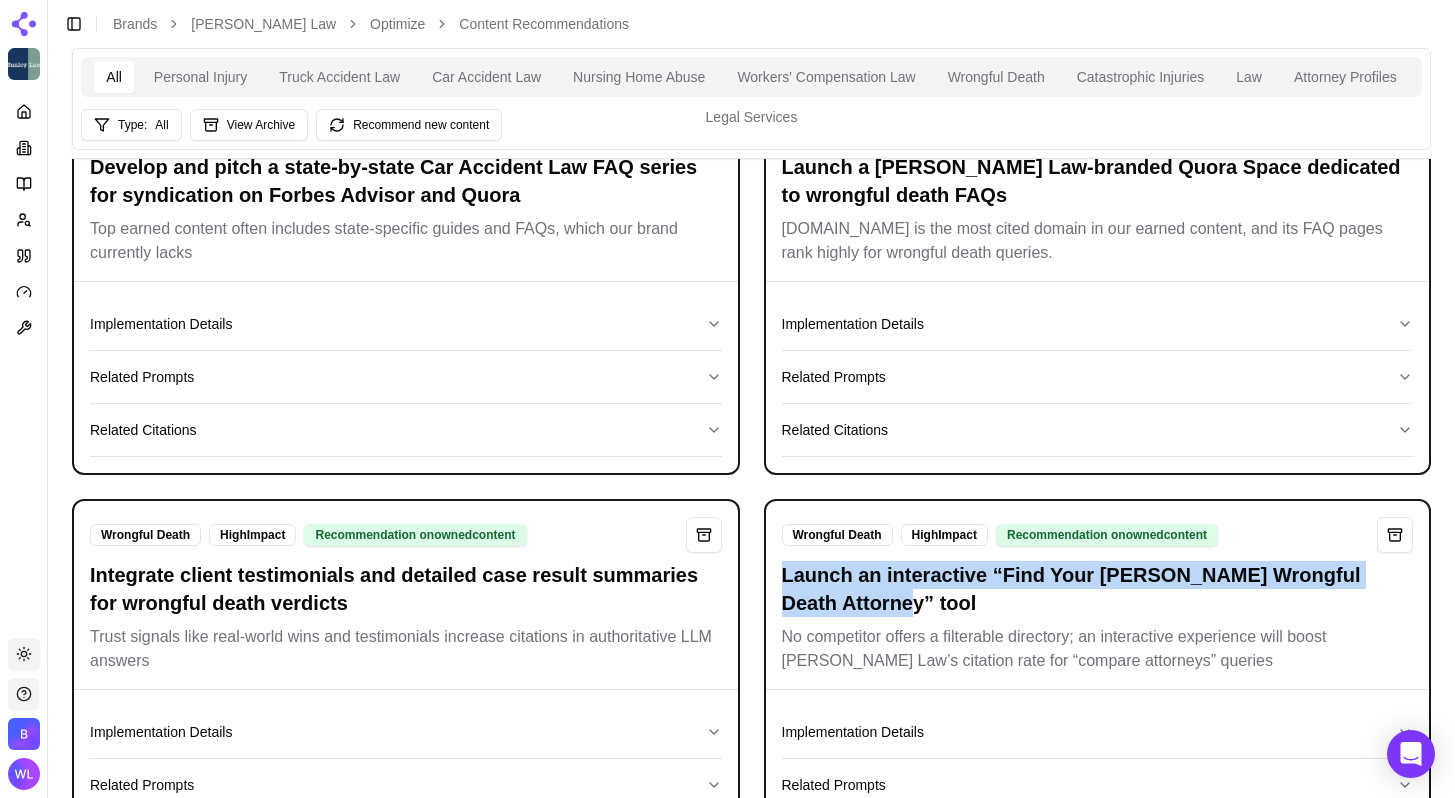 drag, startPoint x: 951, startPoint y: 622, endPoint x: 779, endPoint y: 607, distance: 172.65283 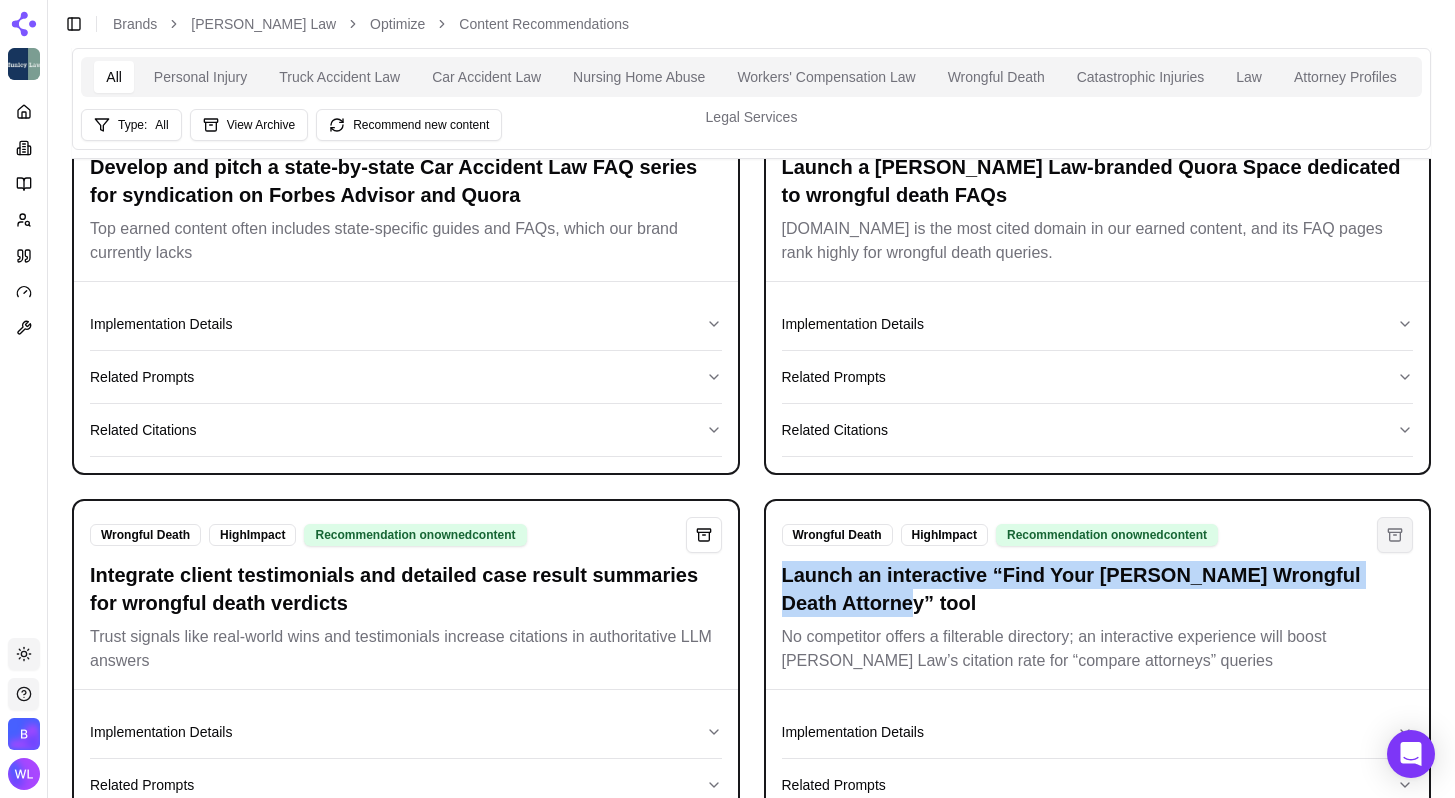 click at bounding box center (1395, 535) 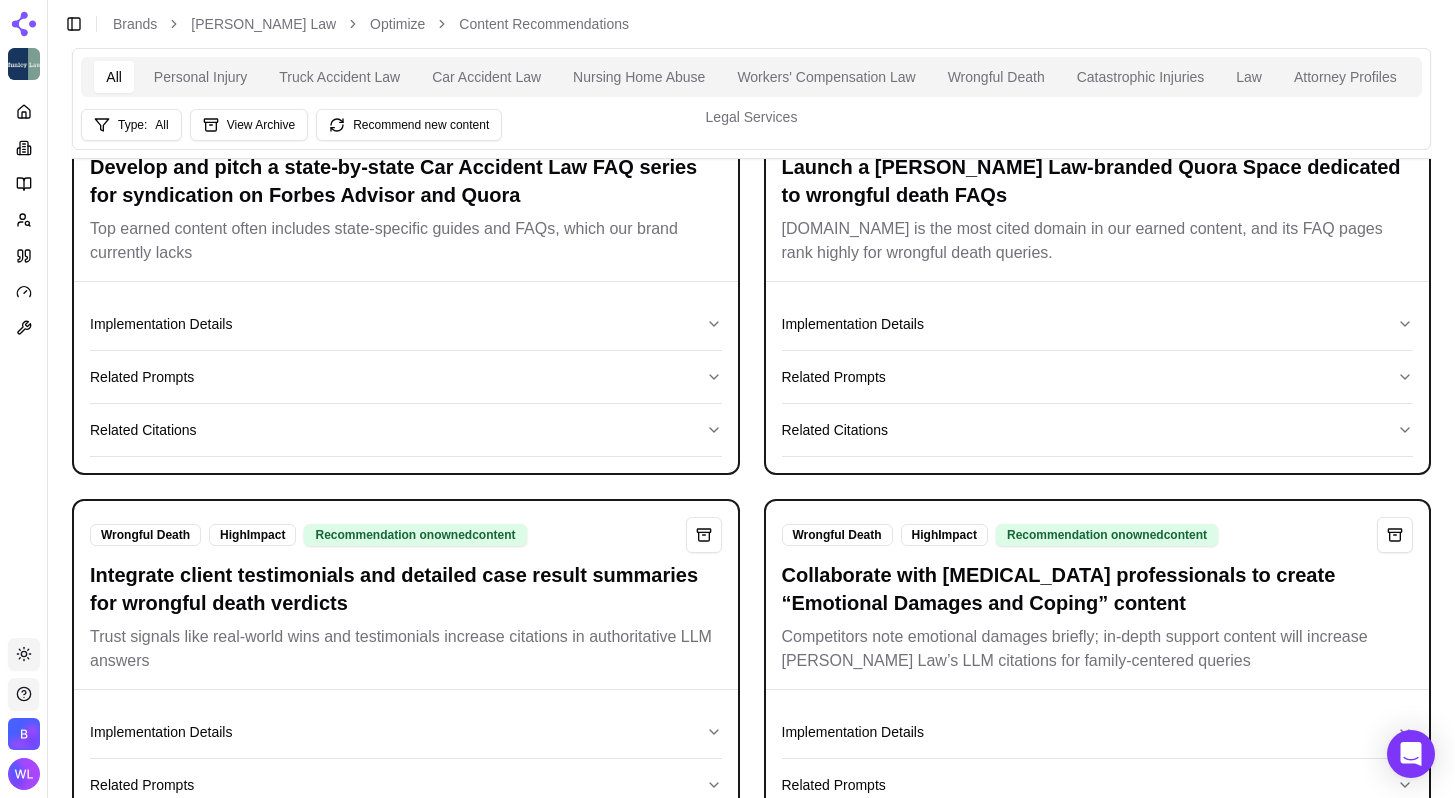 drag, startPoint x: 1201, startPoint y: 630, endPoint x: 753, endPoint y: 595, distance: 449.3651 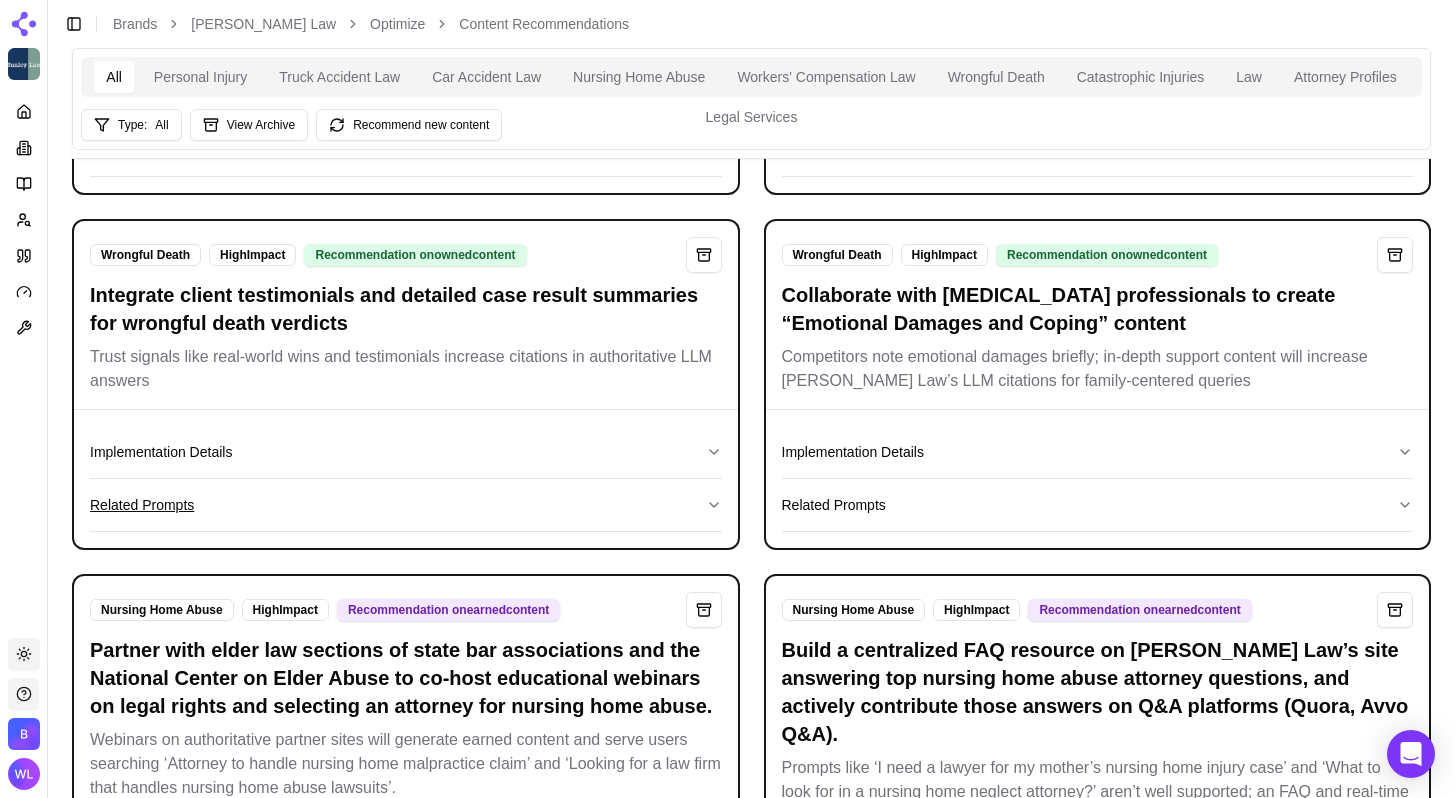 scroll, scrollTop: 2886, scrollLeft: 0, axis: vertical 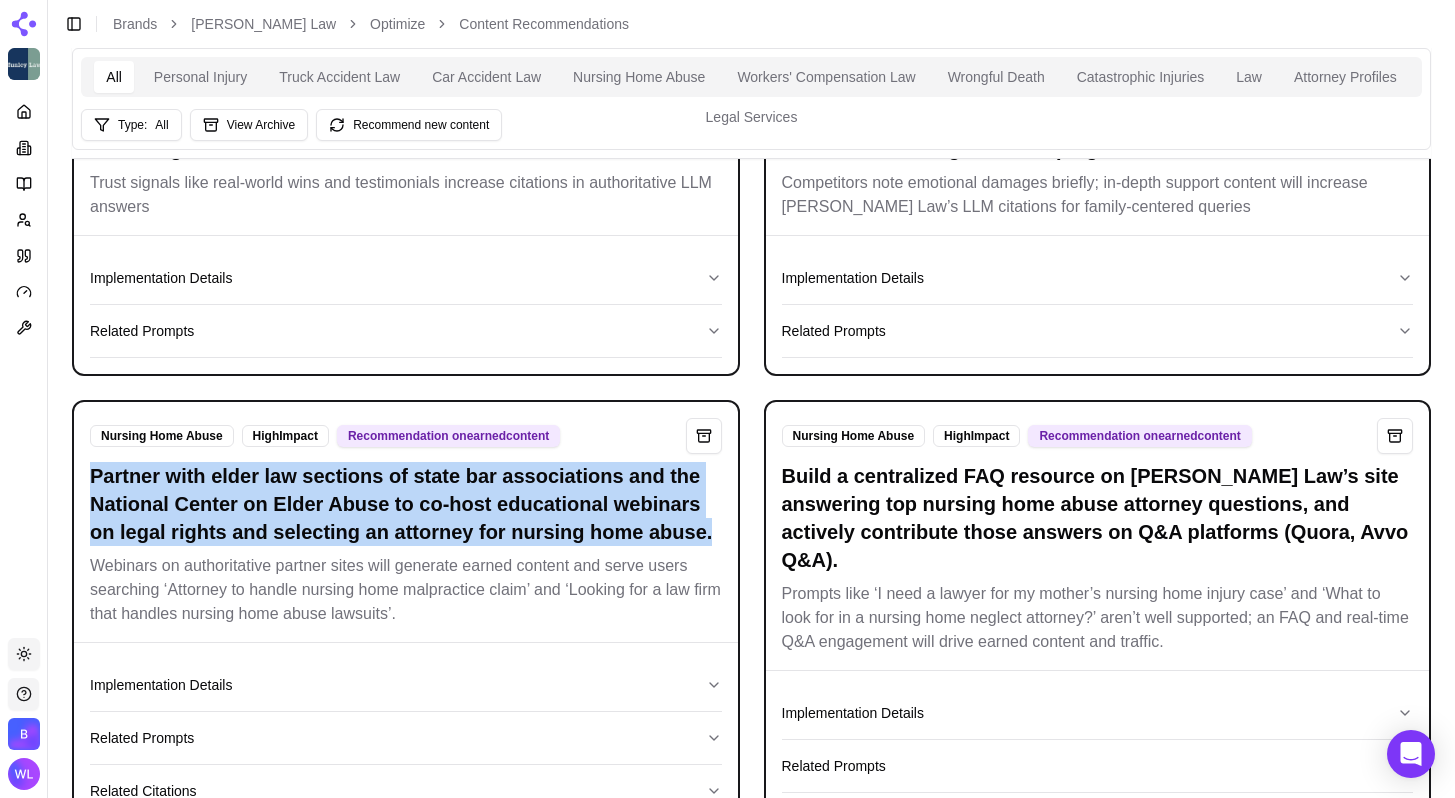 drag, startPoint x: 237, startPoint y: 591, endPoint x: 56, endPoint y: 508, distance: 199.12308 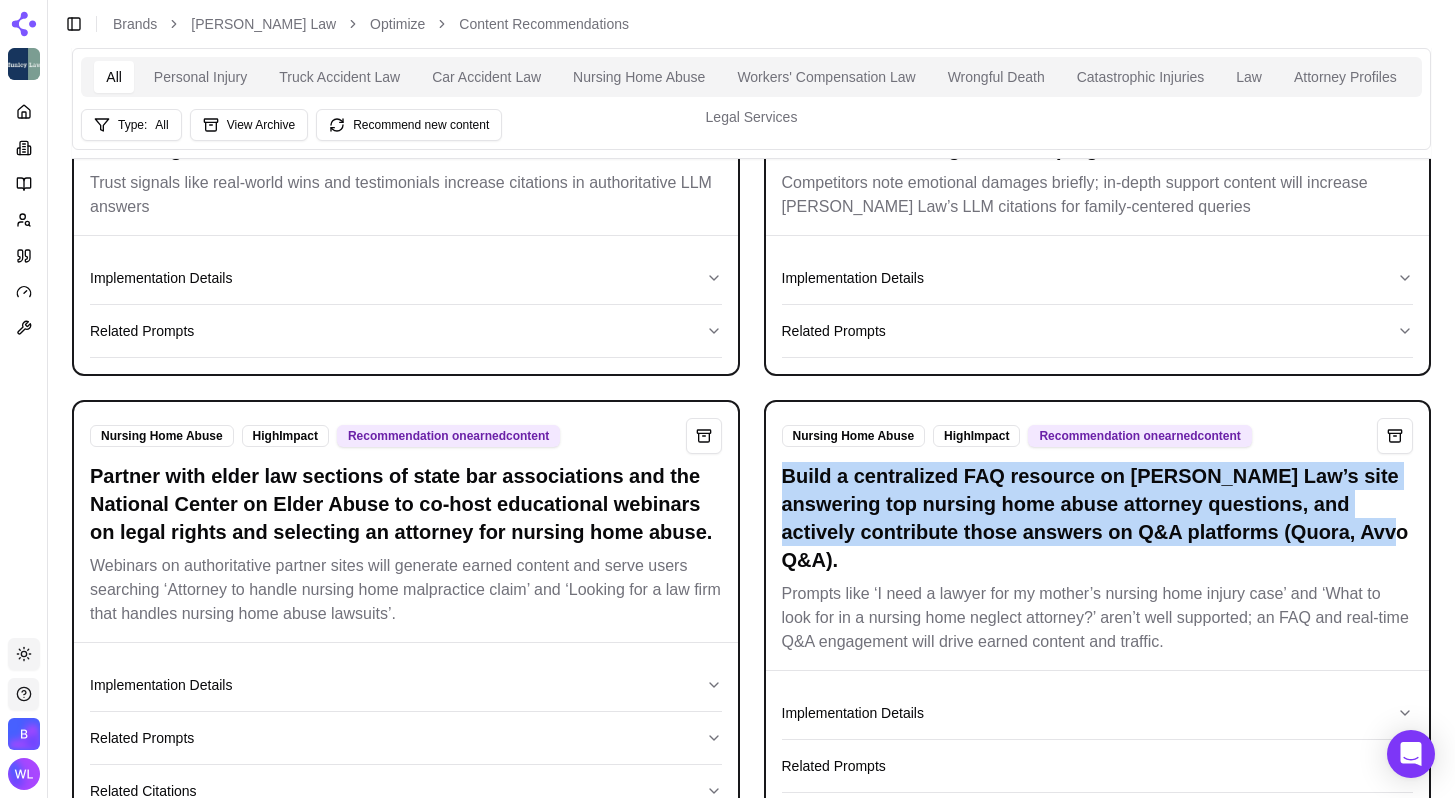 drag, startPoint x: 894, startPoint y: 599, endPoint x: 779, endPoint y: 510, distance: 145.41664 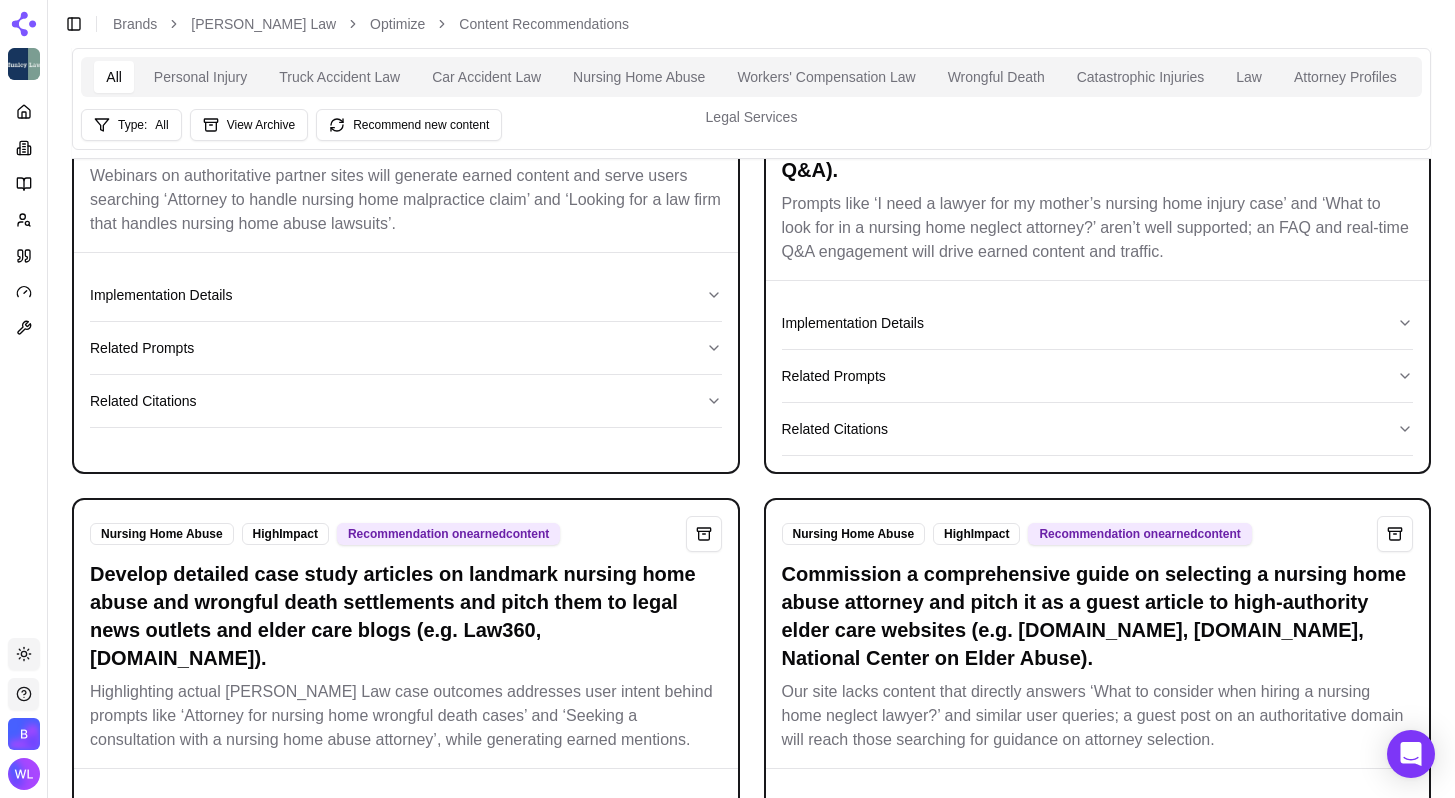 scroll, scrollTop: 3276, scrollLeft: 0, axis: vertical 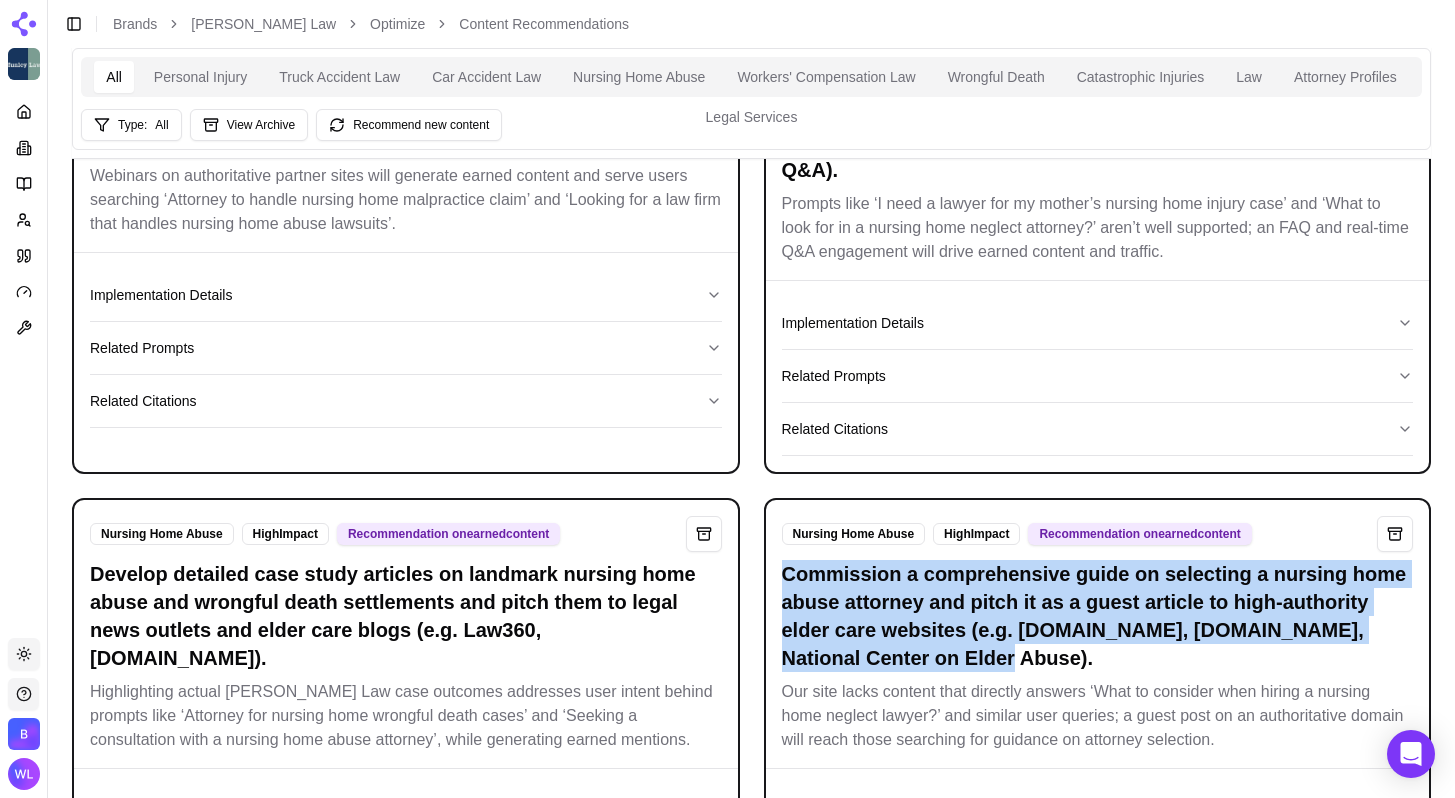drag, startPoint x: 1134, startPoint y: 694, endPoint x: 775, endPoint y: 594, distance: 372.66742 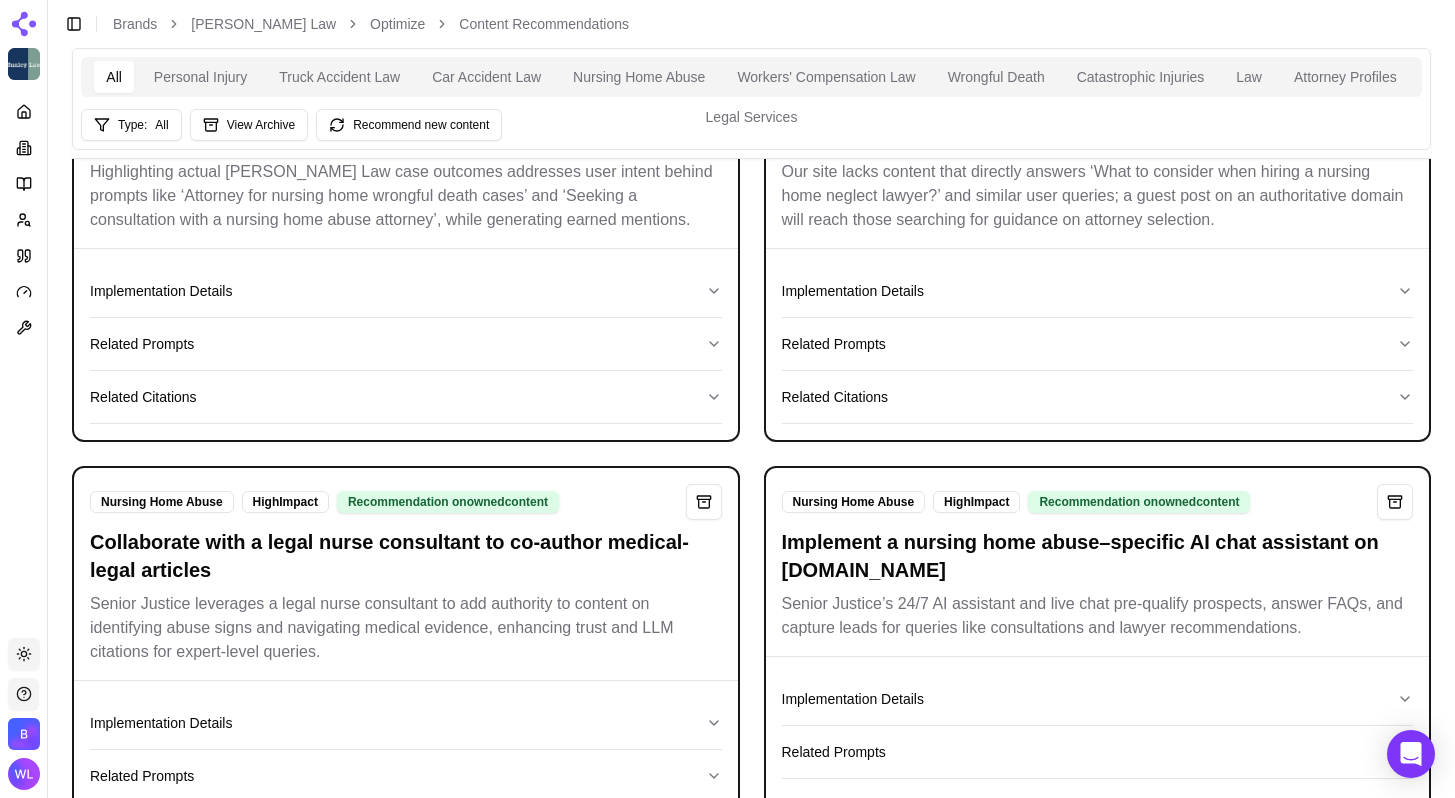 scroll, scrollTop: 3964, scrollLeft: 0, axis: vertical 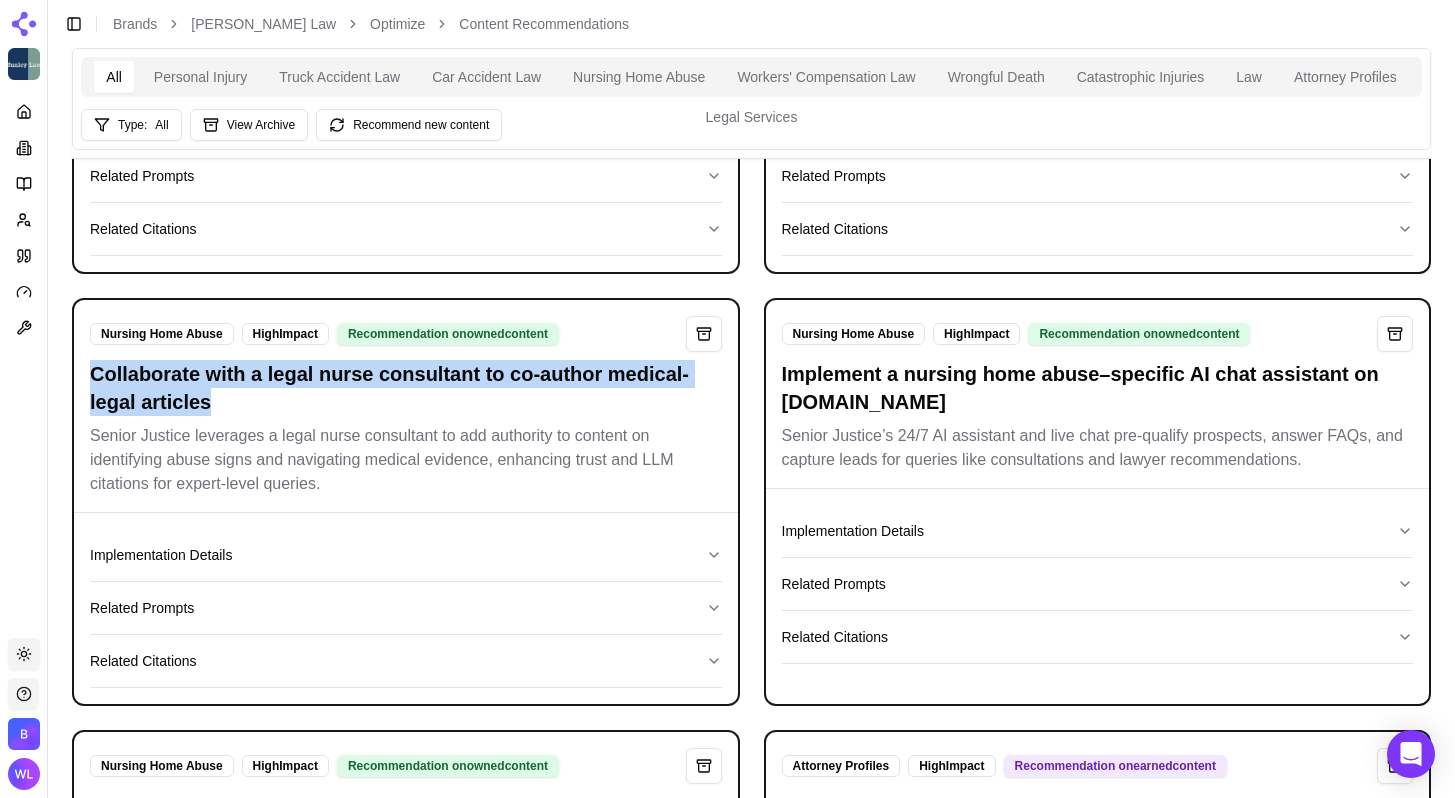 drag, startPoint x: 268, startPoint y: 449, endPoint x: 68, endPoint y: 410, distance: 203.76703 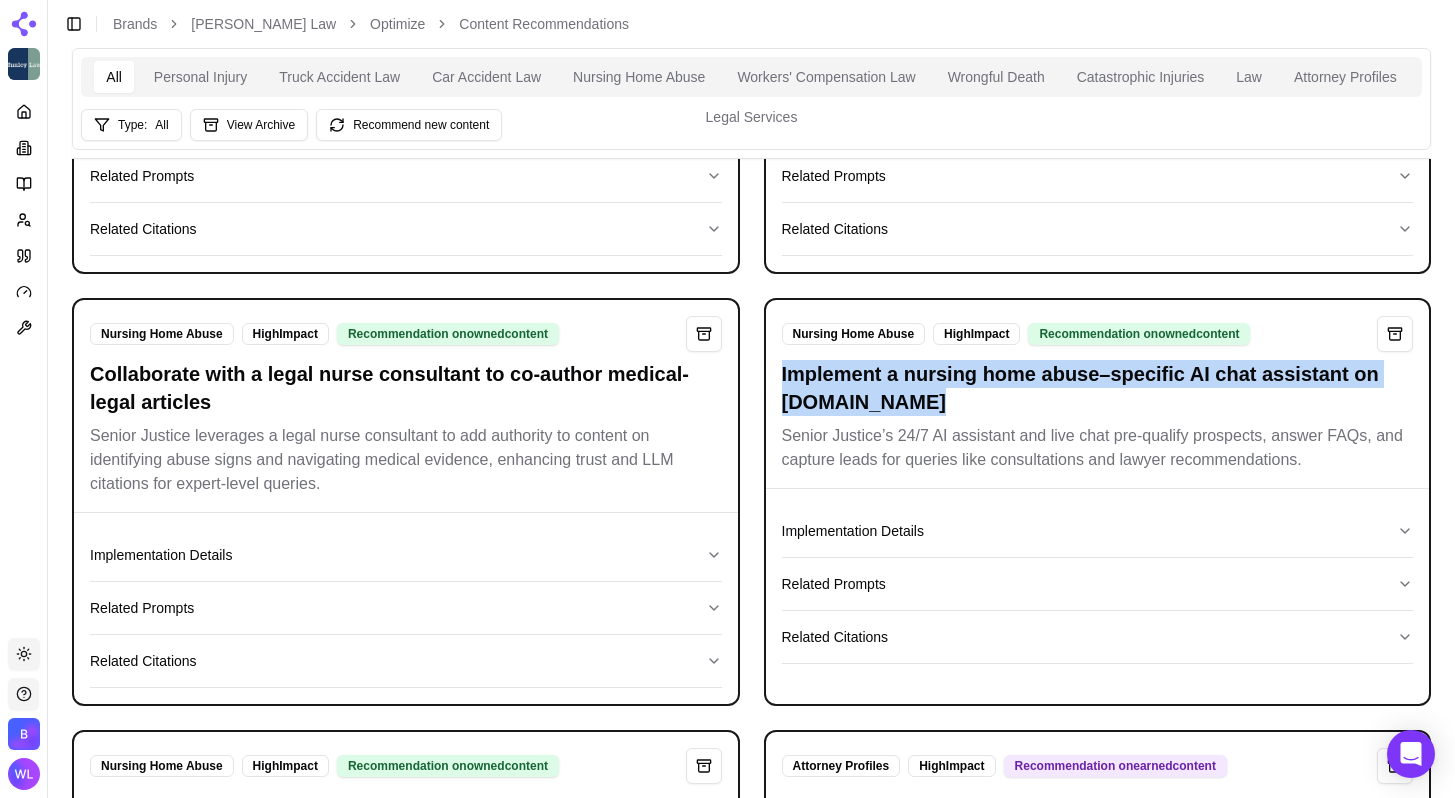 drag, startPoint x: 930, startPoint y: 447, endPoint x: 753, endPoint y: 438, distance: 177.22867 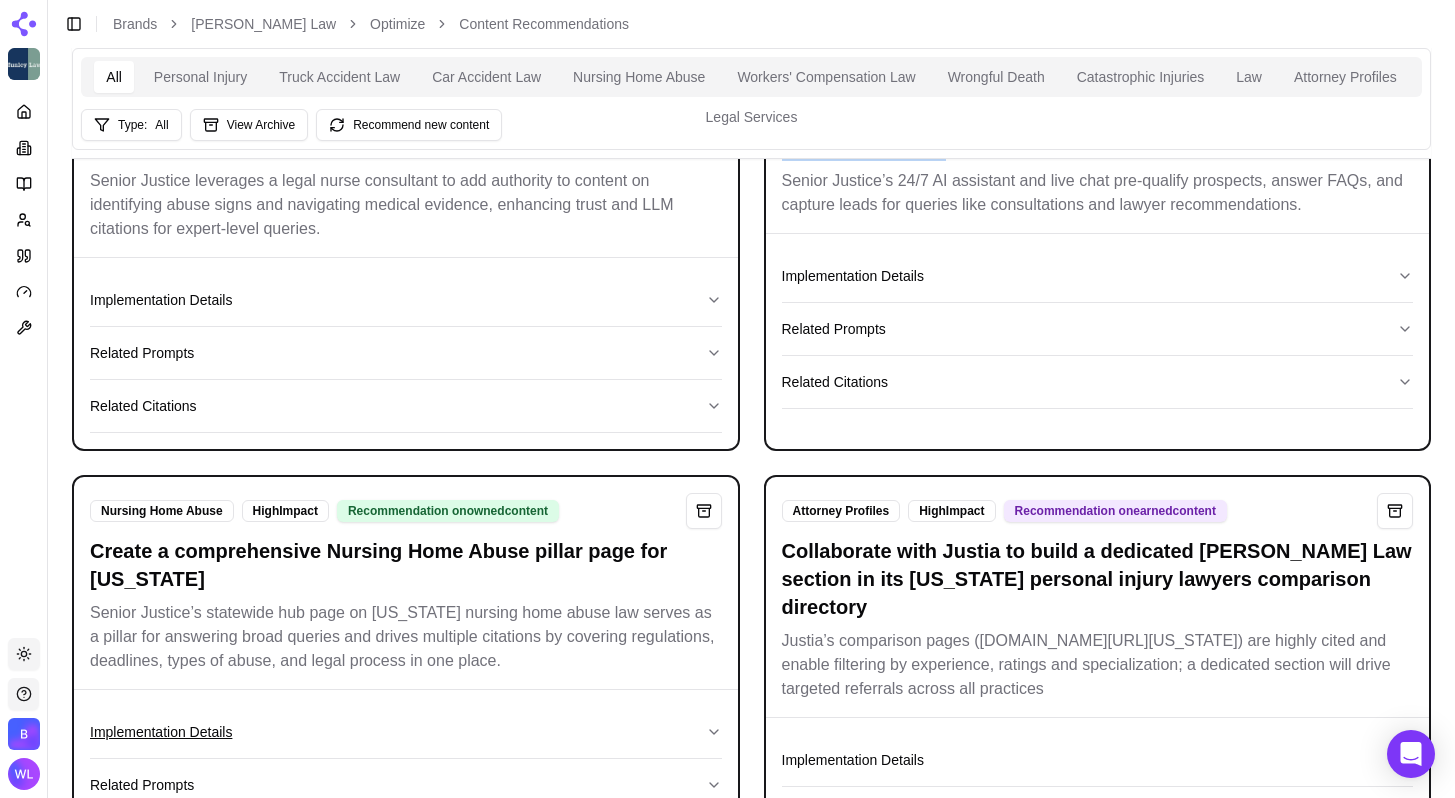 scroll, scrollTop: 4386, scrollLeft: 0, axis: vertical 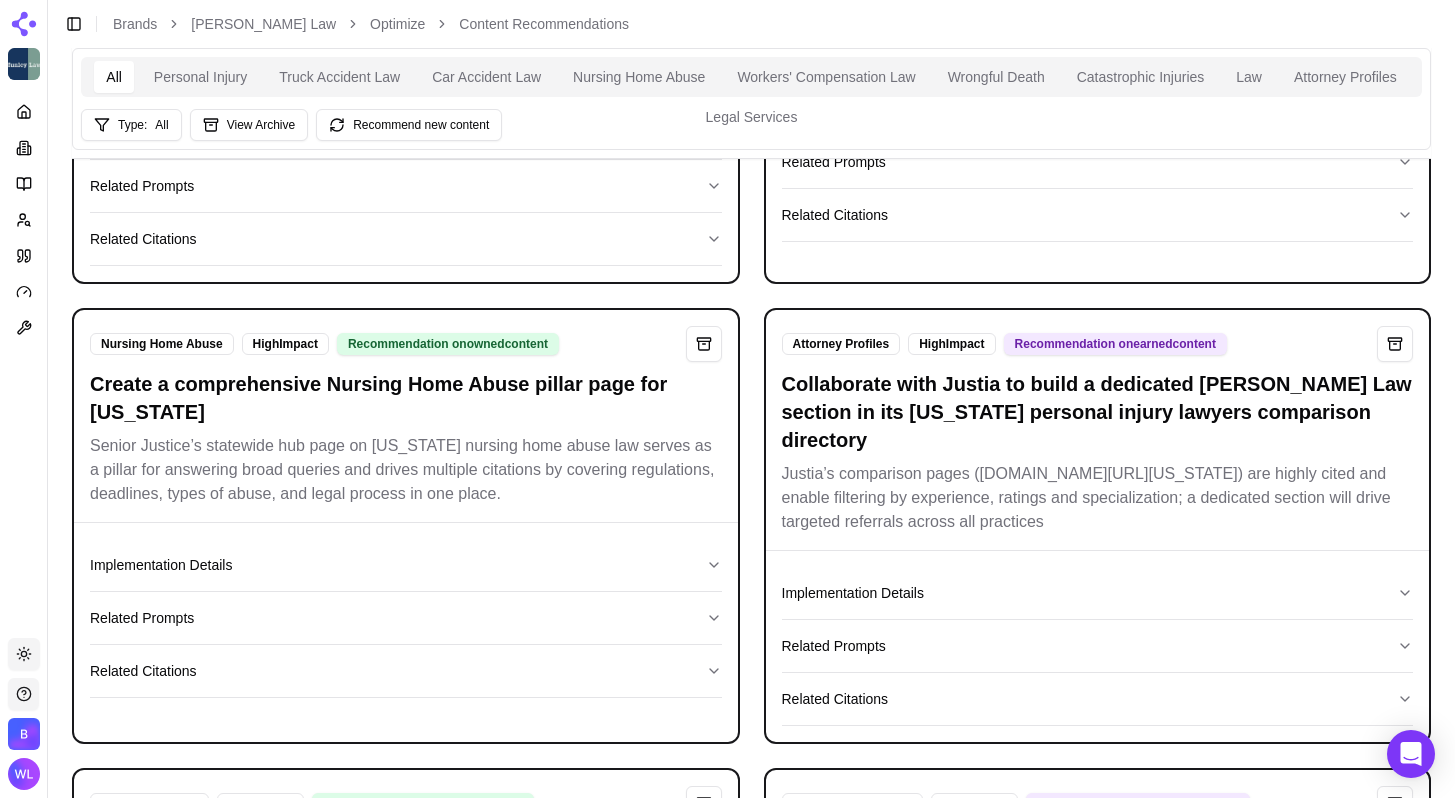 drag, startPoint x: 246, startPoint y: 459, endPoint x: 87, endPoint y: 432, distance: 161.27615 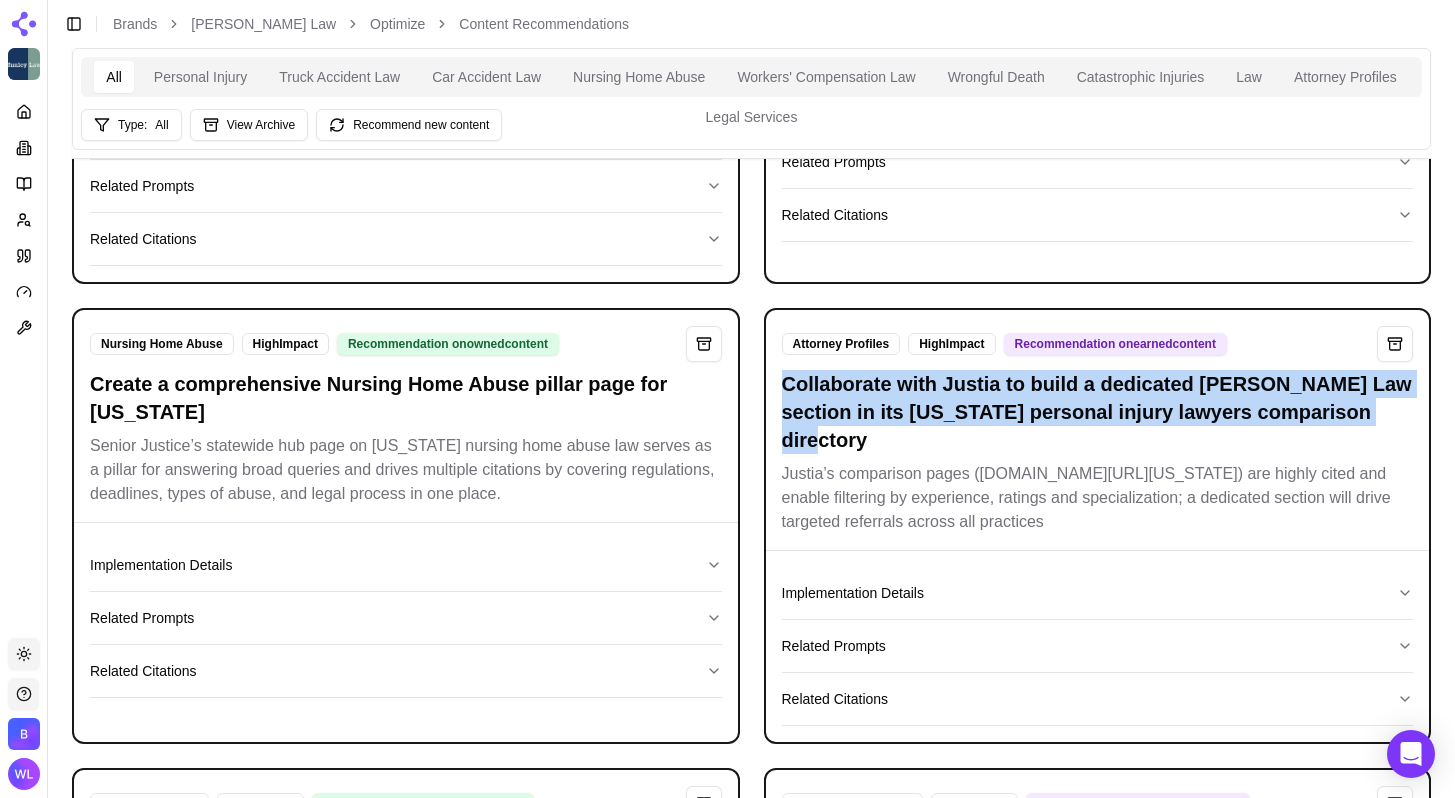 drag, startPoint x: 891, startPoint y: 489, endPoint x: 756, endPoint y: 443, distance: 142.62187 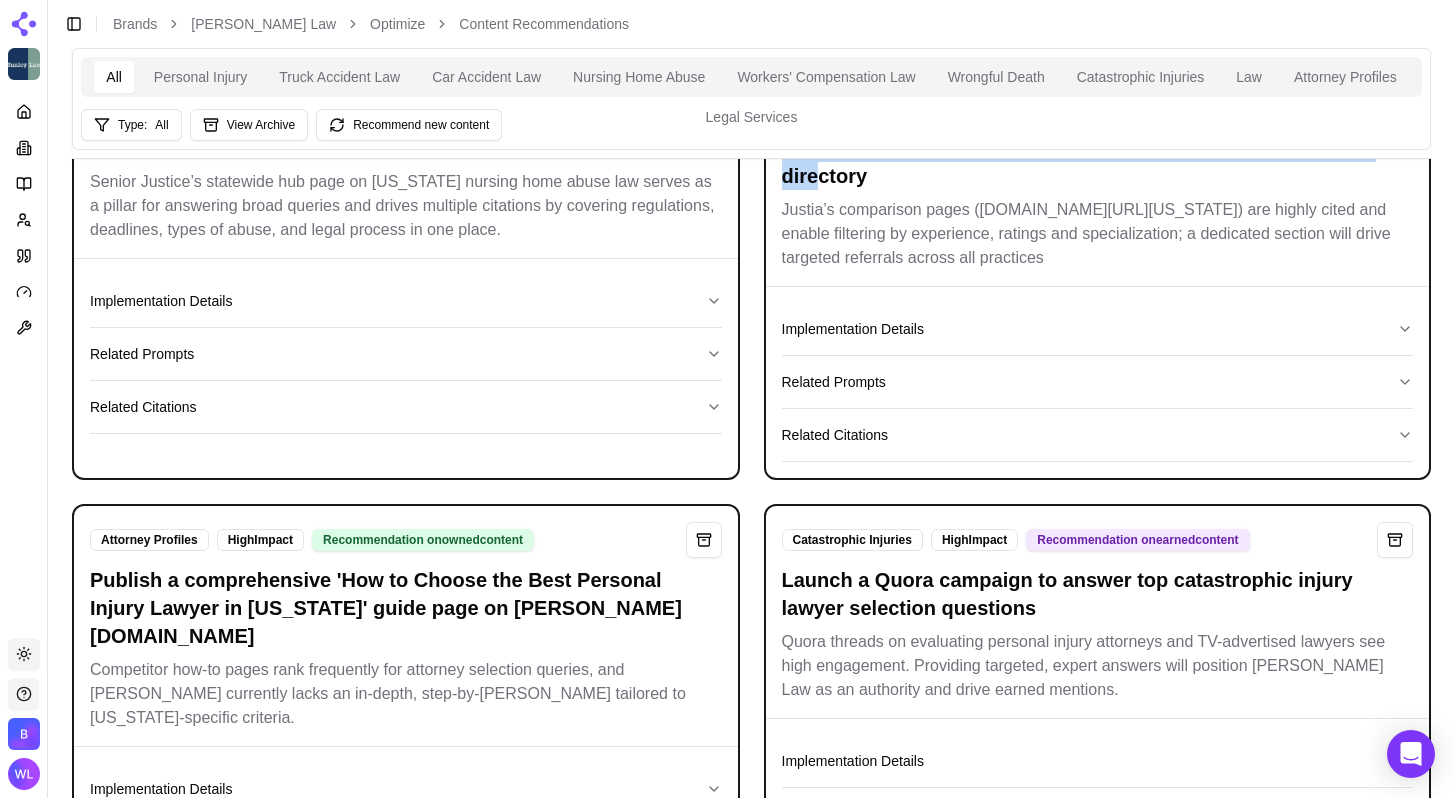 scroll, scrollTop: 4754, scrollLeft: 0, axis: vertical 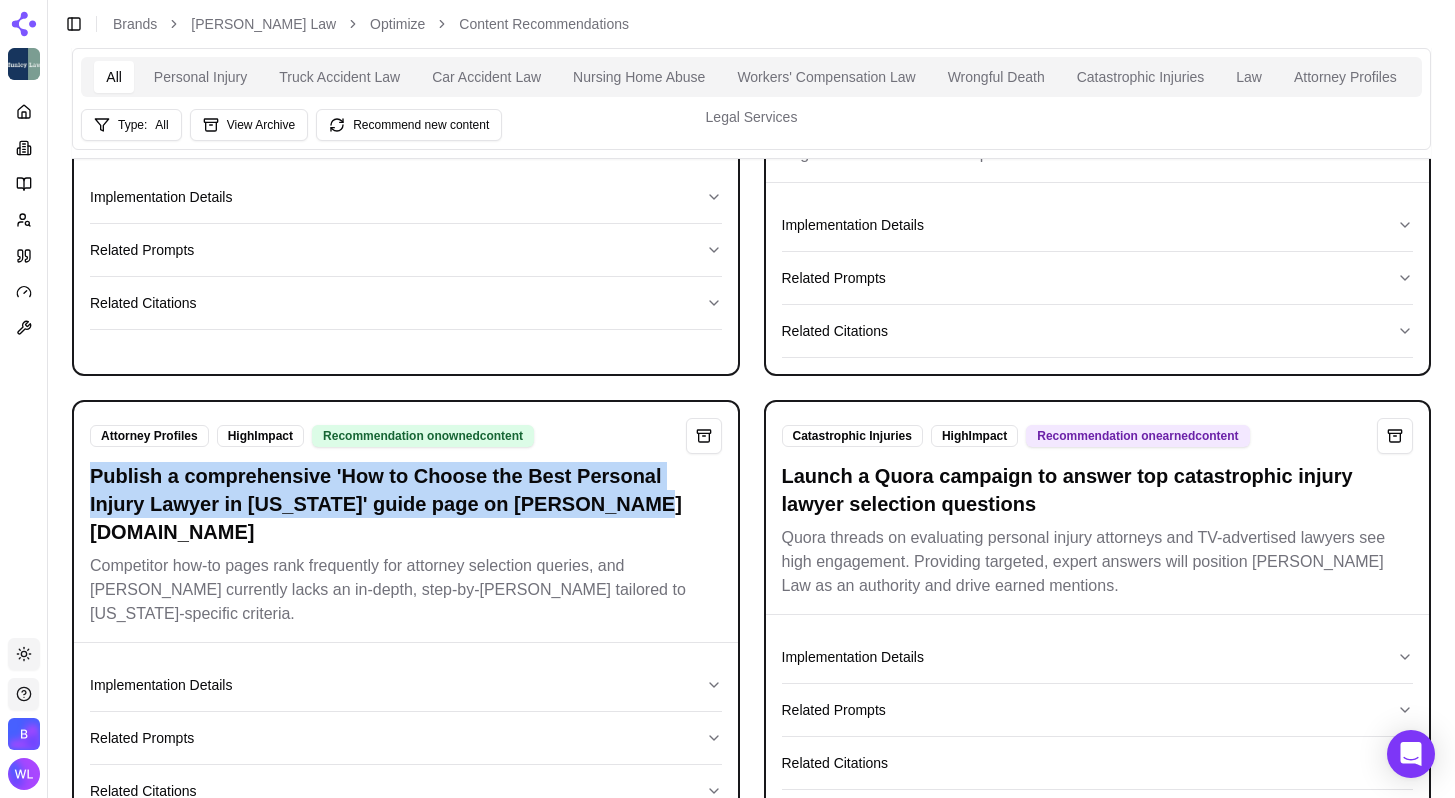 drag, startPoint x: 671, startPoint y: 556, endPoint x: 84, endPoint y: 528, distance: 587.6674 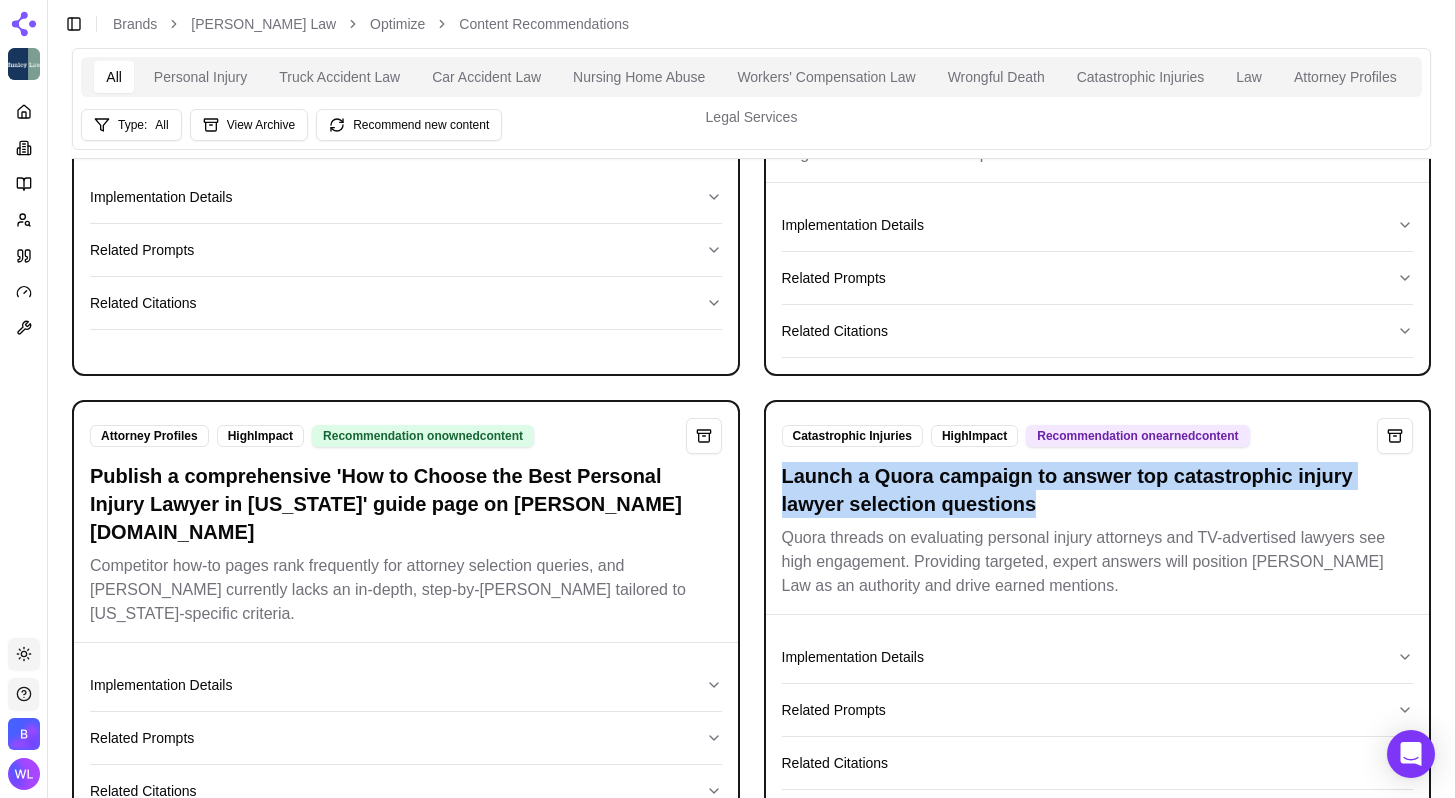 drag, startPoint x: 1047, startPoint y: 554, endPoint x: 777, endPoint y: 529, distance: 271.15494 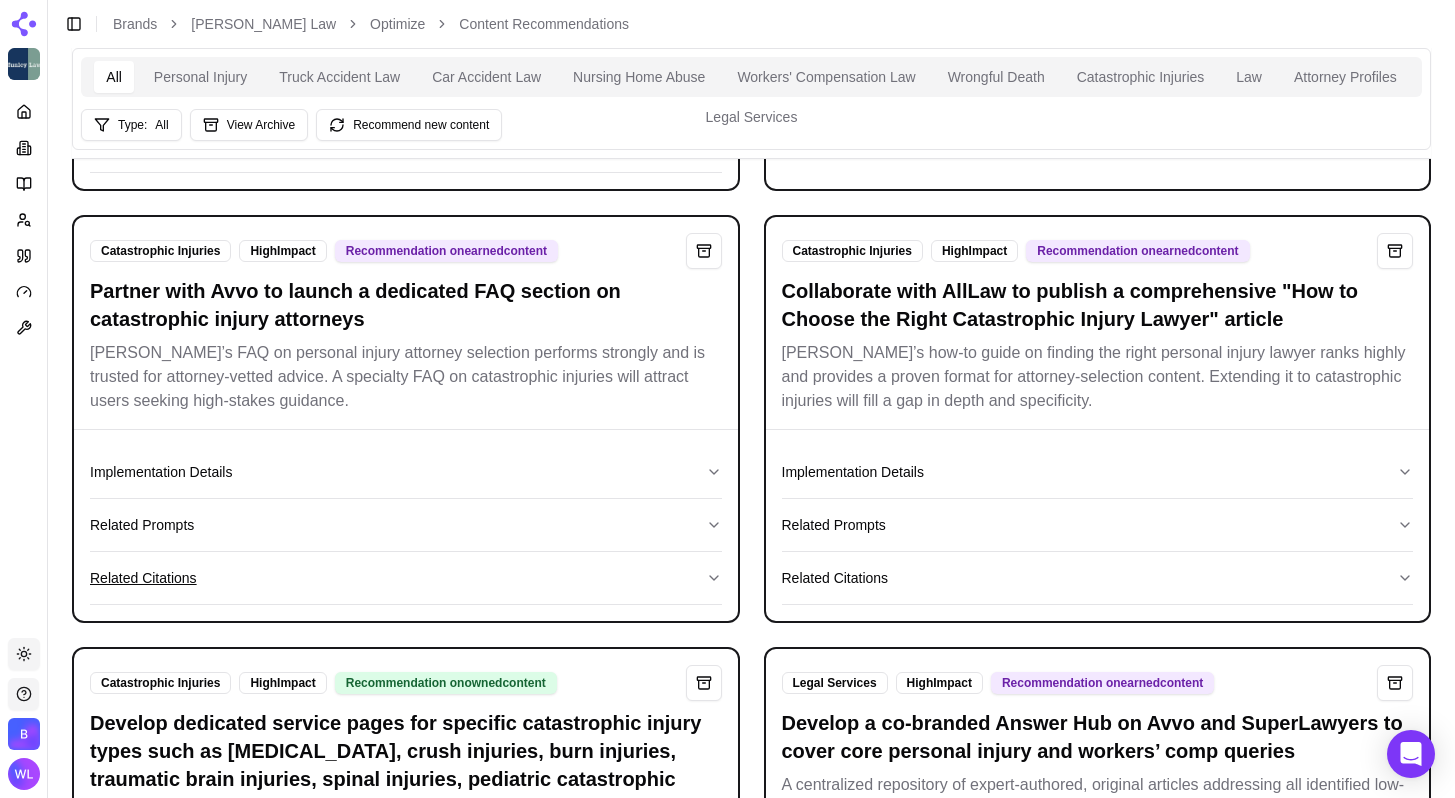 scroll, scrollTop: 5361, scrollLeft: 0, axis: vertical 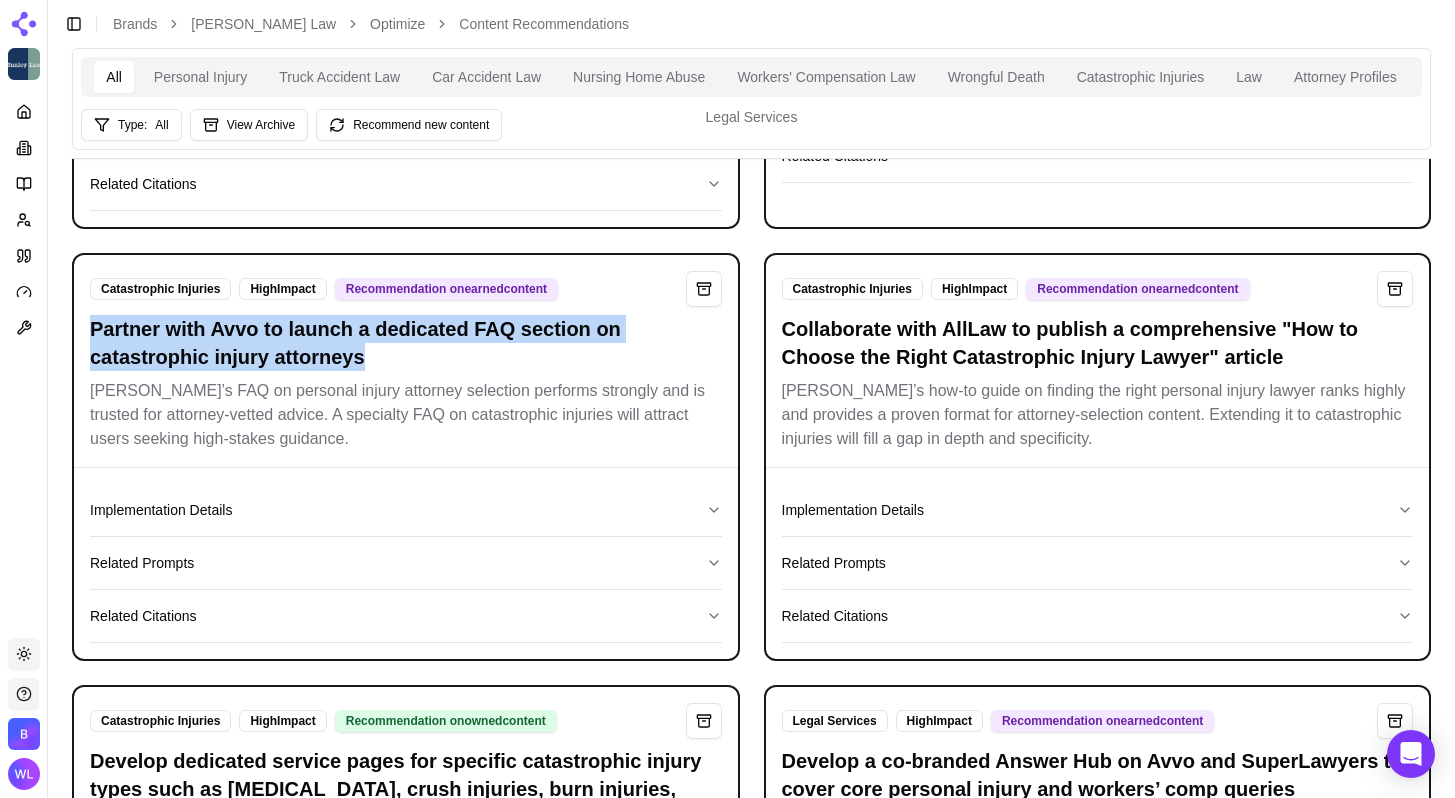 drag, startPoint x: 410, startPoint y: 376, endPoint x: 74, endPoint y: 352, distance: 336.85605 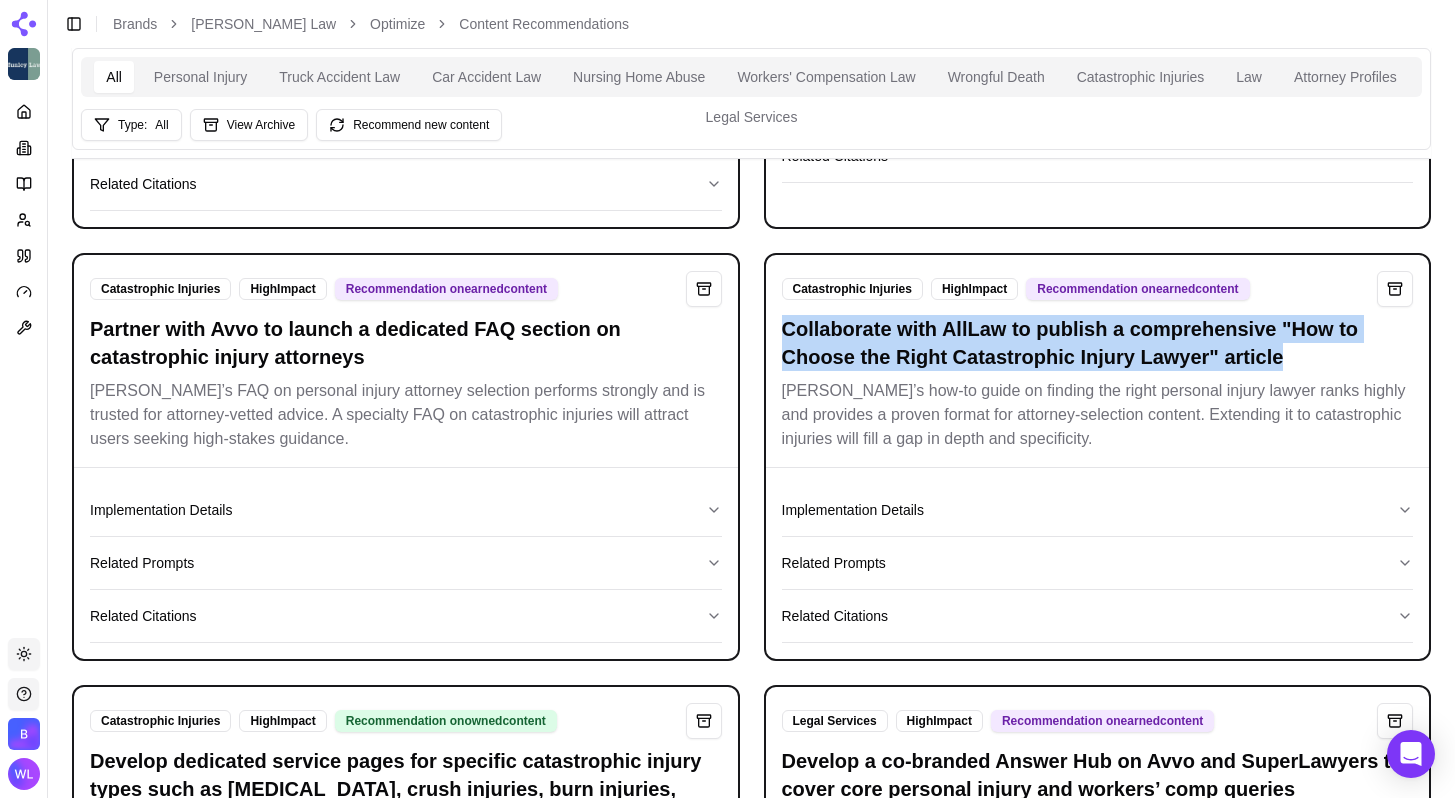 drag, startPoint x: 1310, startPoint y: 386, endPoint x: 785, endPoint y: 356, distance: 525.85645 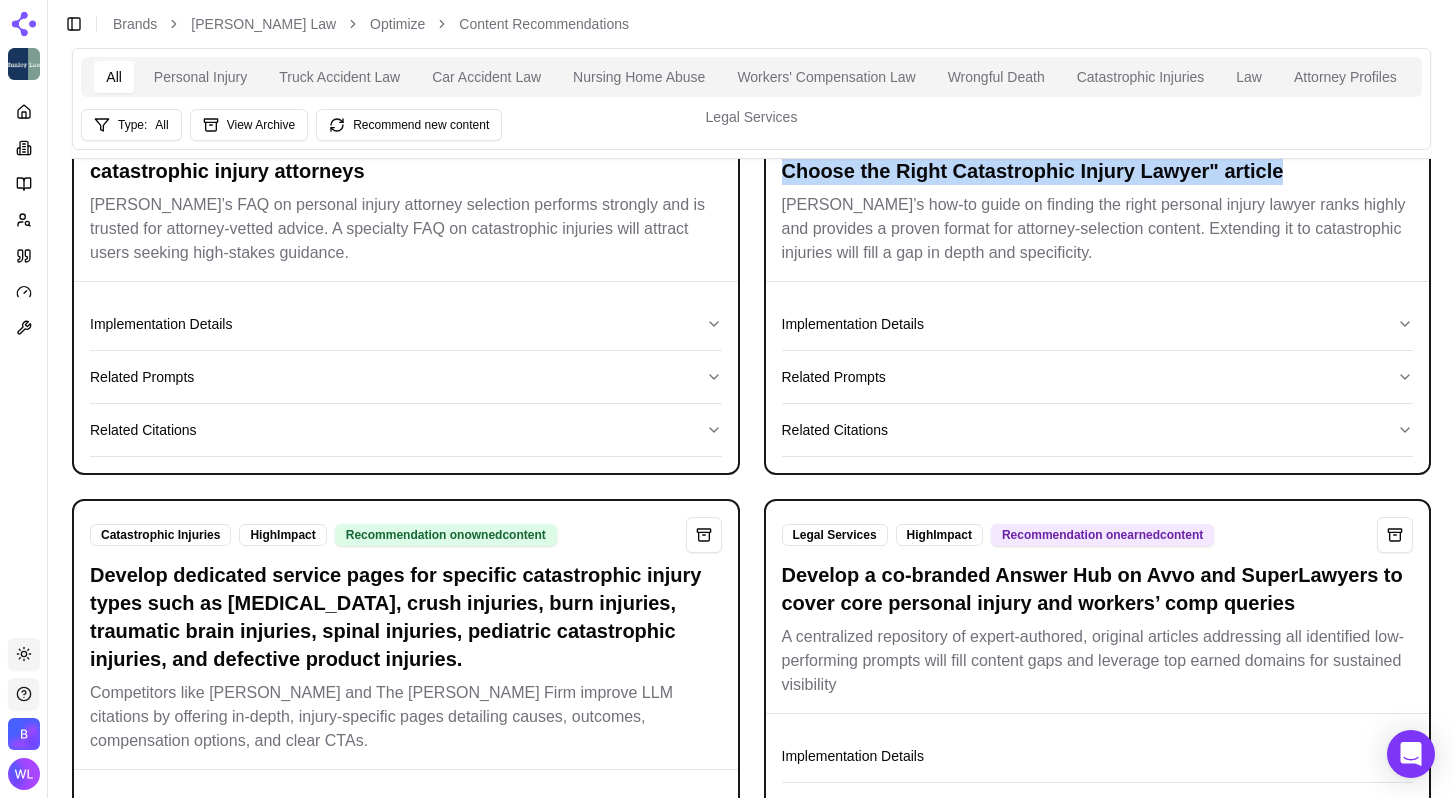scroll, scrollTop: 5632, scrollLeft: 0, axis: vertical 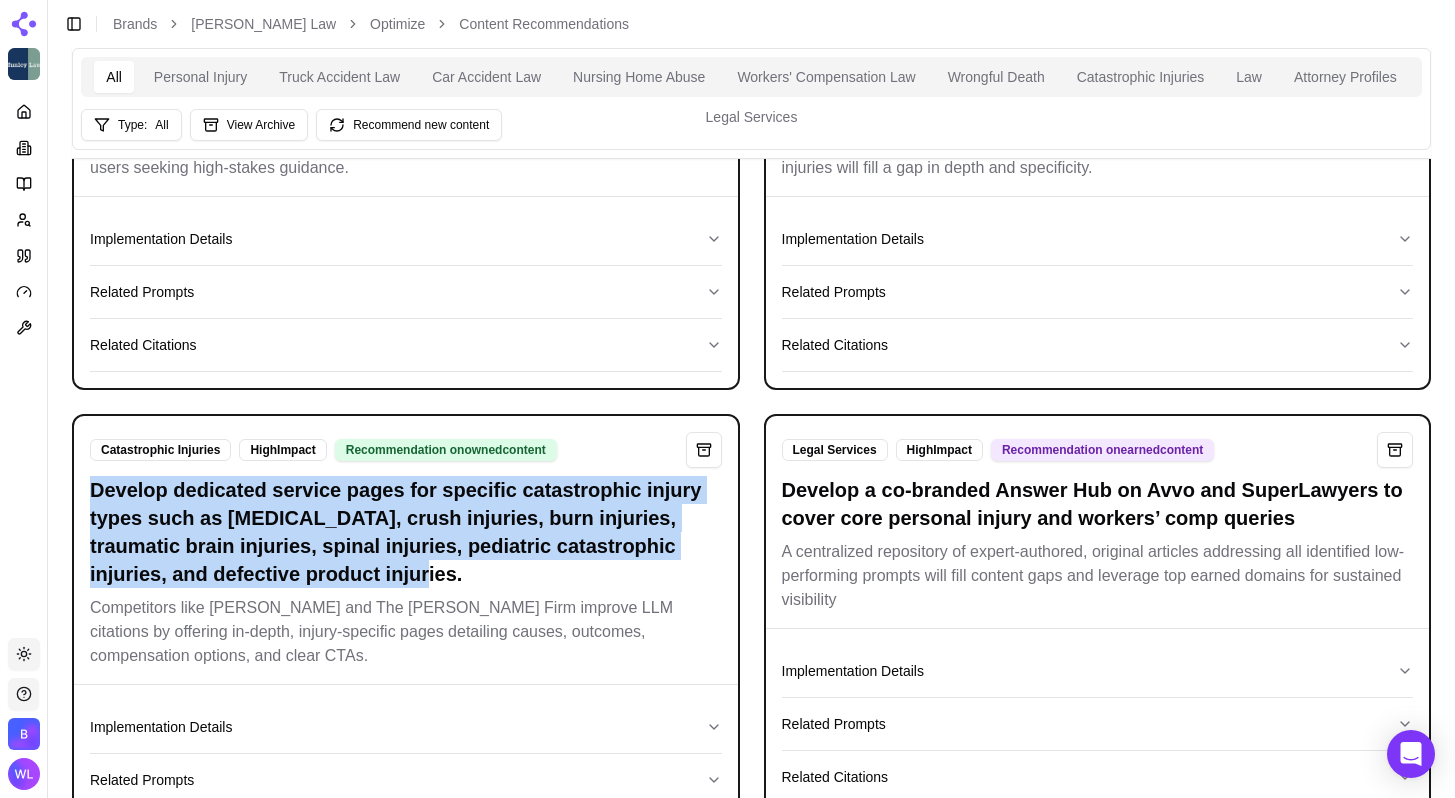 drag, startPoint x: 478, startPoint y: 597, endPoint x: 82, endPoint y: 514, distance: 404.60474 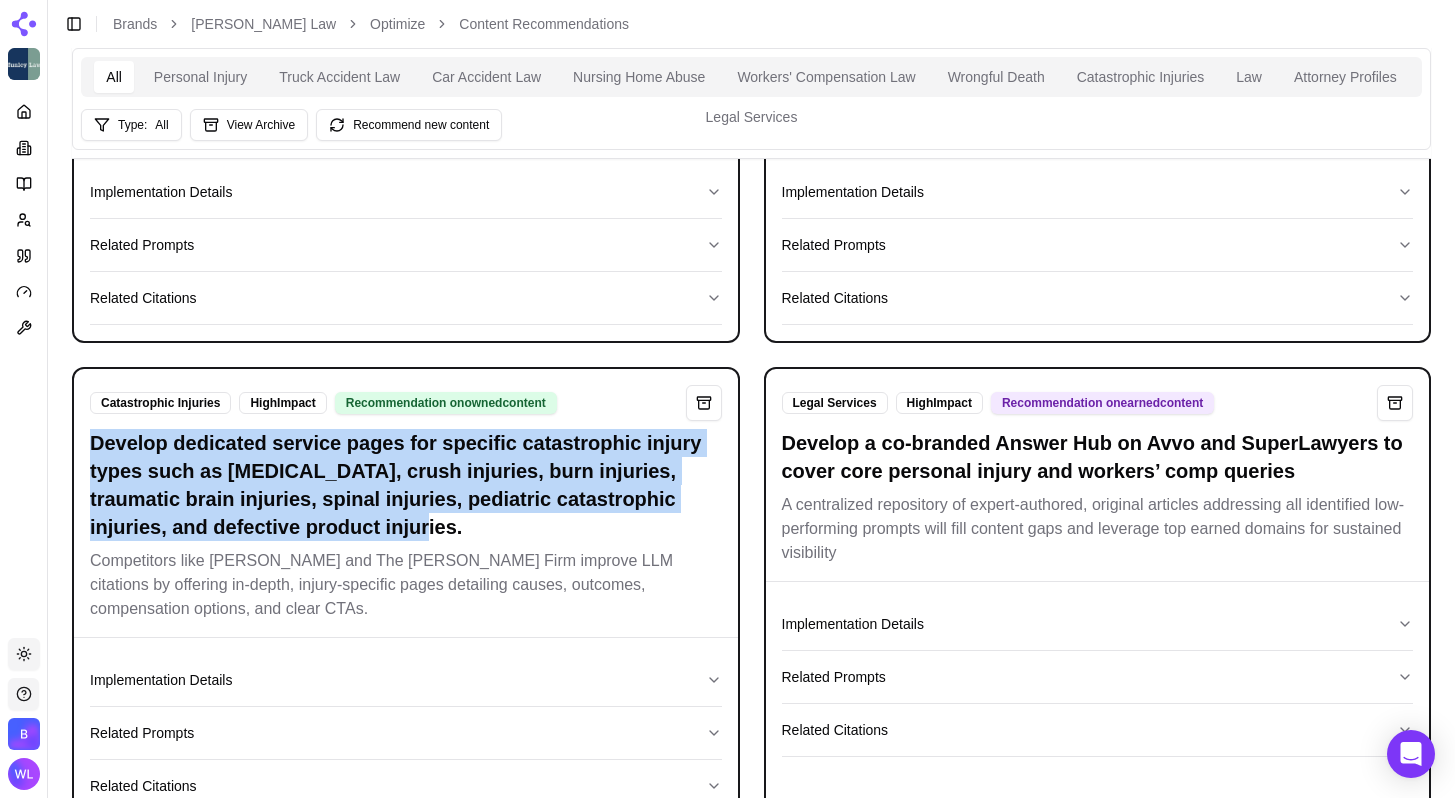 scroll, scrollTop: 5806, scrollLeft: 0, axis: vertical 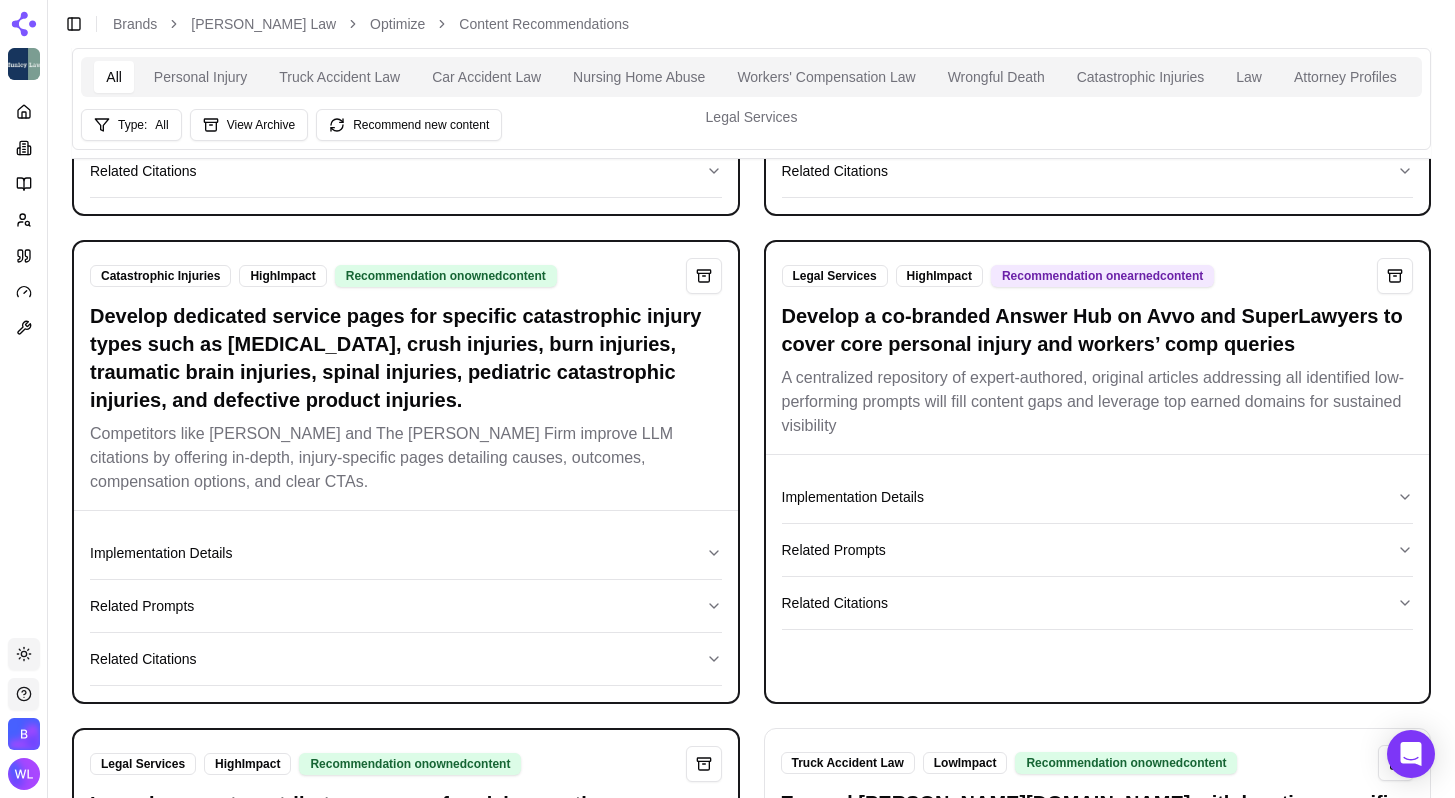 click on "Truck Accident Law High  Impact Recommendation on  owned  content Publish an in-depth guide 'How to choose a truck accident lawyer' comparing key selection factors Users seek comparison and evaluation guidance; an objective guide can capture broad research queries Implementation Details Include a checklist of firm credentials [SECURITY_DATA] certifications, key verdicts), communication approaches, fee structures, case timelines, FAQs, and side-by-side comparisons highlighting [PERSON_NAME] $26 M verdict and AV Preeminent rating. Related Prompts Related Citations Law High  Impact Recommendation on  earned  content Co-author a ‘Comparative Analysis of Contingency Fee Structures’ whitepaper with [DOMAIN_NAME] Multiple missed prompts center on fee guarantees and contingency arrangements; a dedicated whitepaper will serve as a high-value resource on SuperLawyers’ site and drive earned citations. Implementation Details Related Prompts Related Citations Law High  Impact Recommendation on  earned  content Law" at bounding box center (751, 5589) 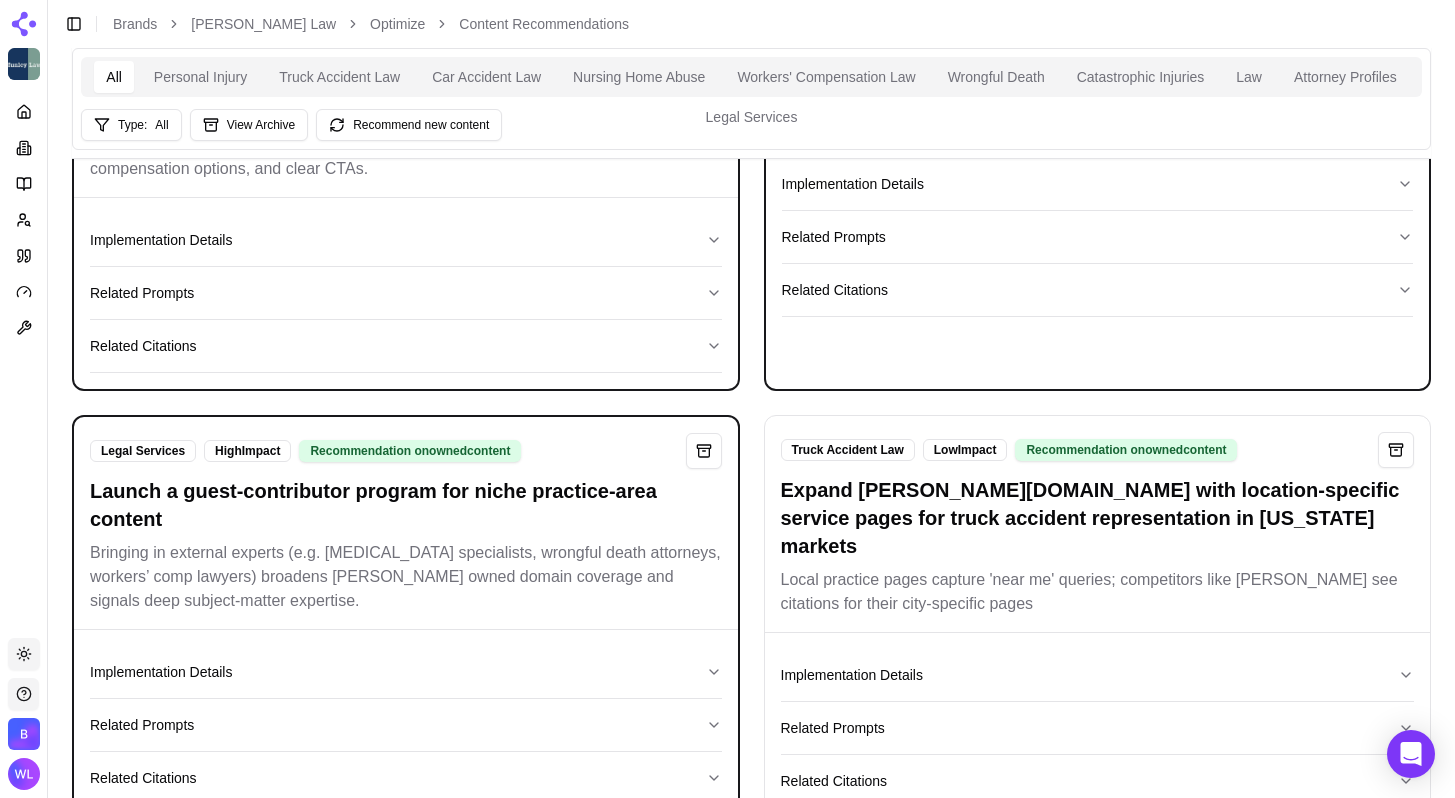 scroll, scrollTop: 6269, scrollLeft: 0, axis: vertical 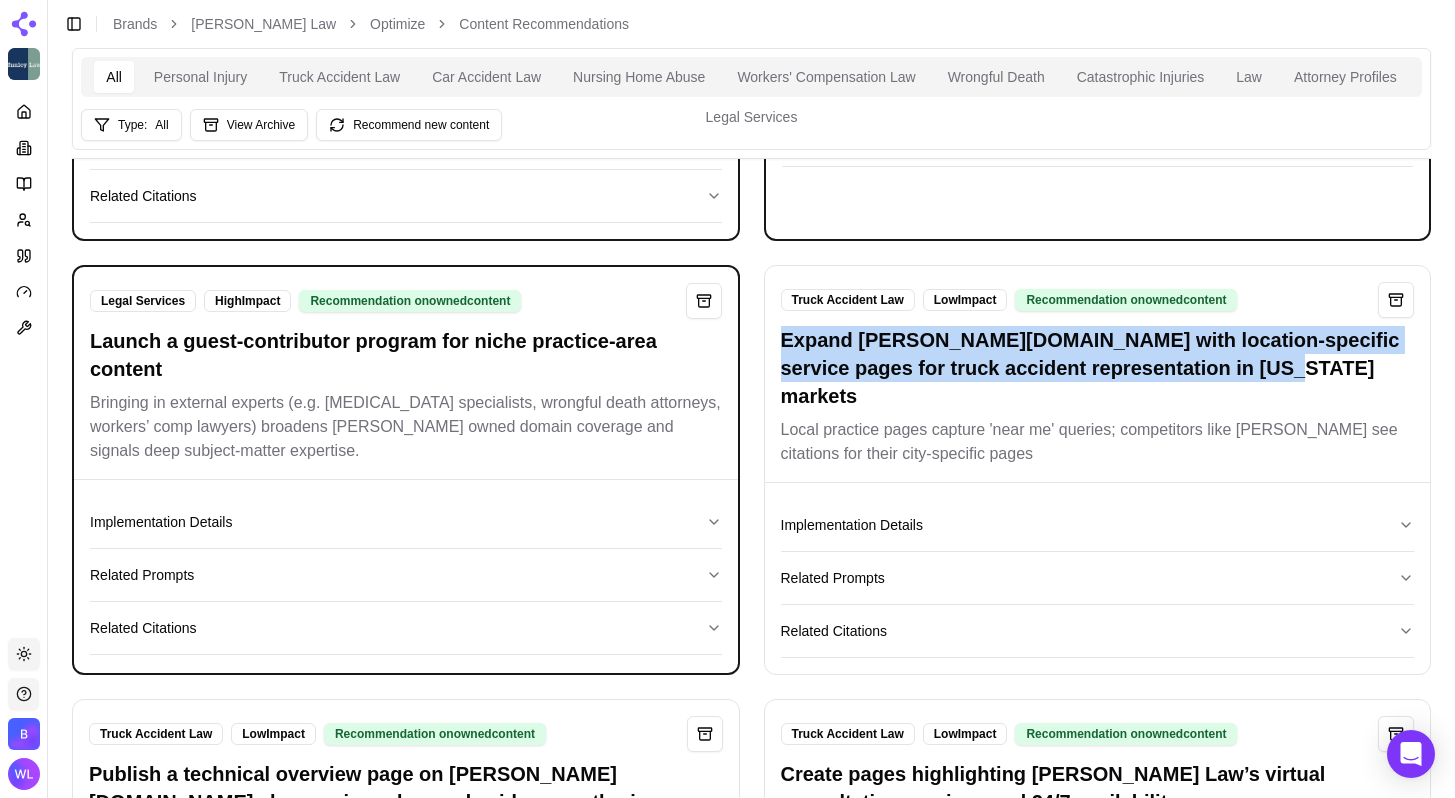 drag, startPoint x: 1350, startPoint y: 395, endPoint x: 759, endPoint y: 360, distance: 592.03546 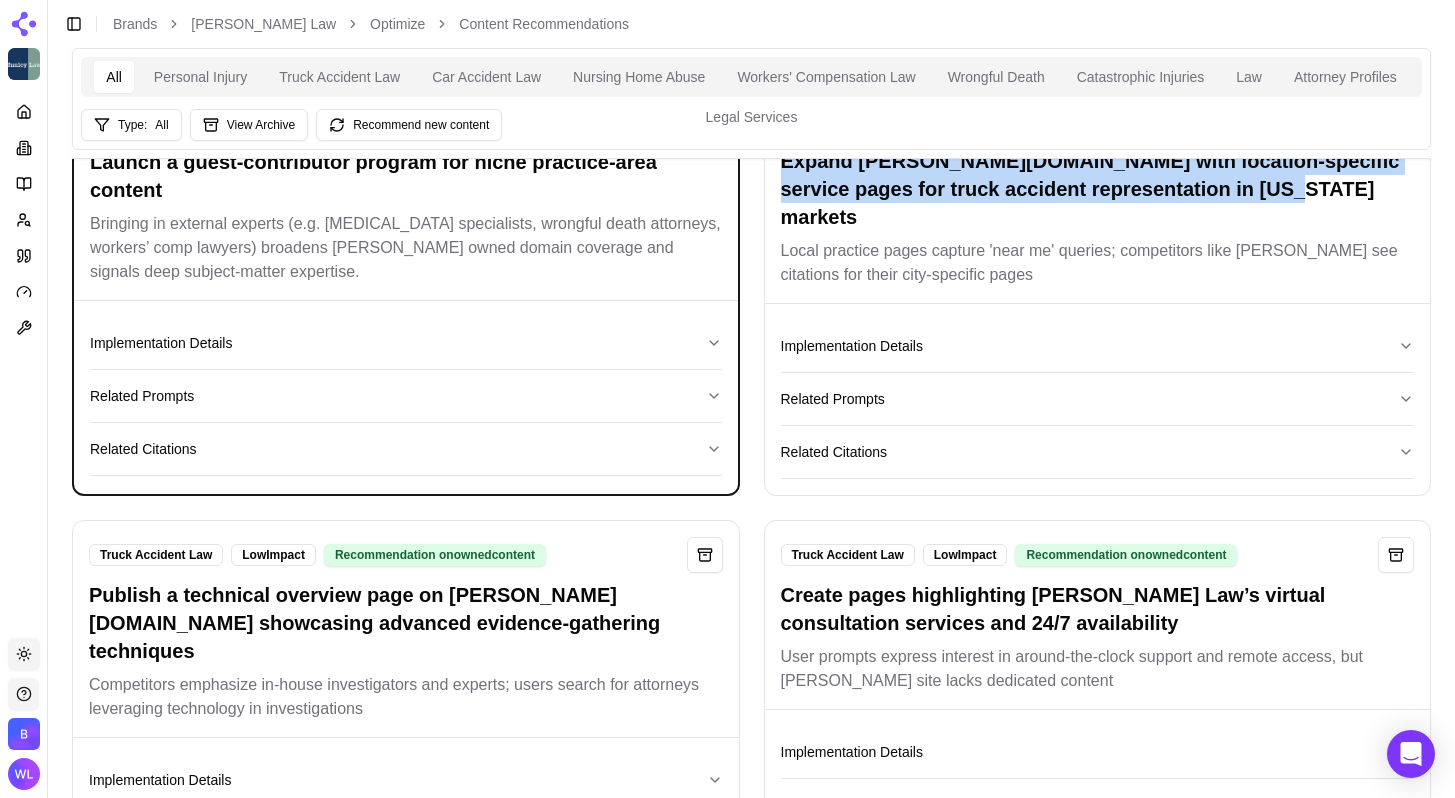 scroll, scrollTop: 6625, scrollLeft: 0, axis: vertical 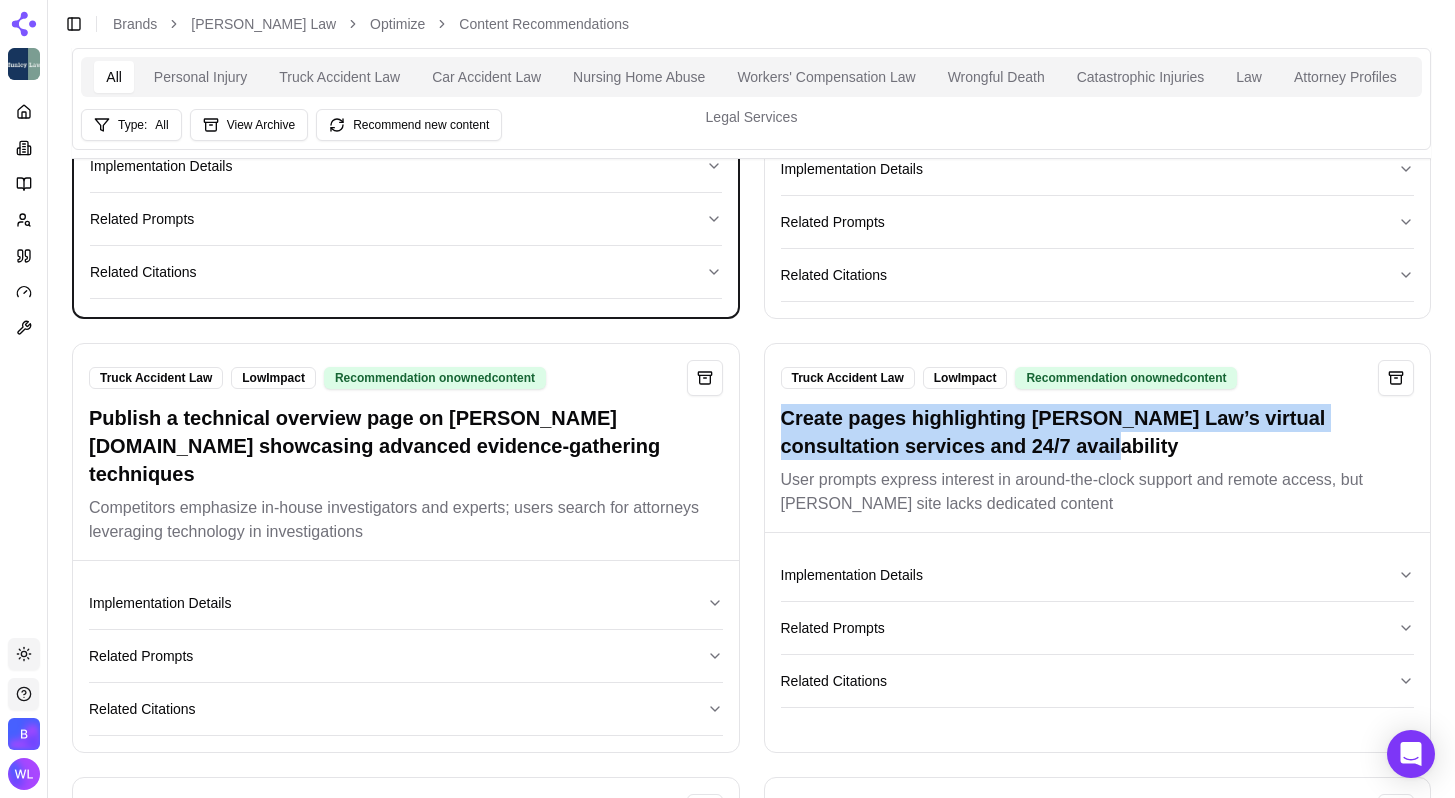 drag, startPoint x: 1098, startPoint y: 475, endPoint x: 777, endPoint y: 452, distance: 321.82294 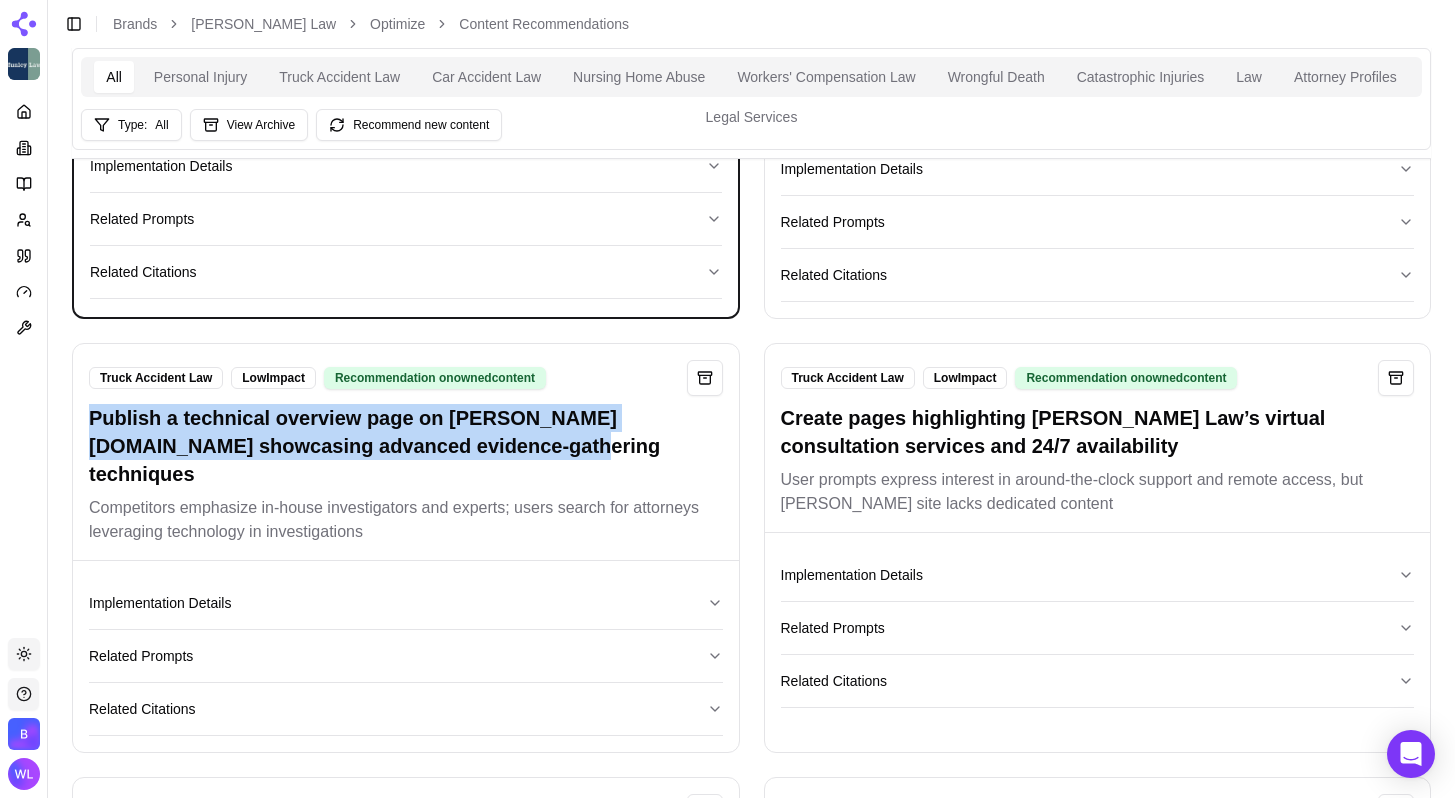 drag, startPoint x: 538, startPoint y: 470, endPoint x: 61, endPoint y: 442, distance: 477.8211 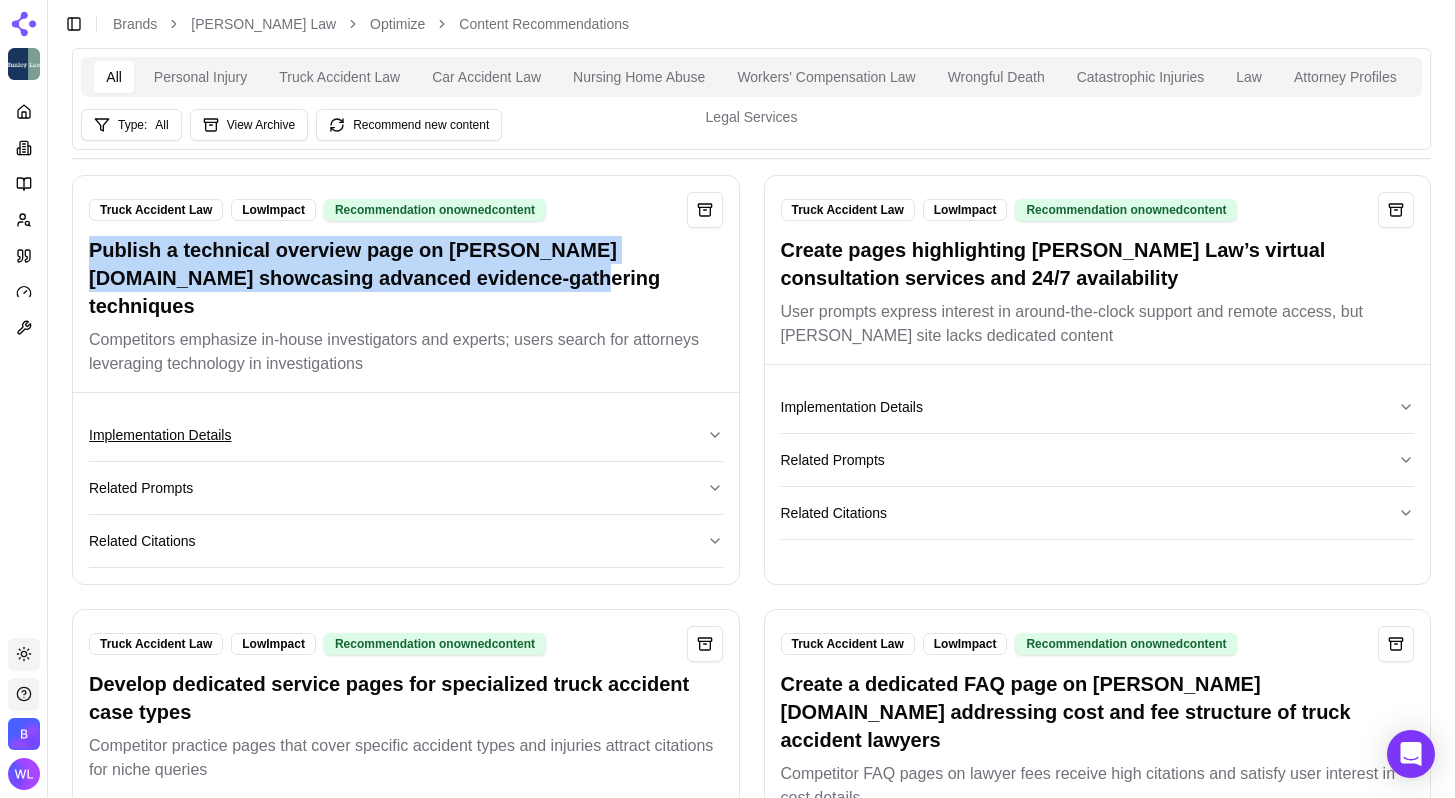 scroll, scrollTop: 6950, scrollLeft: 0, axis: vertical 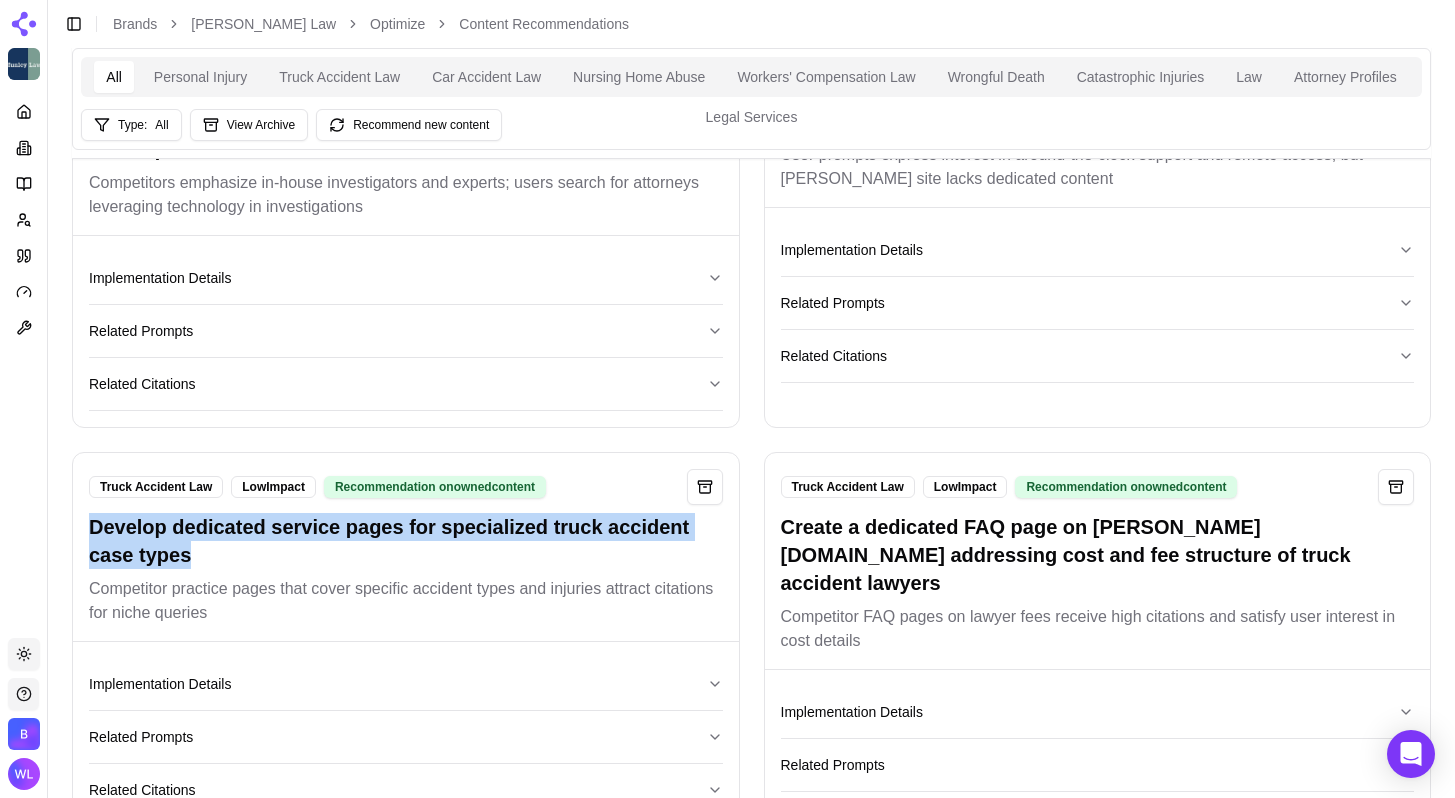 drag, startPoint x: 129, startPoint y: 532, endPoint x: 60, endPoint y: 523, distance: 69.58448 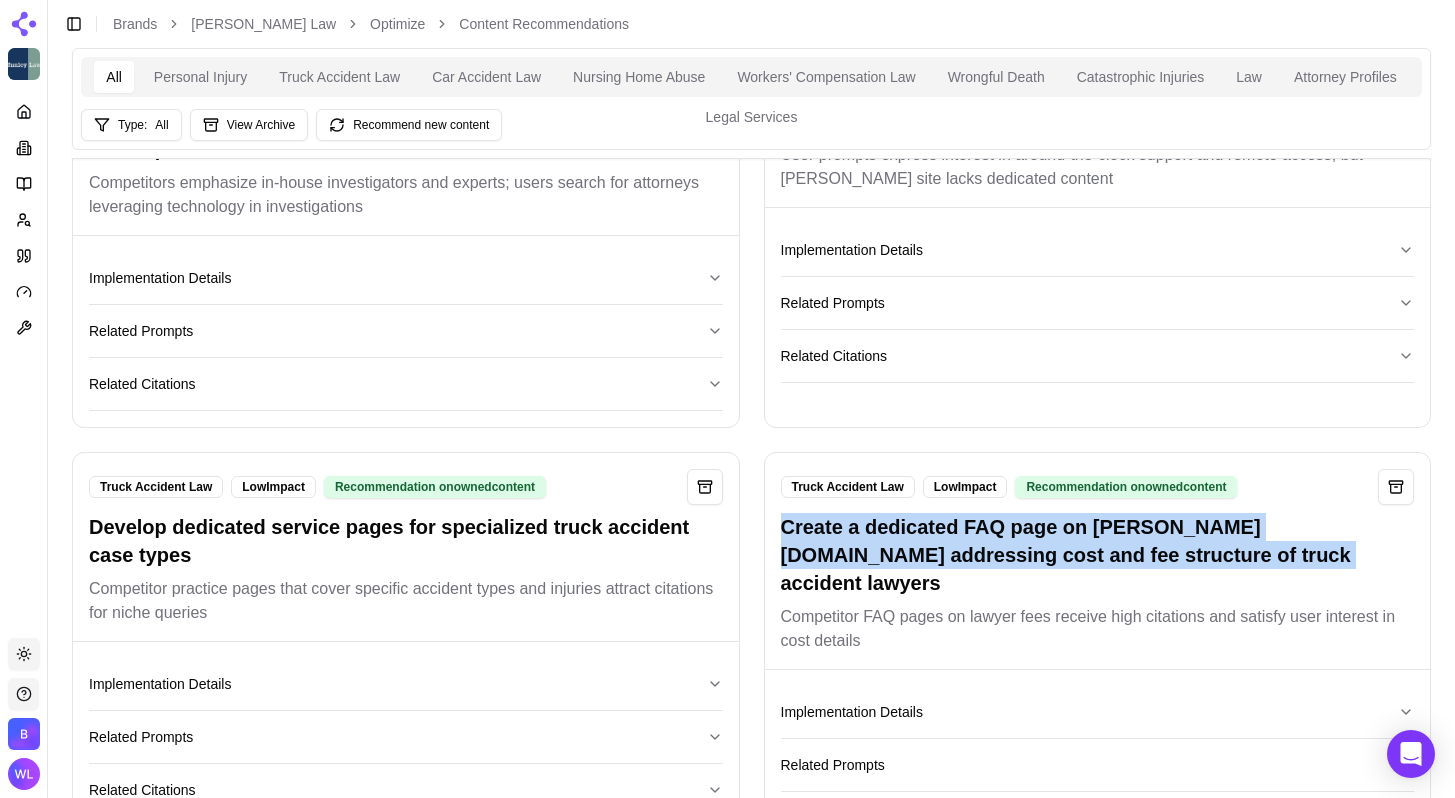 drag, startPoint x: 1210, startPoint y: 546, endPoint x: 777, endPoint y: 514, distance: 434.18085 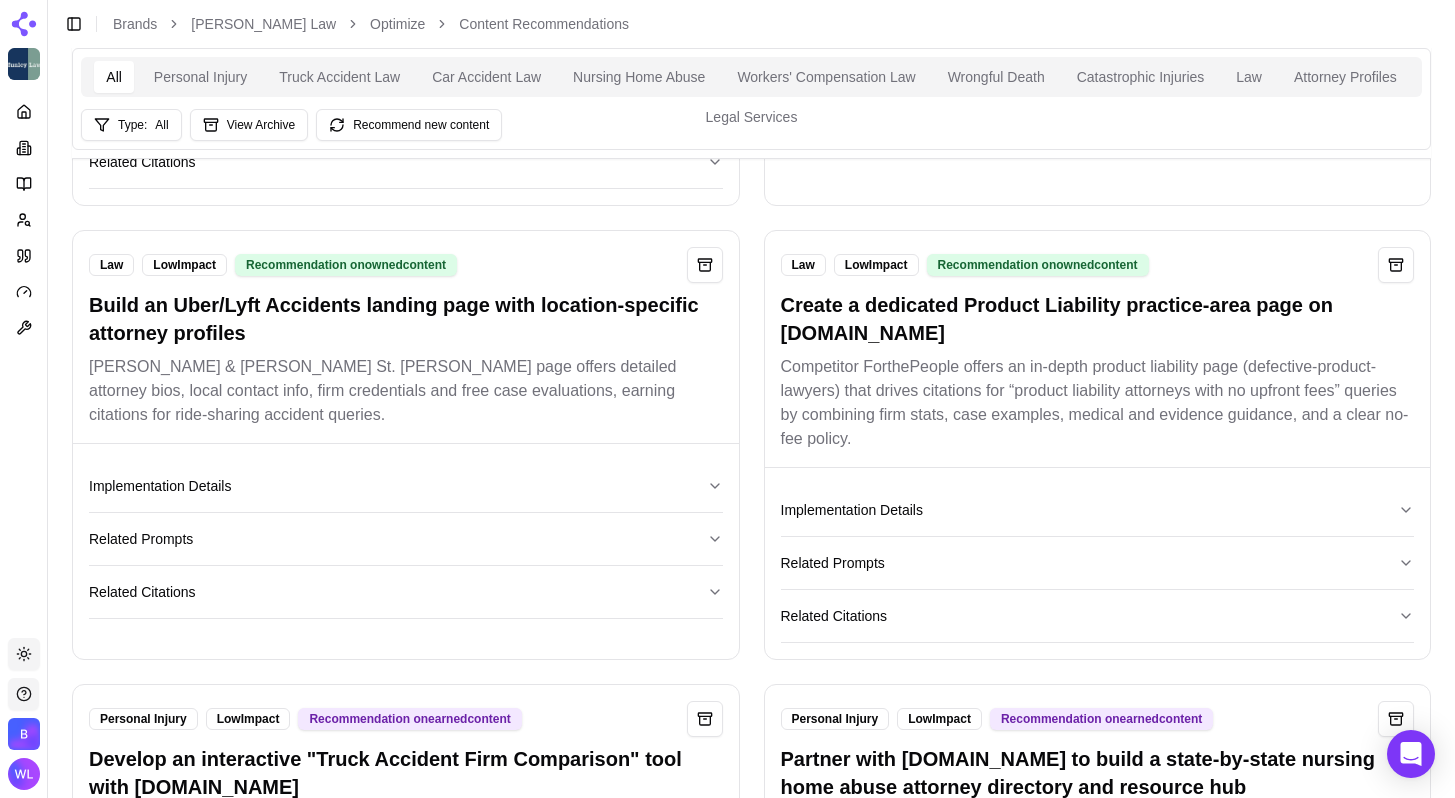 scroll, scrollTop: 8920, scrollLeft: 0, axis: vertical 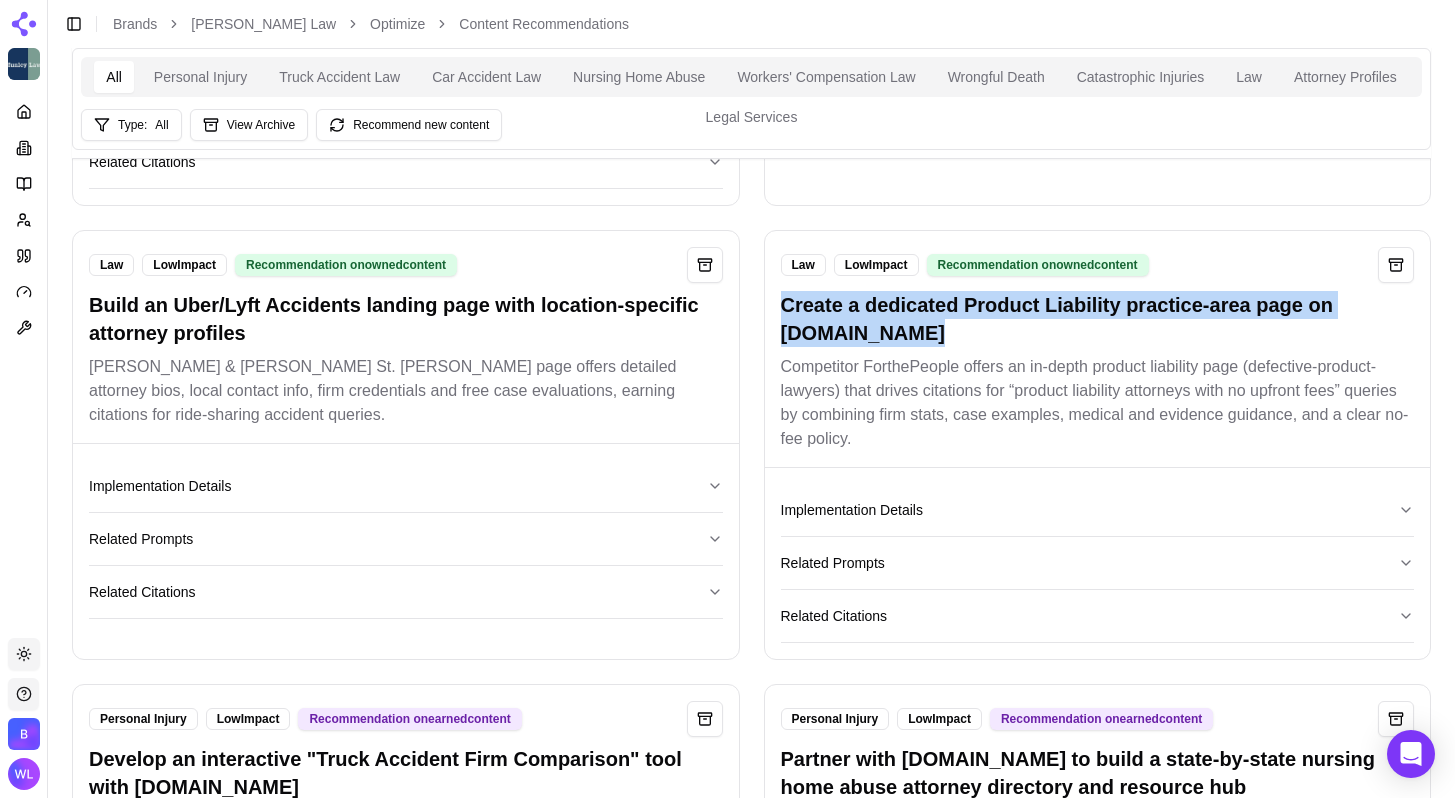 drag, startPoint x: 979, startPoint y: 305, endPoint x: 772, endPoint y: 276, distance: 209.02153 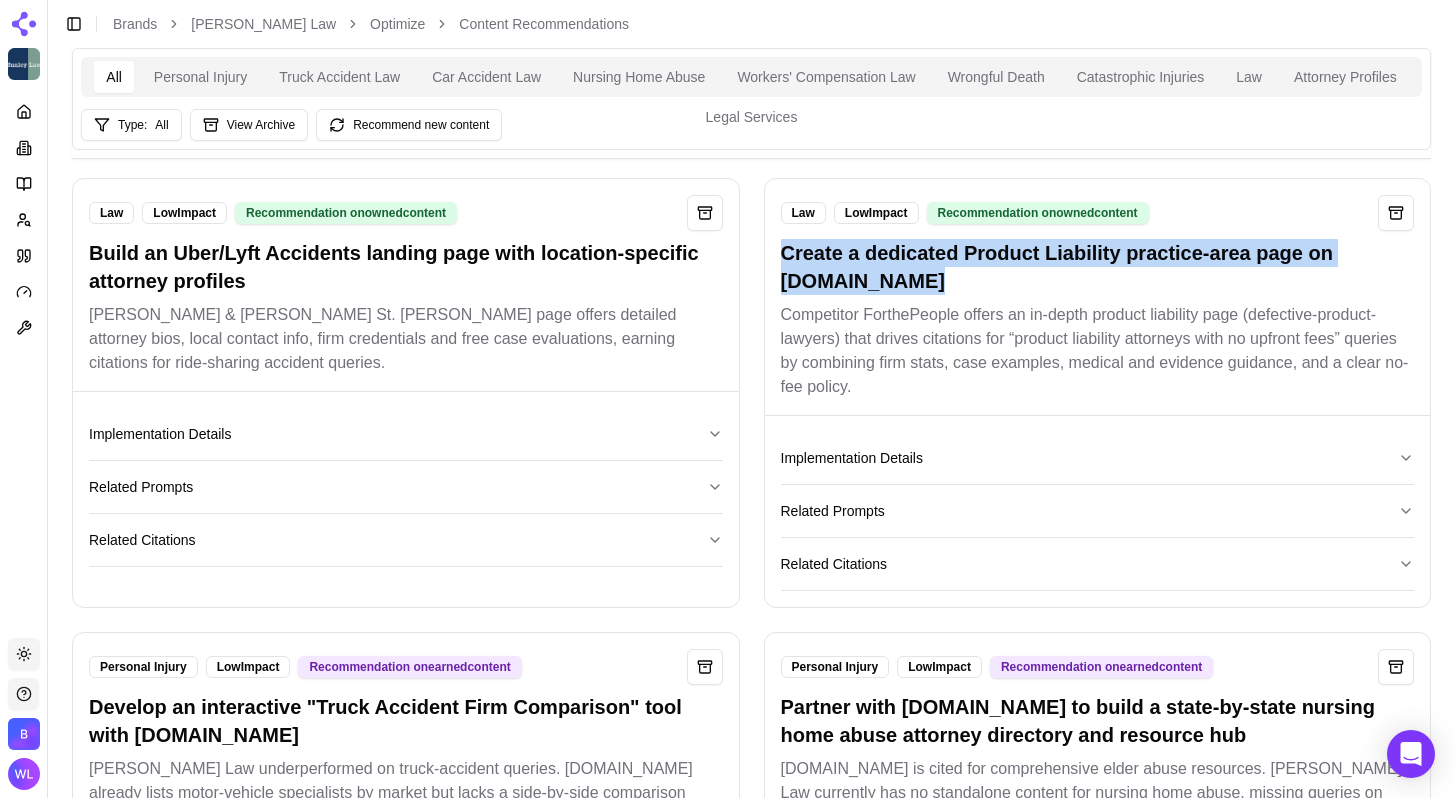 scroll, scrollTop: 9077, scrollLeft: 0, axis: vertical 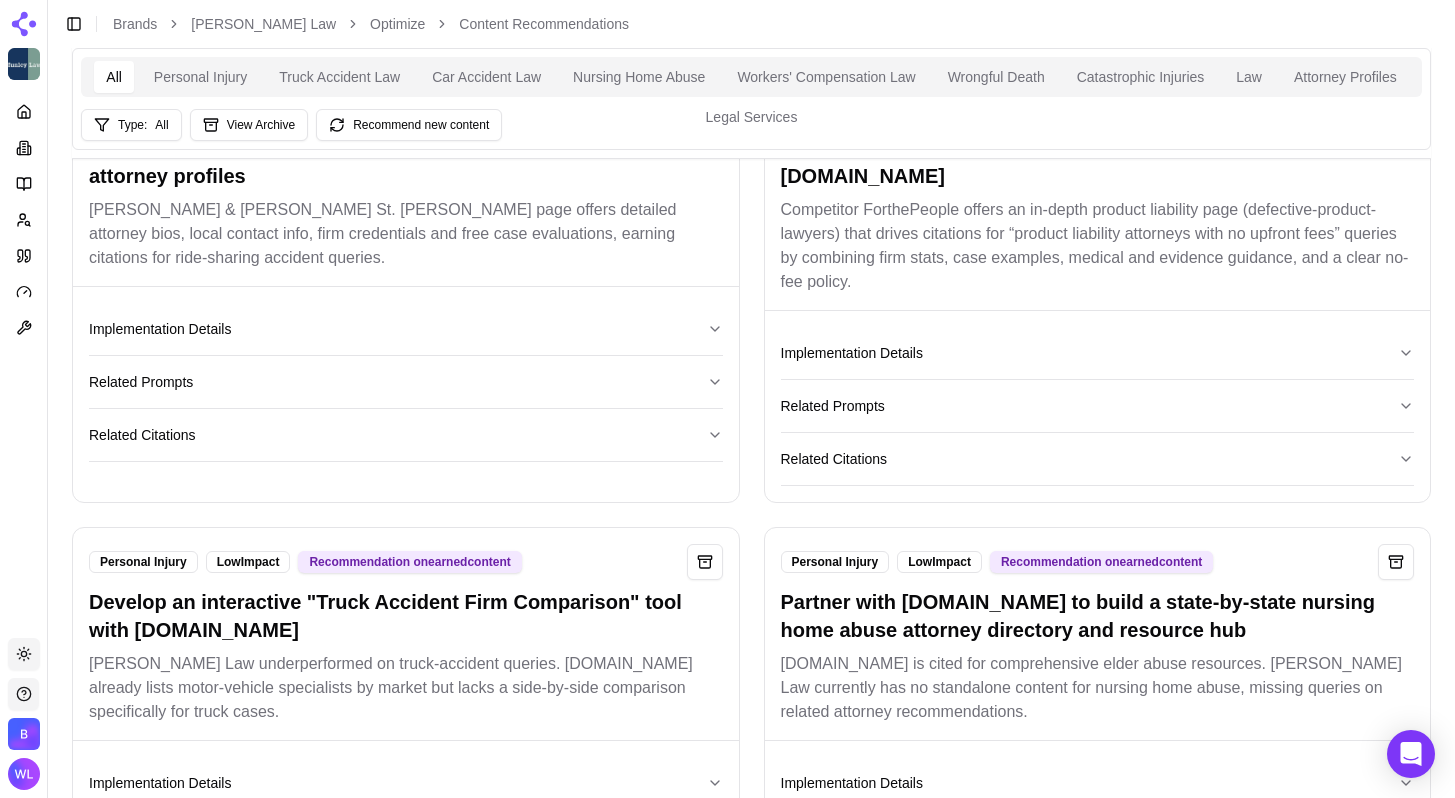 click on "Develop an interactive "Truck Accident Firm Comparison" tool with [DOMAIN_NAME]" at bounding box center (406, 616) 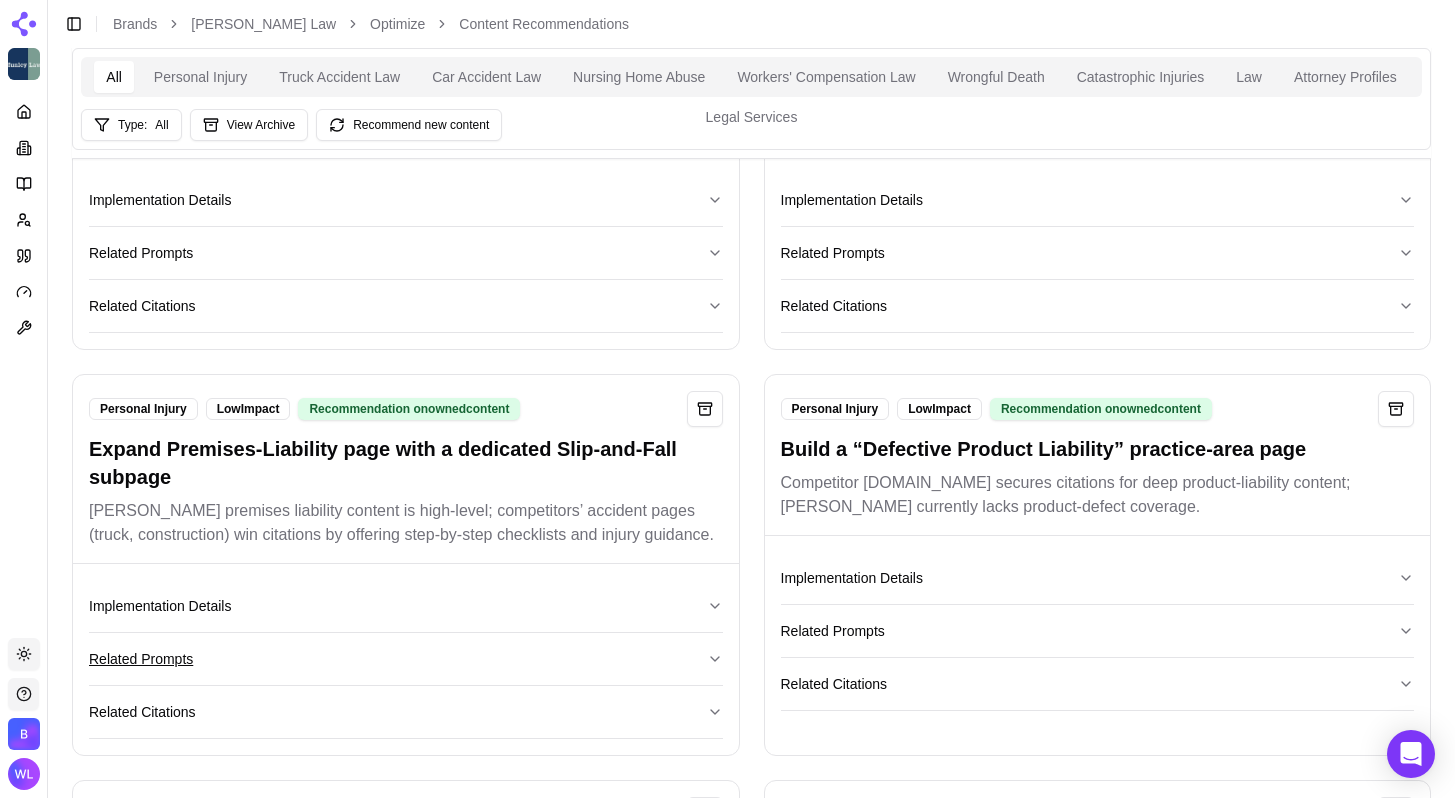 scroll, scrollTop: 9777, scrollLeft: 0, axis: vertical 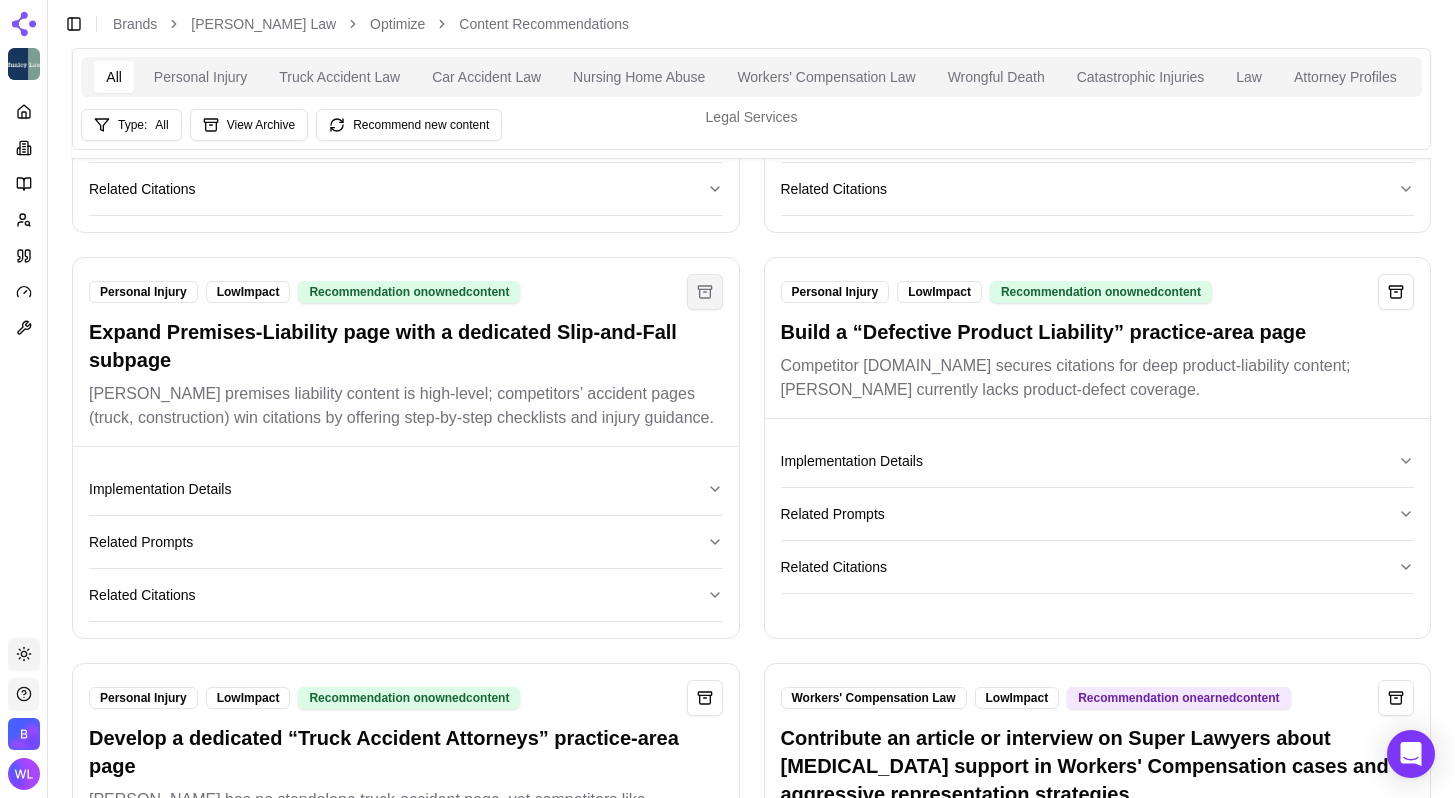 click at bounding box center (705, 292) 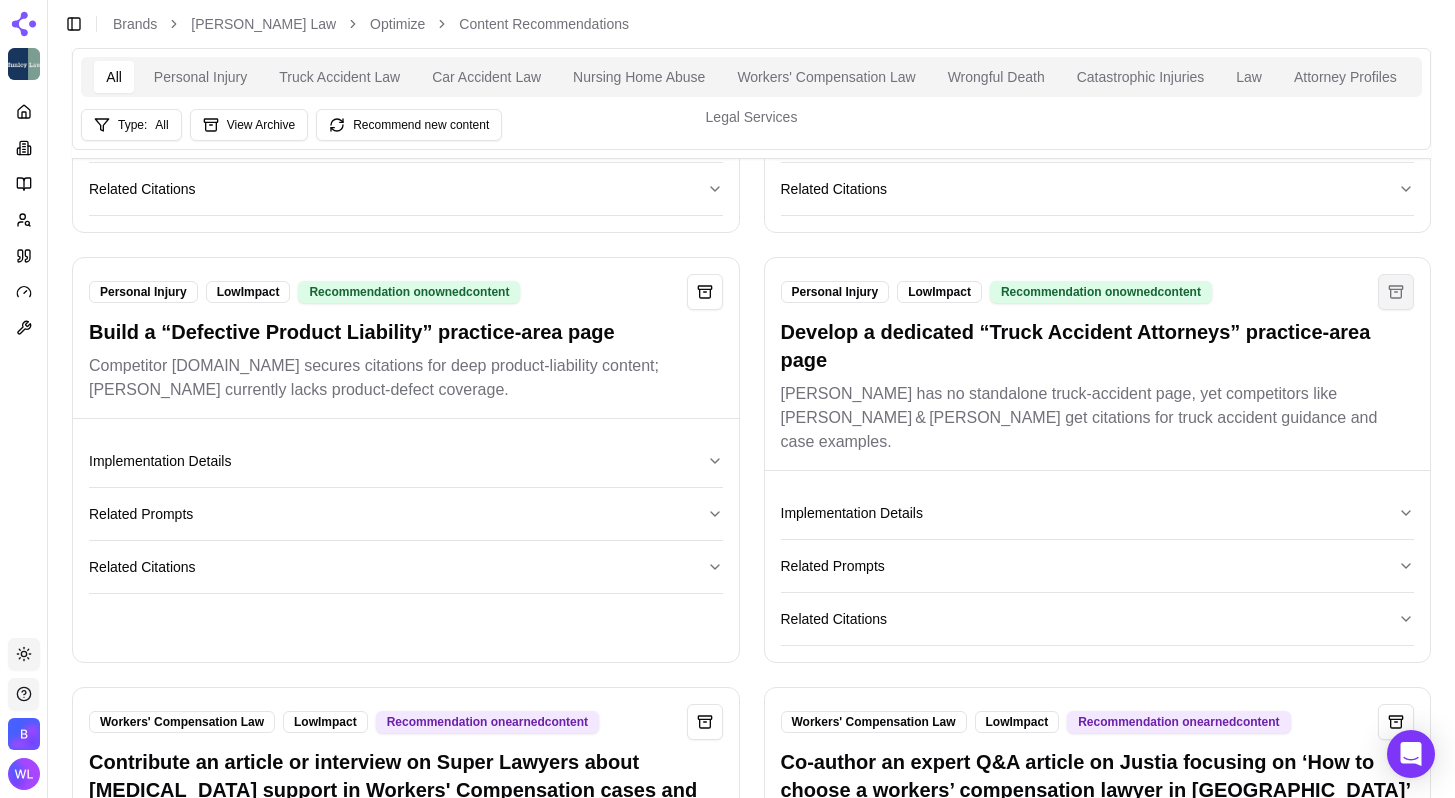 click at bounding box center [1396, 292] 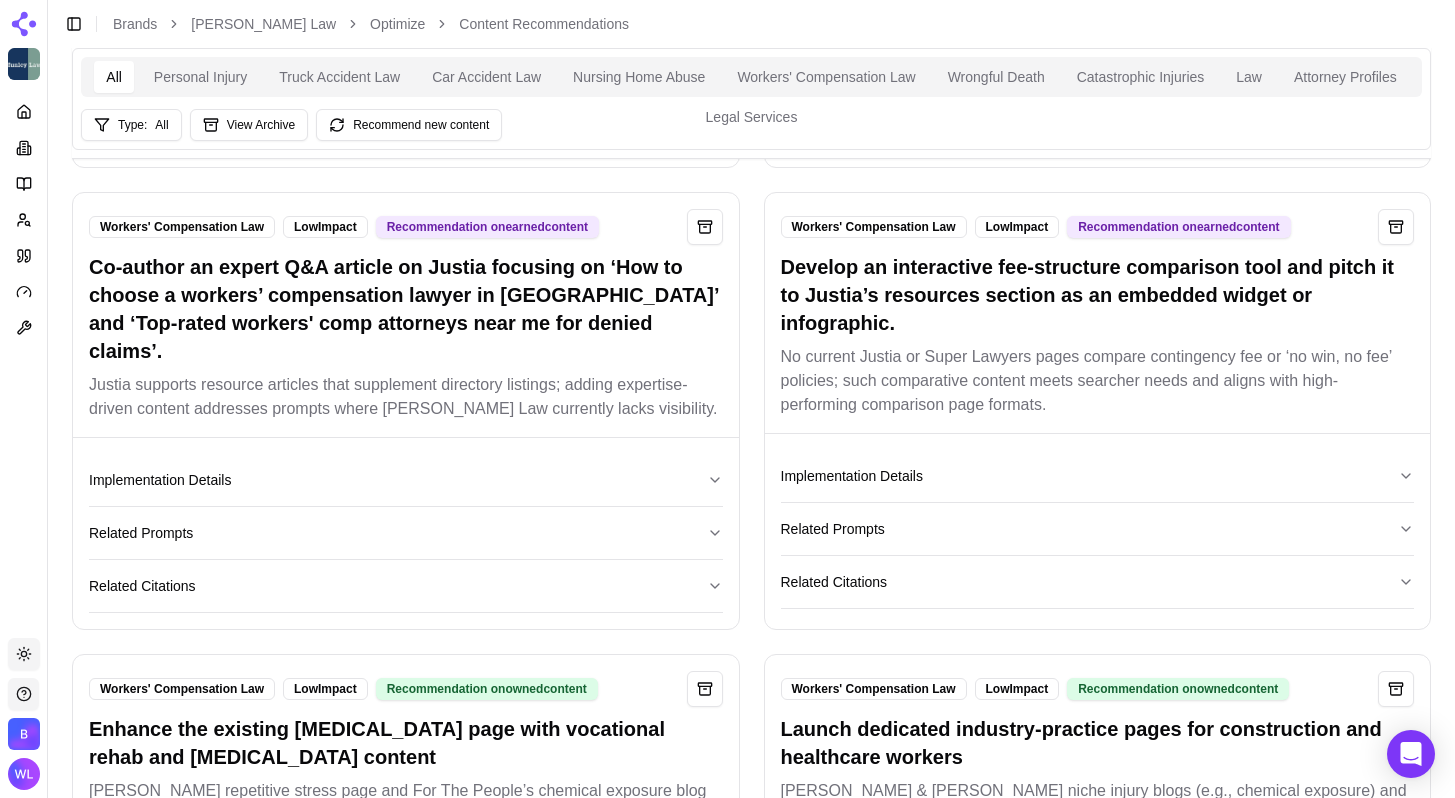 scroll, scrollTop: 10540, scrollLeft: 0, axis: vertical 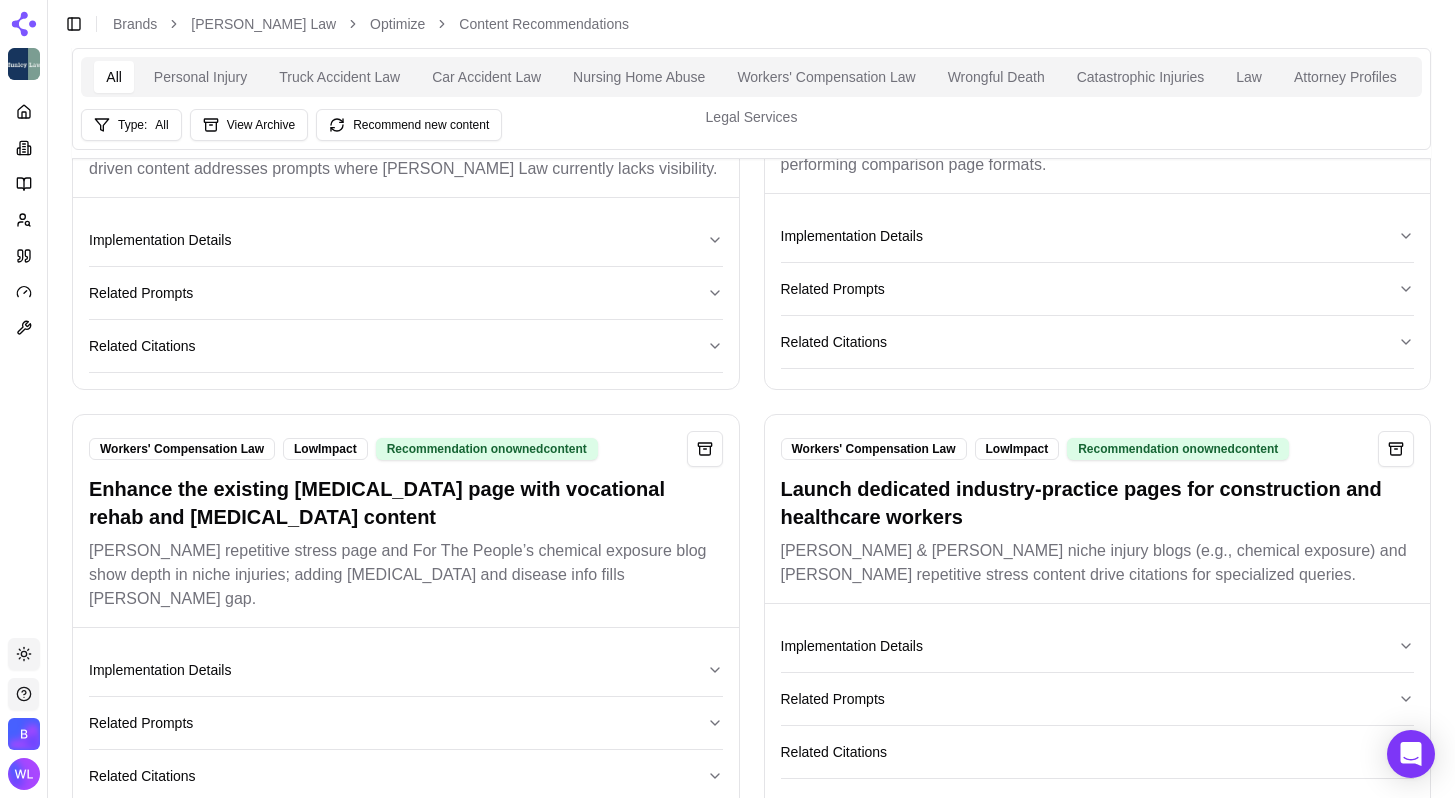 drag, startPoint x: 448, startPoint y: 477, endPoint x: 51, endPoint y: 454, distance: 397.66568 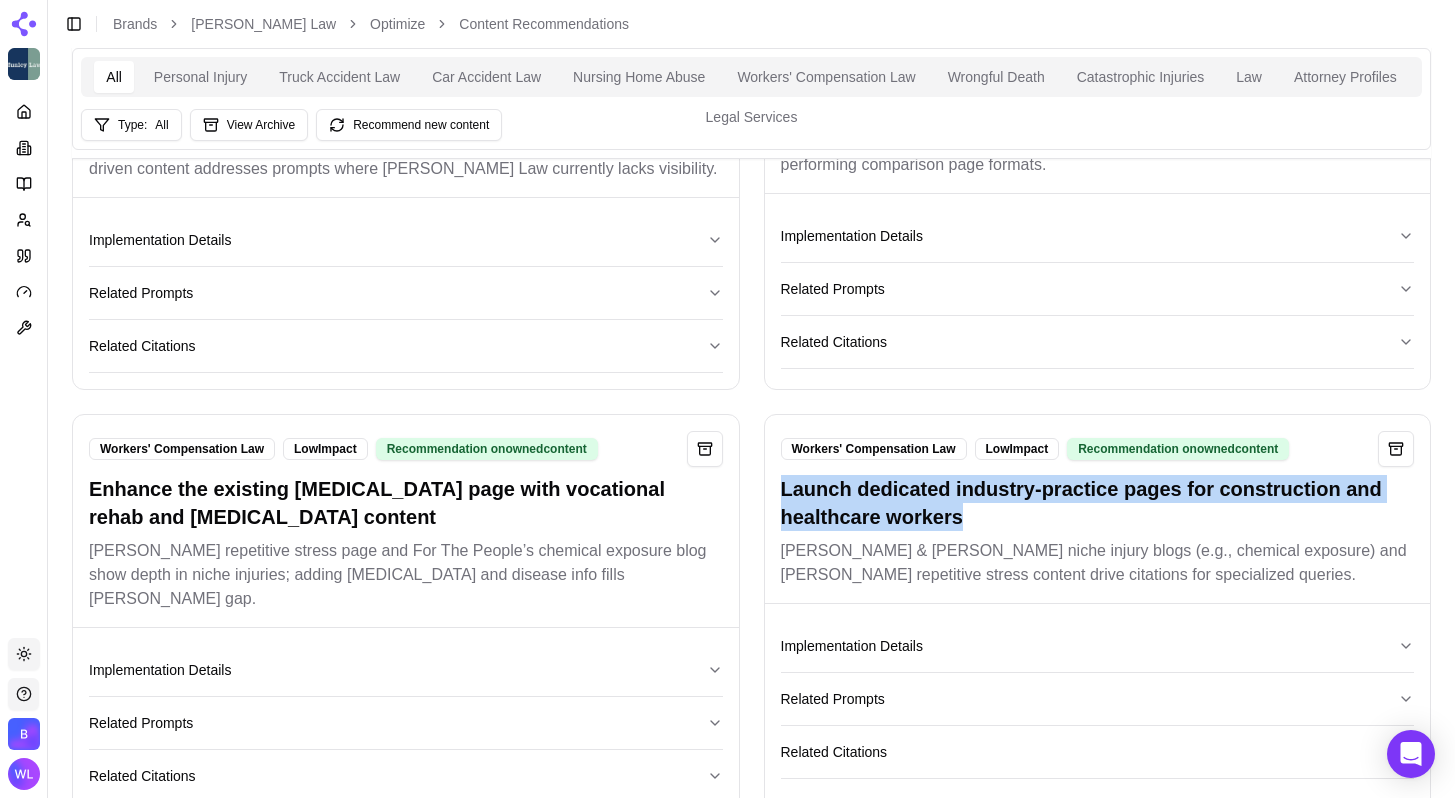 drag, startPoint x: 999, startPoint y: 477, endPoint x: 778, endPoint y: 464, distance: 221.38202 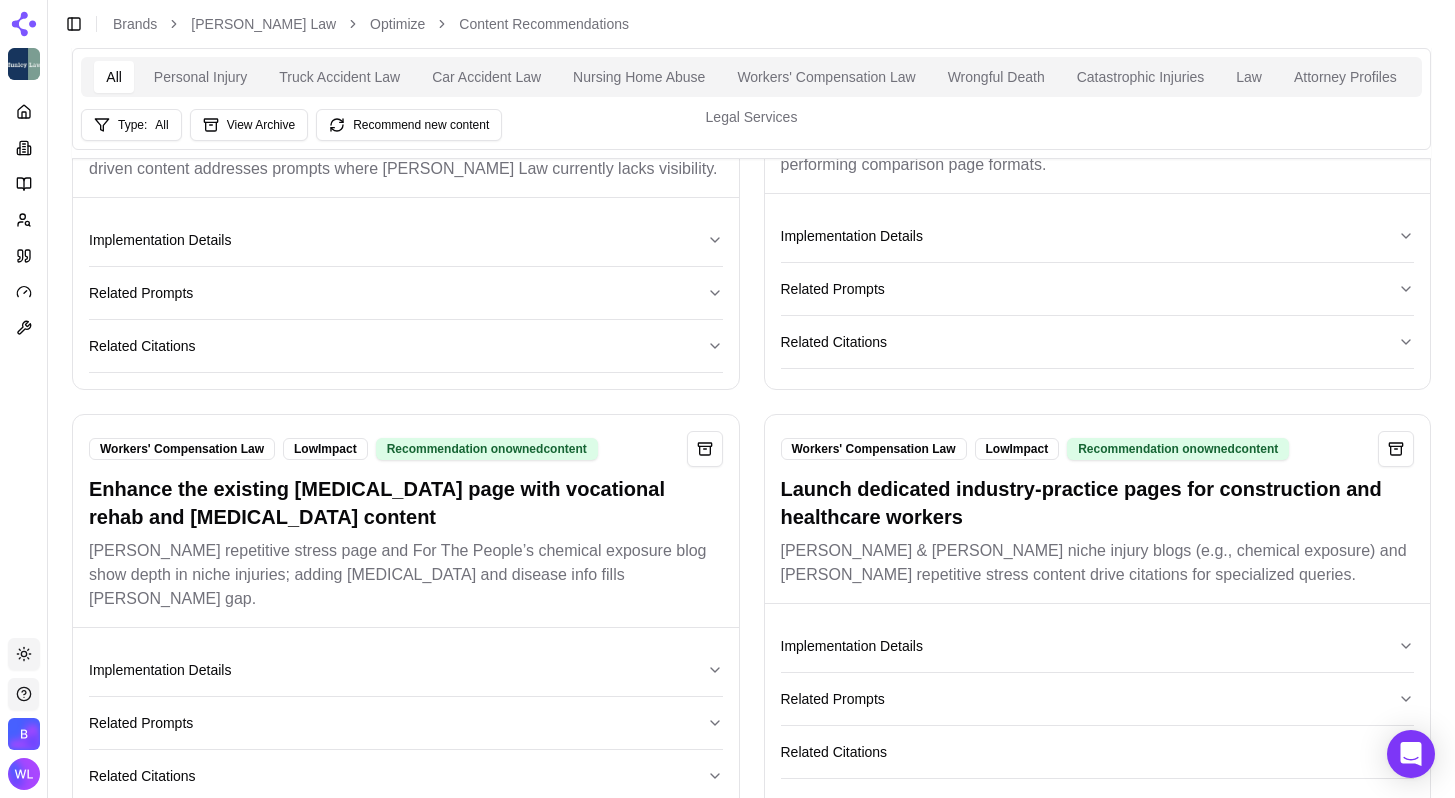 click on "[PERSON_NAME] & [PERSON_NAME] niche injury blogs (e.g., chemical exposure) and [PERSON_NAME] repetitive stress content drive citations for specialized queries." at bounding box center [1098, 563] 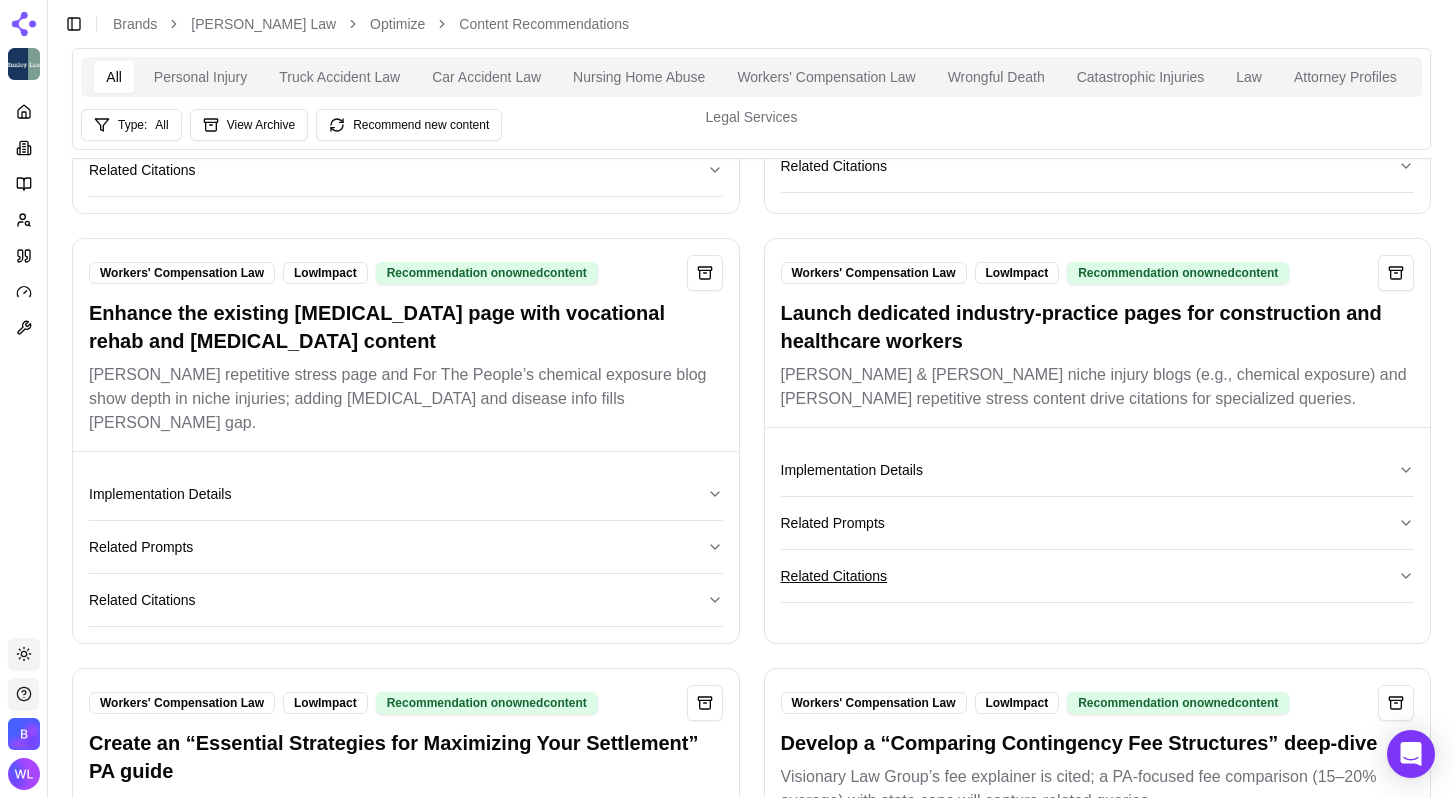 click on "Related Citations" at bounding box center [1098, 576] 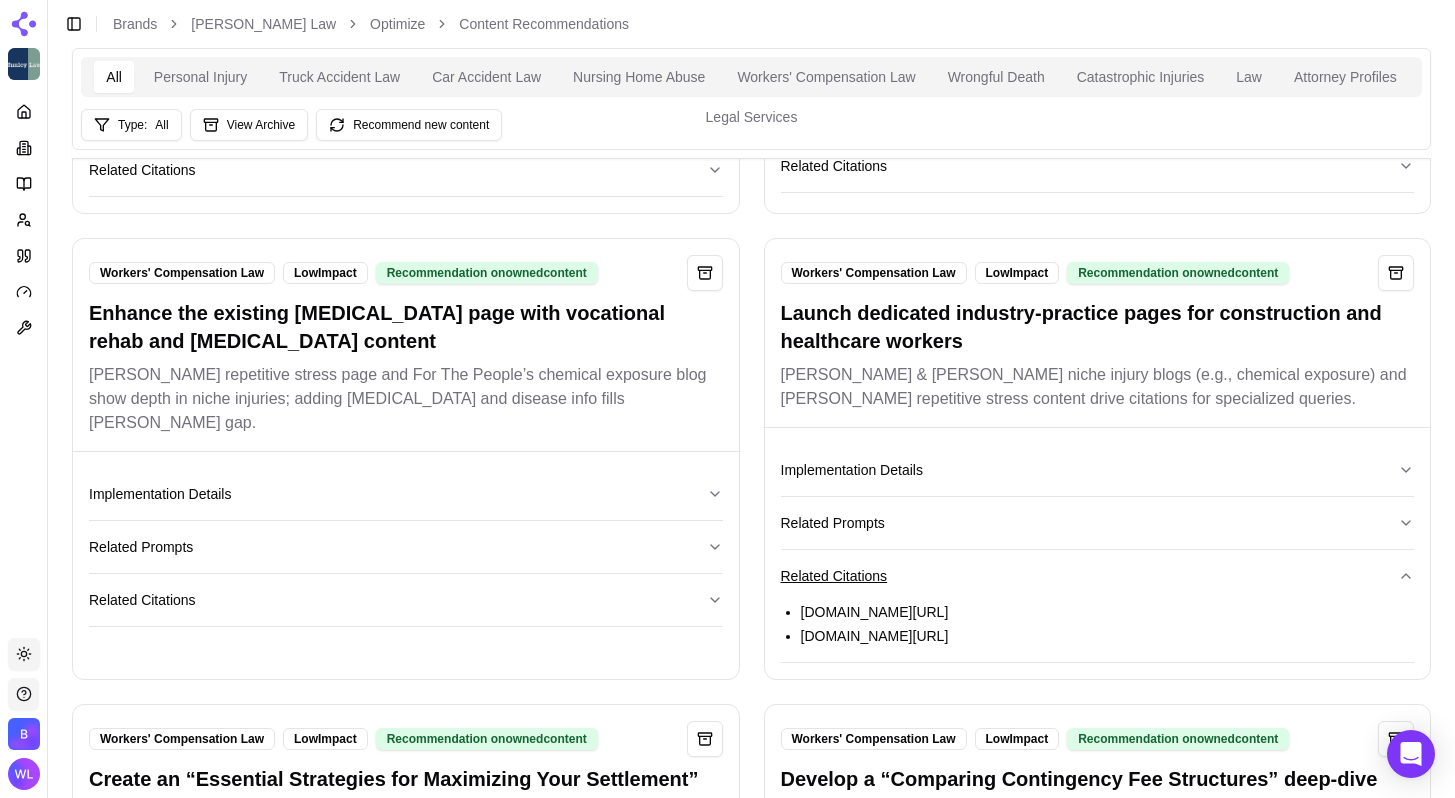click on "Related Citations" at bounding box center (1098, 576) 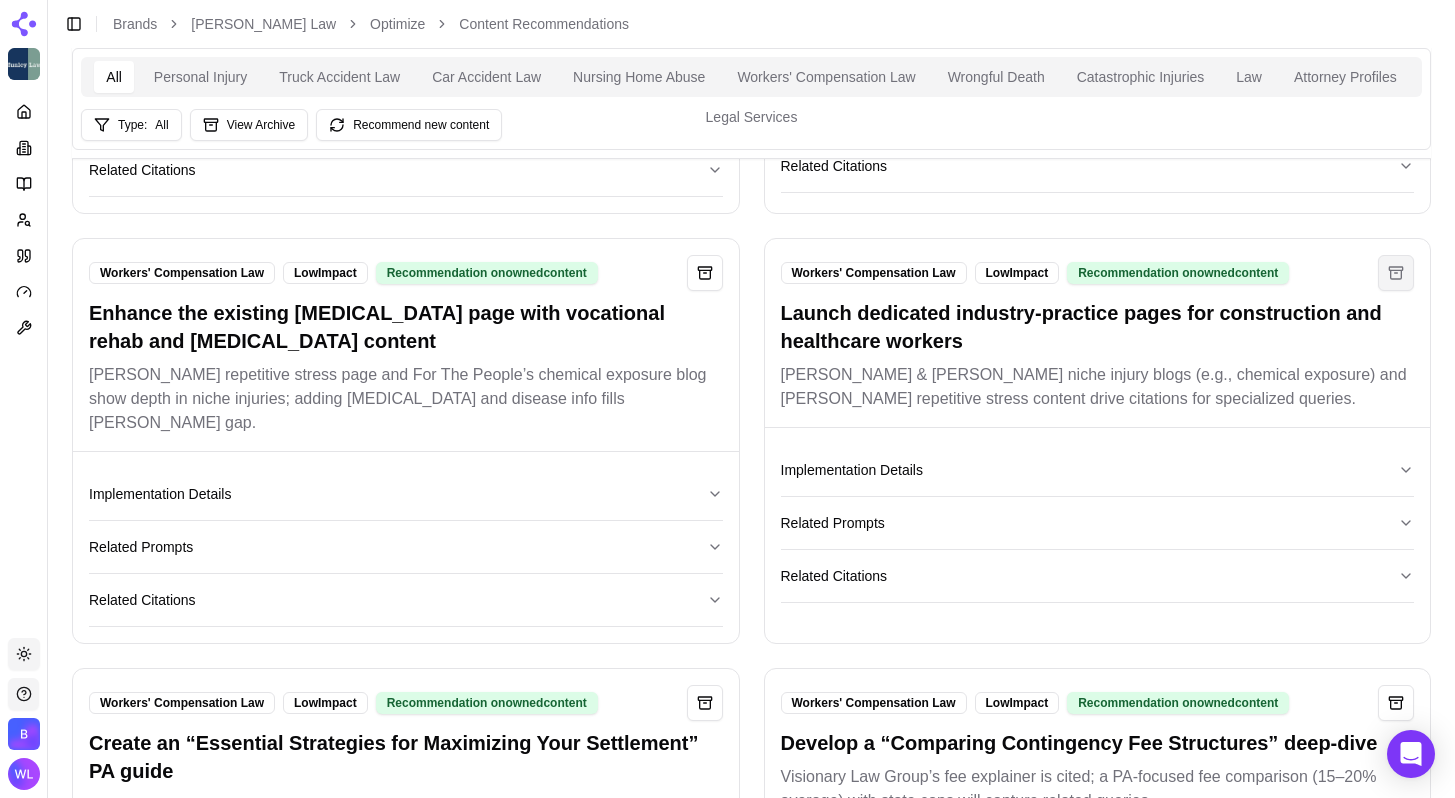 click at bounding box center [1396, 273] 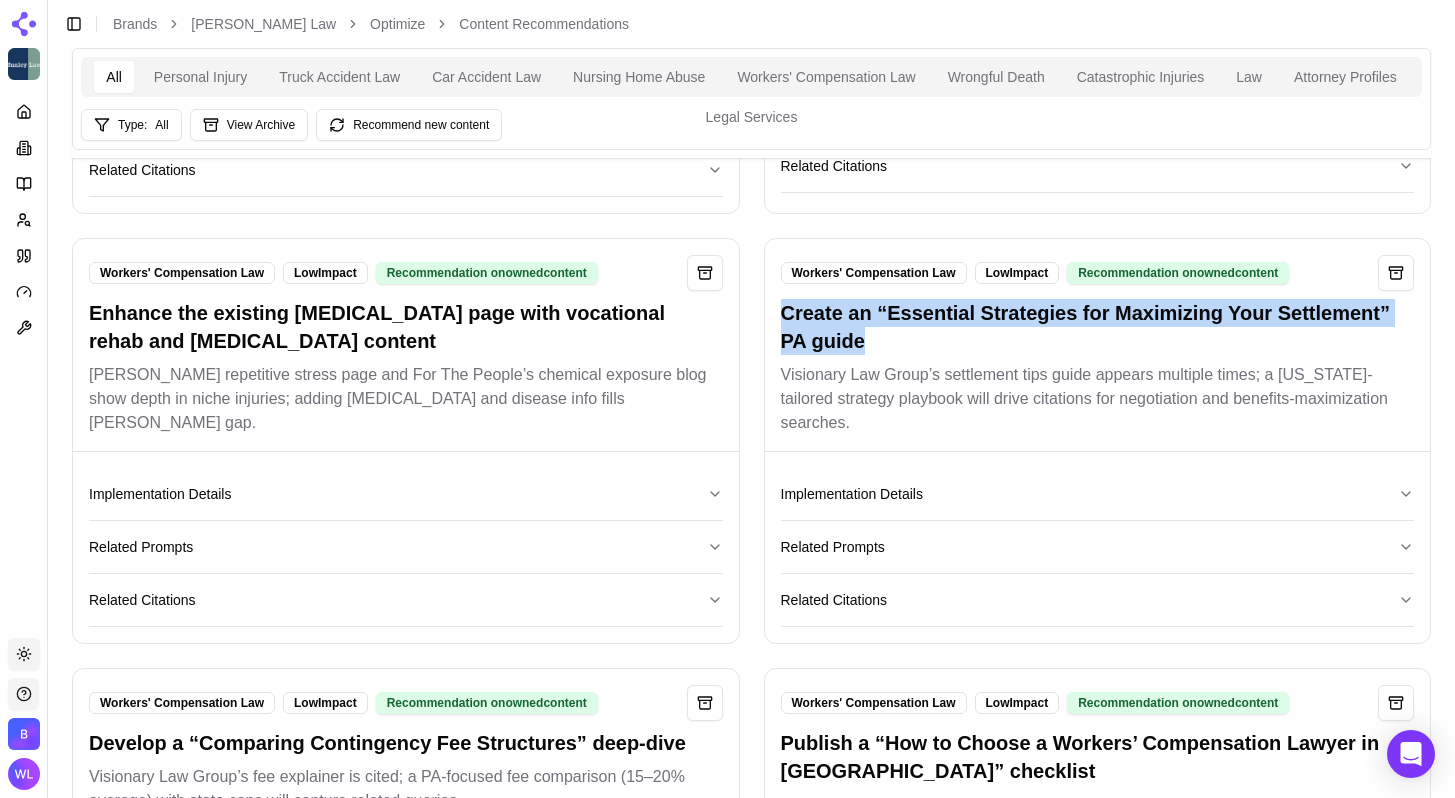 drag, startPoint x: 912, startPoint y: 301, endPoint x: 772, endPoint y: 272, distance: 142.97203 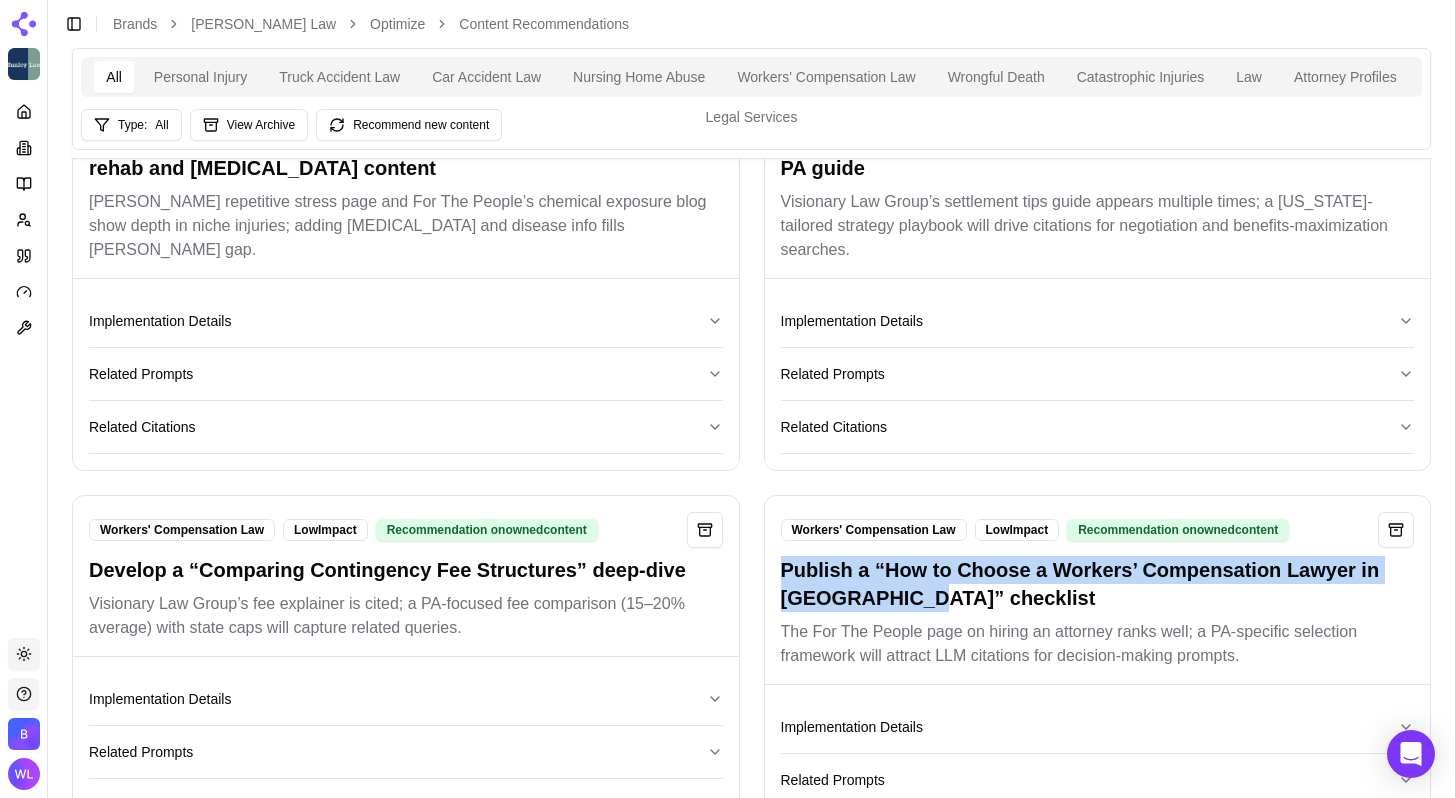 drag, startPoint x: 952, startPoint y: 551, endPoint x: 762, endPoint y: 527, distance: 191.5098 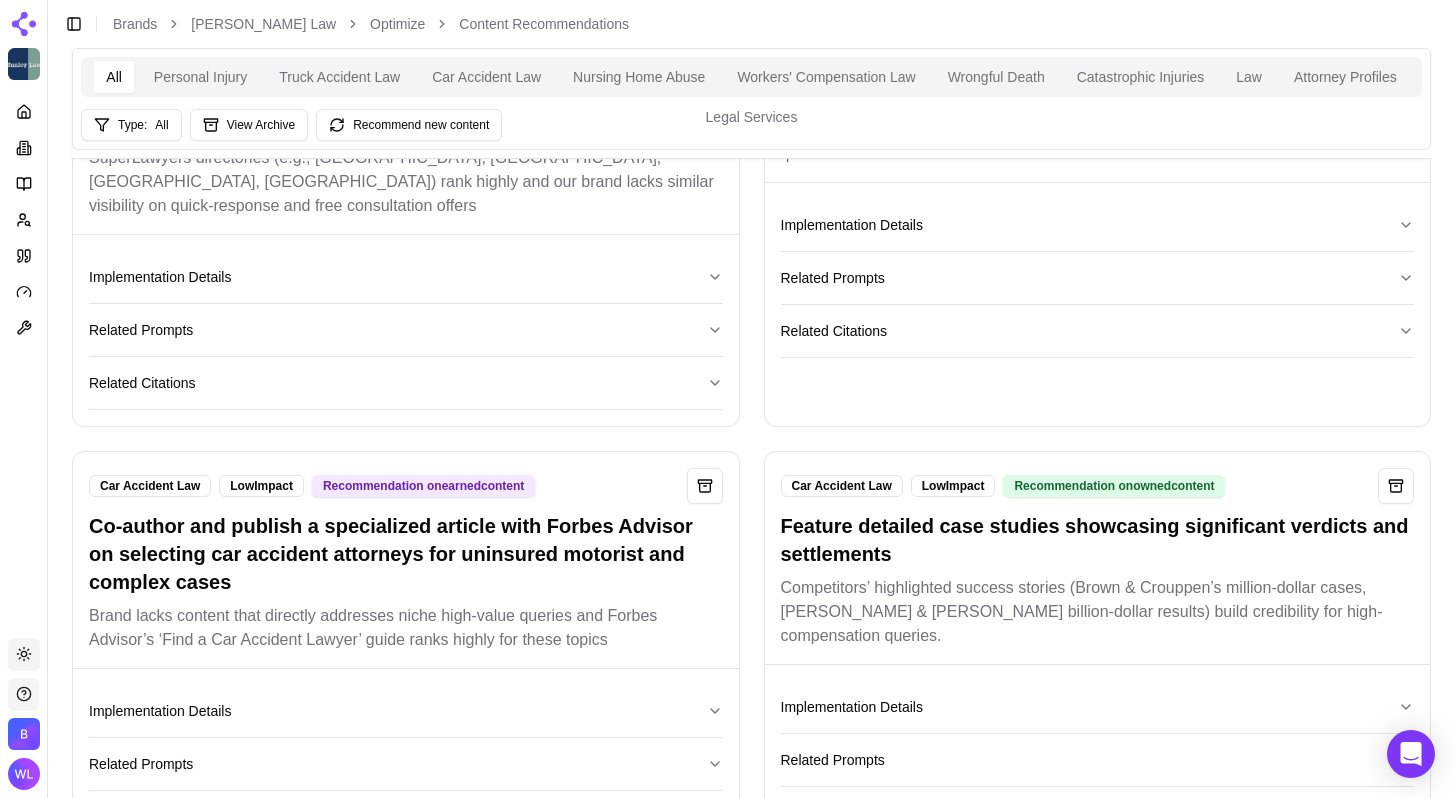 scroll, scrollTop: 11882, scrollLeft: 0, axis: vertical 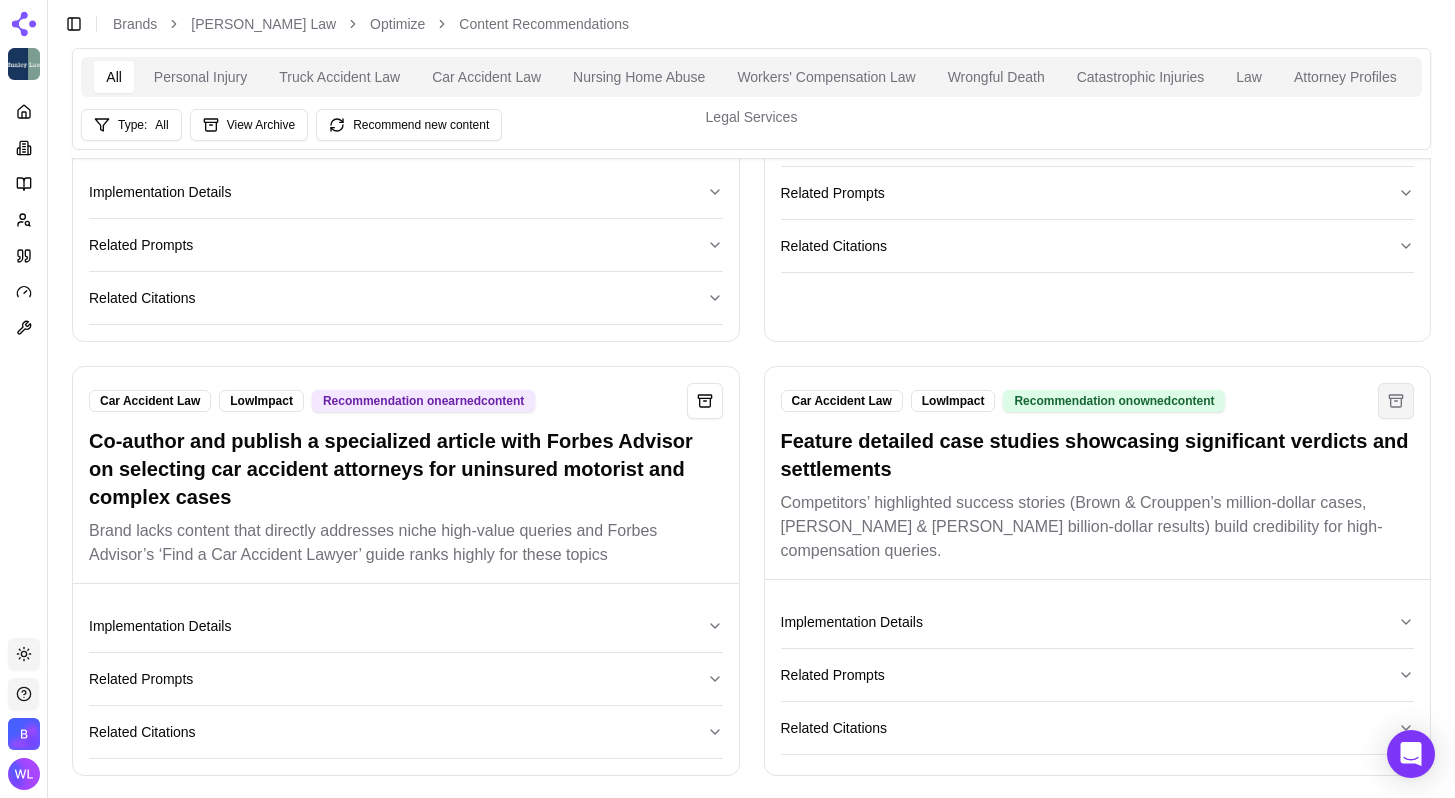 click at bounding box center (1396, 401) 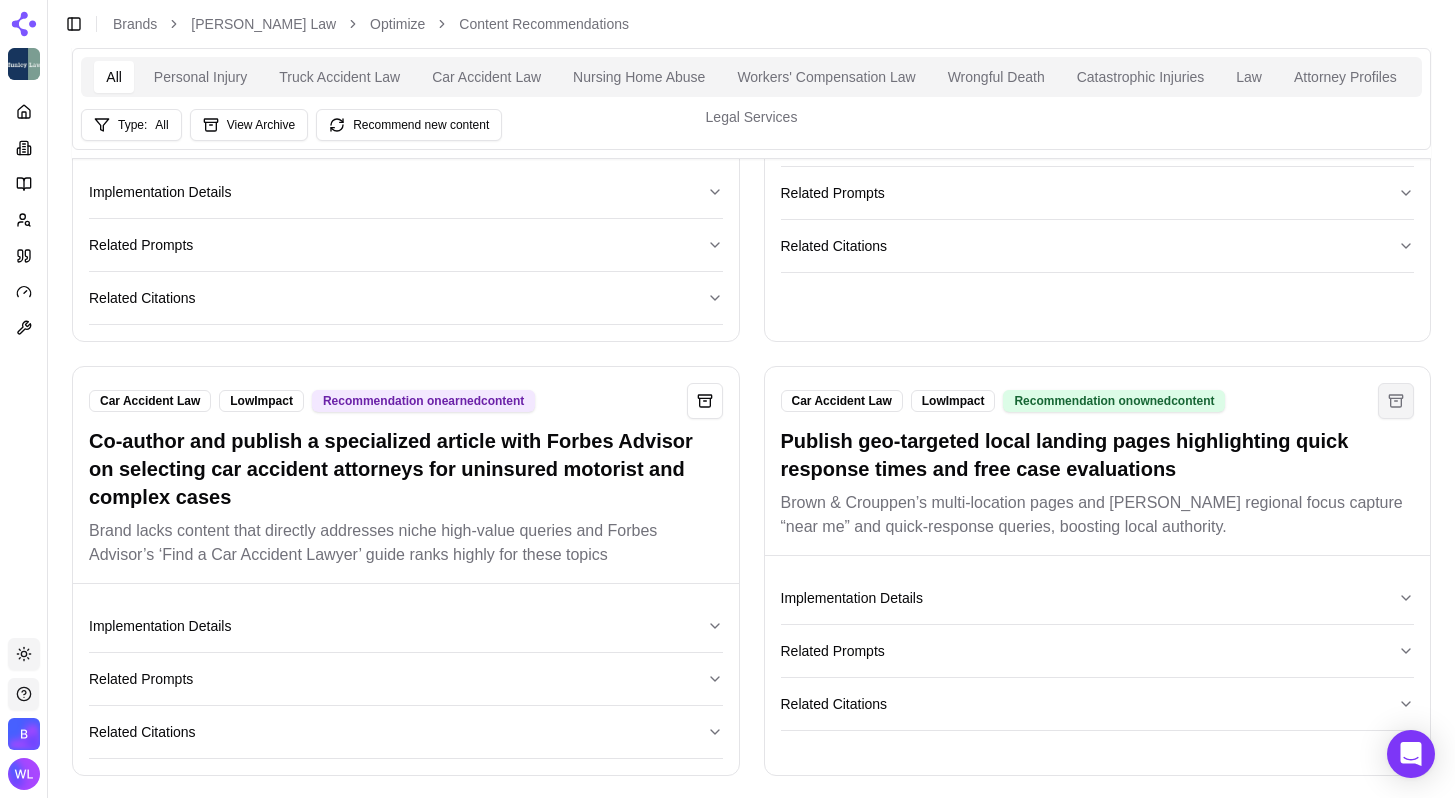 click at bounding box center (1396, 401) 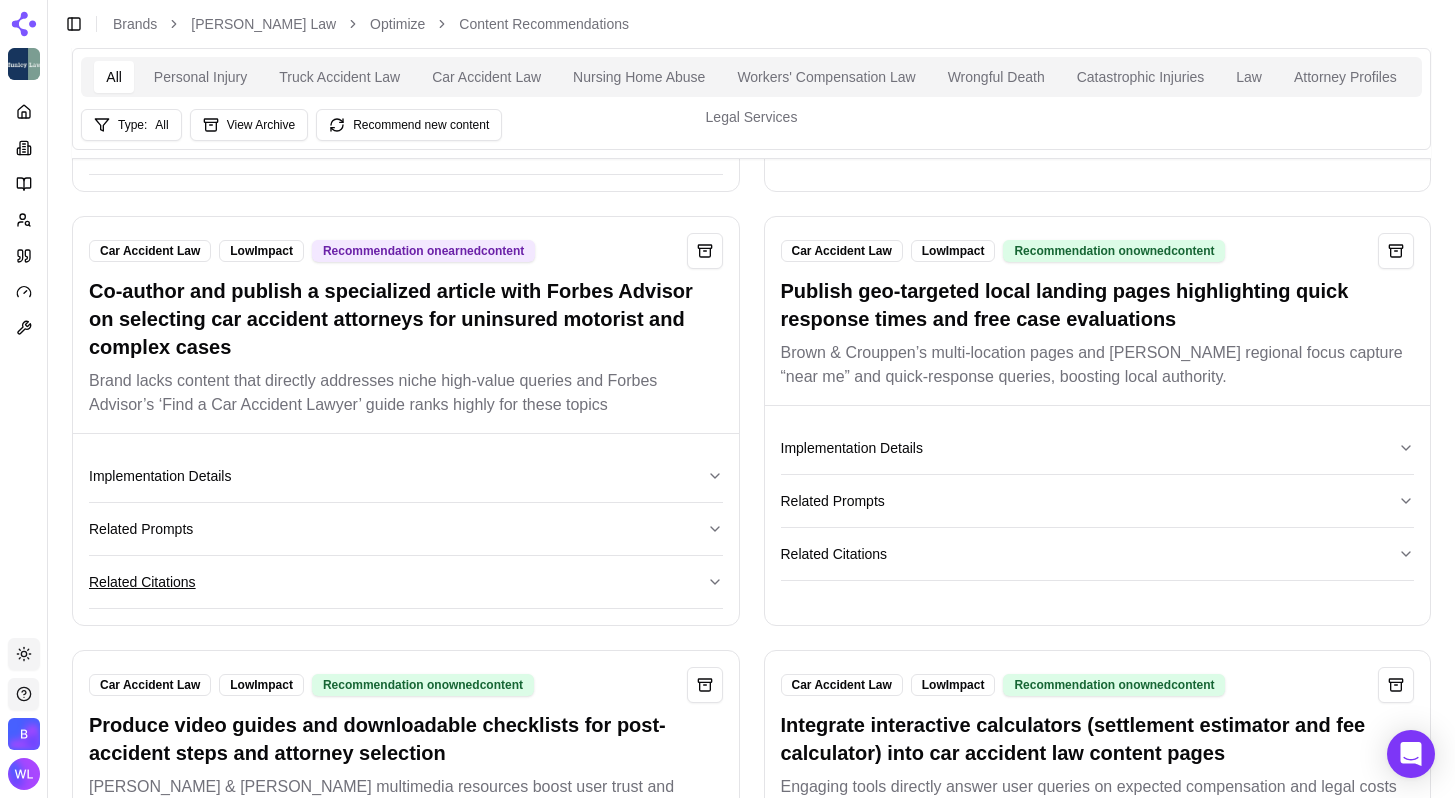 scroll, scrollTop: 12035, scrollLeft: 0, axis: vertical 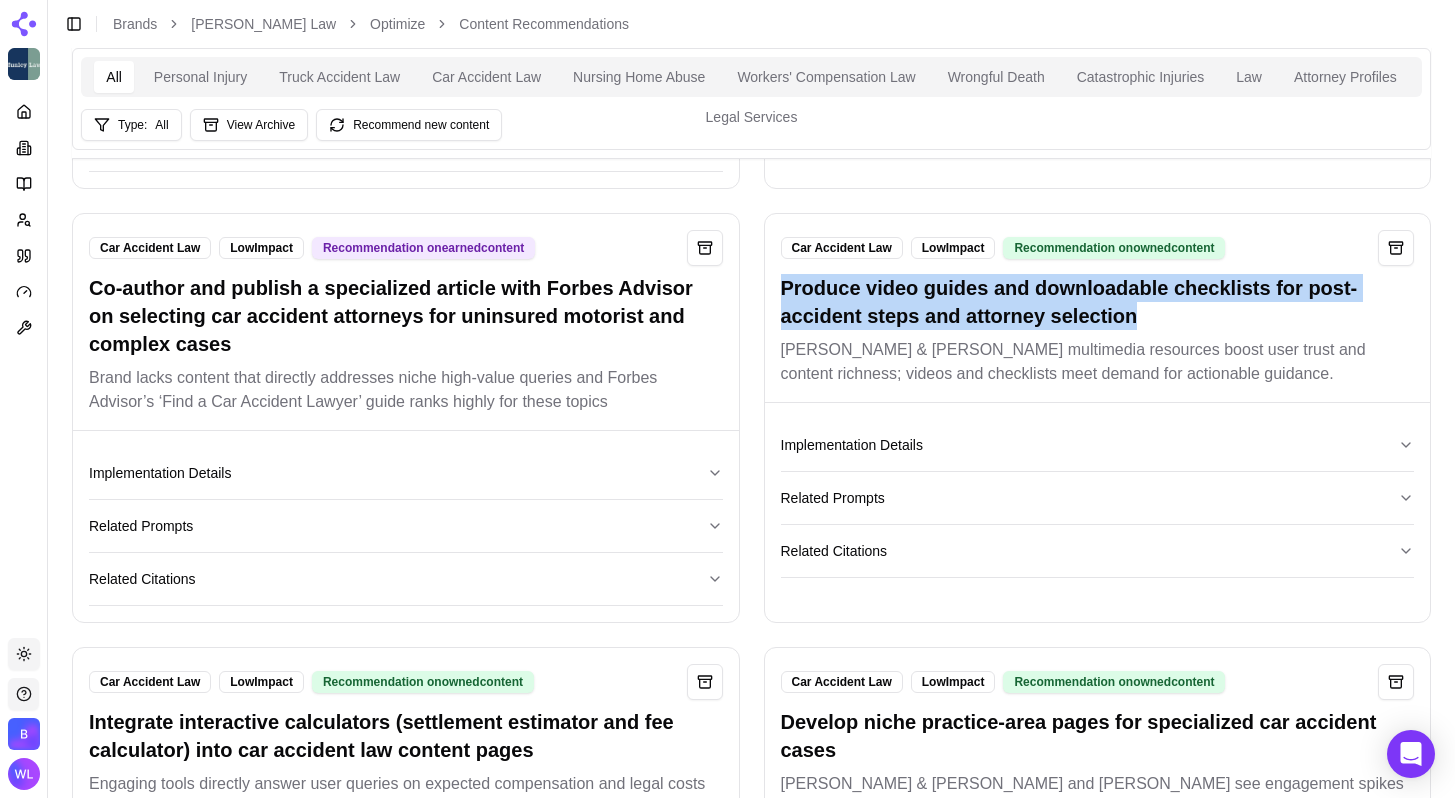 drag, startPoint x: 1178, startPoint y: 284, endPoint x: 773, endPoint y: 248, distance: 406.59686 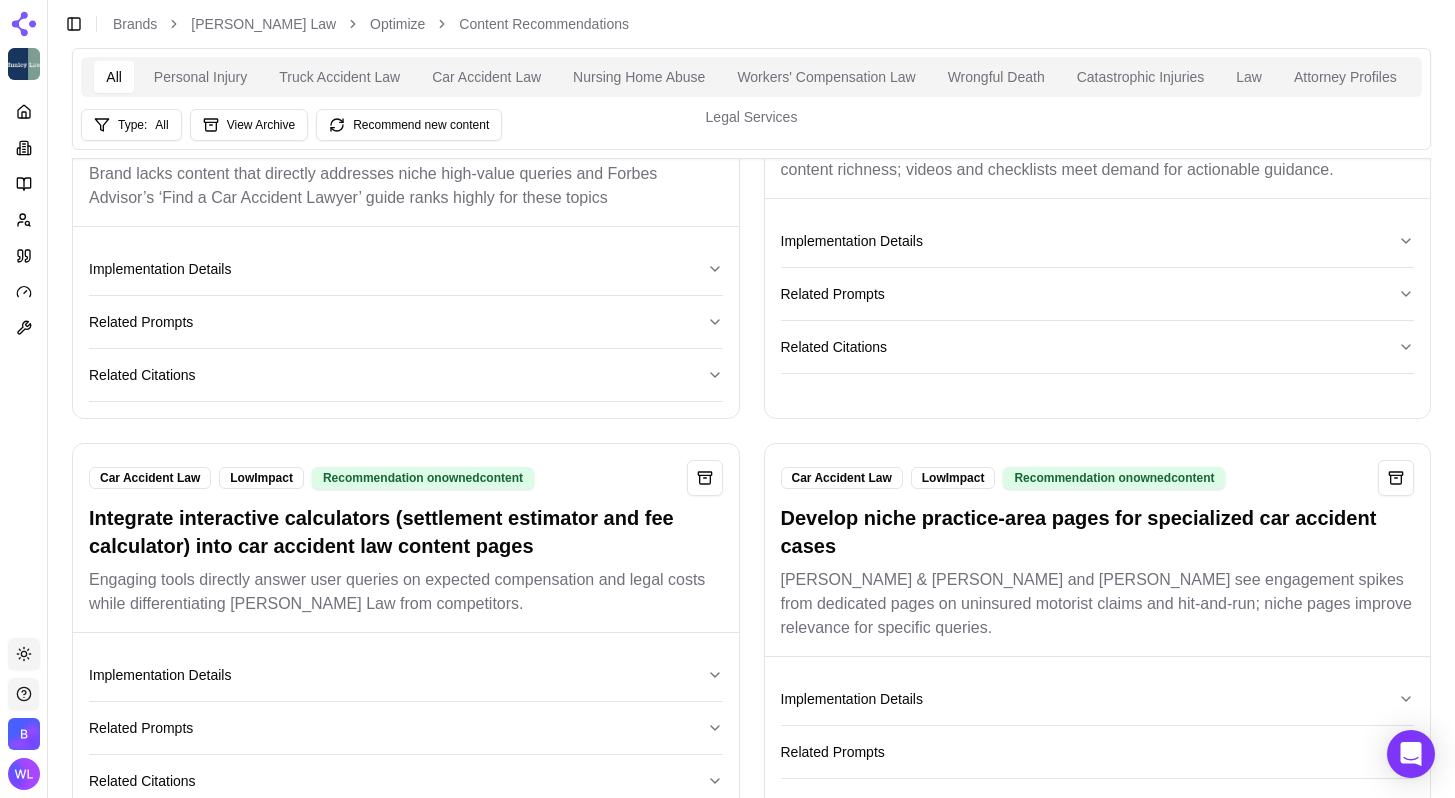 scroll, scrollTop: 12352, scrollLeft: 0, axis: vertical 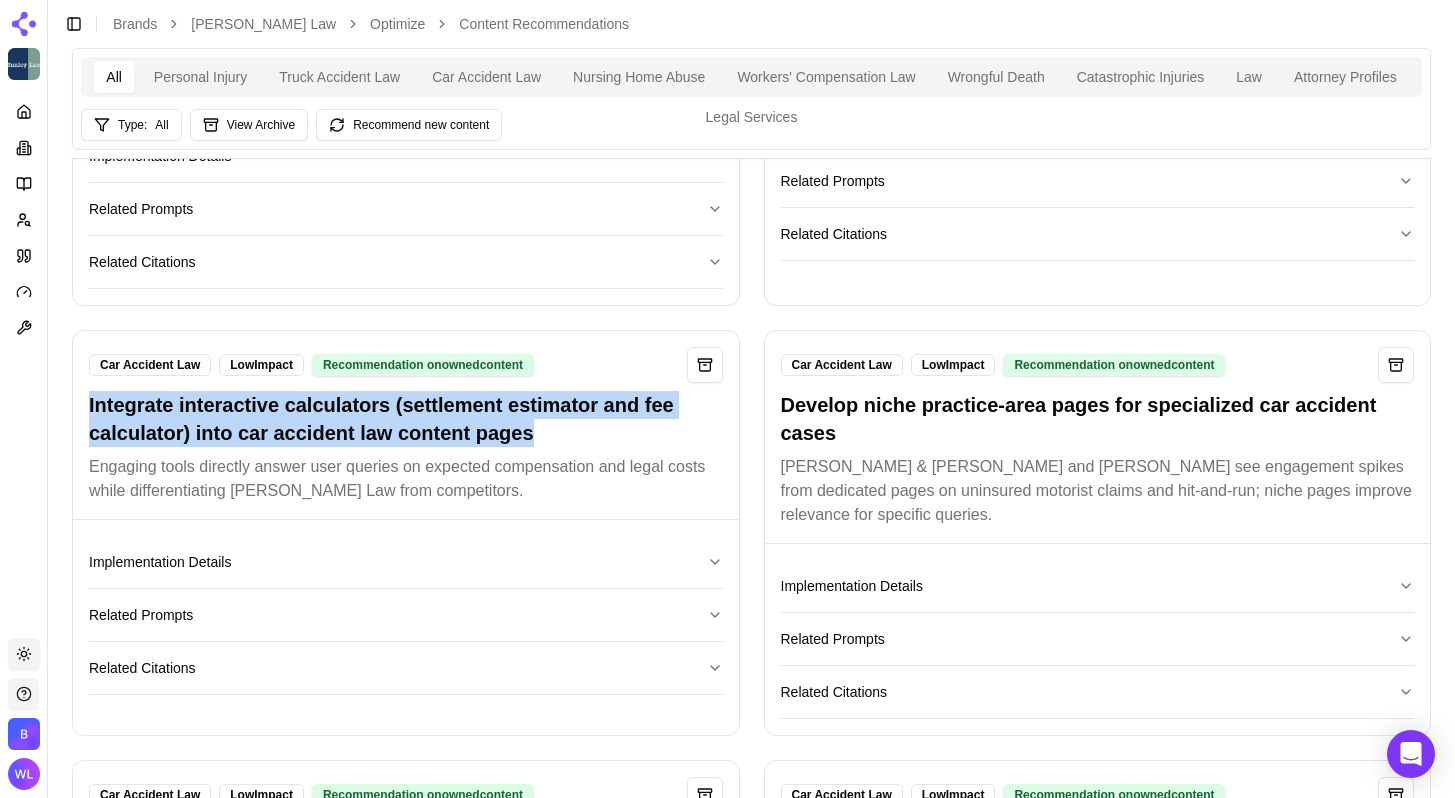 drag, startPoint x: 560, startPoint y: 395, endPoint x: 85, endPoint y: 371, distance: 475.60593 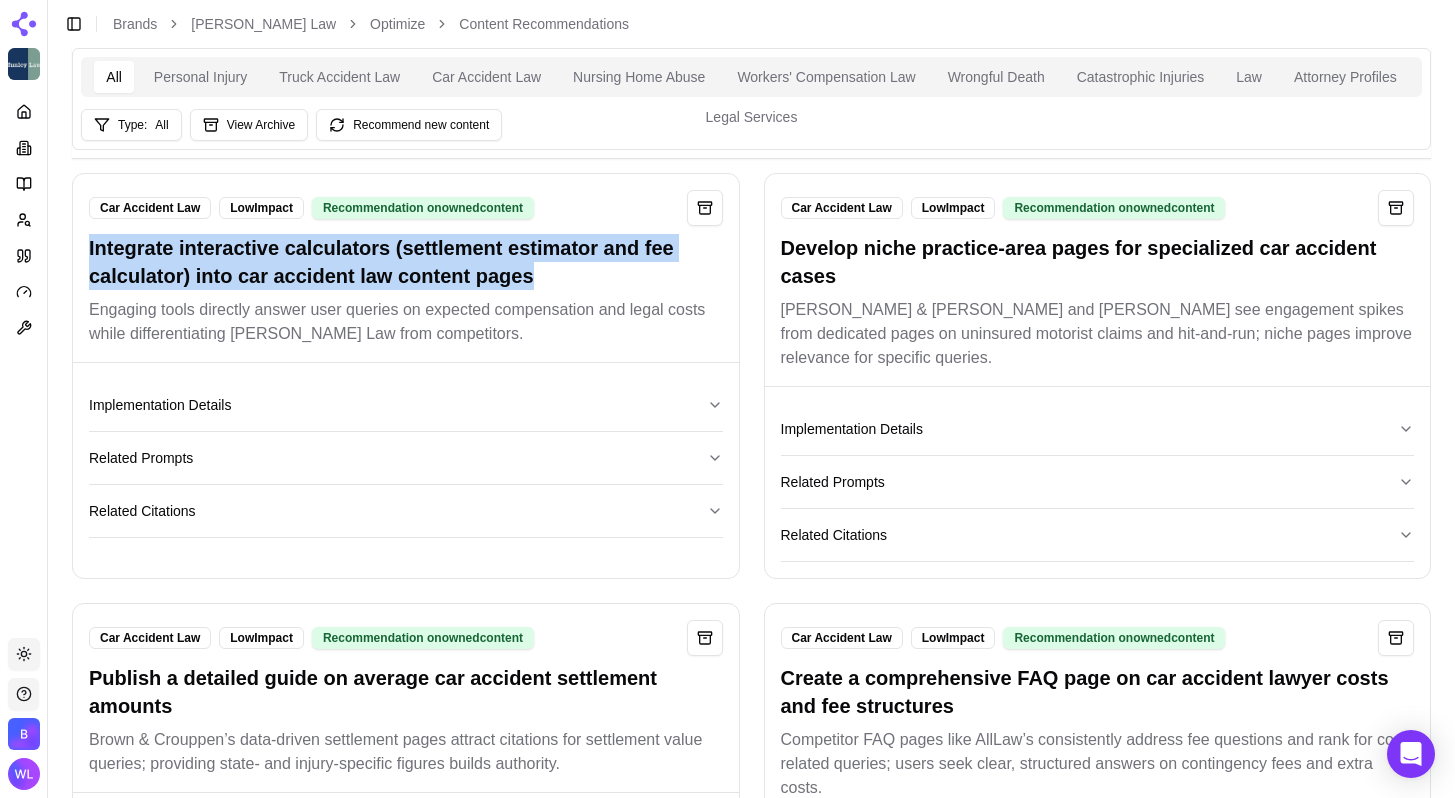 scroll, scrollTop: 12469, scrollLeft: 0, axis: vertical 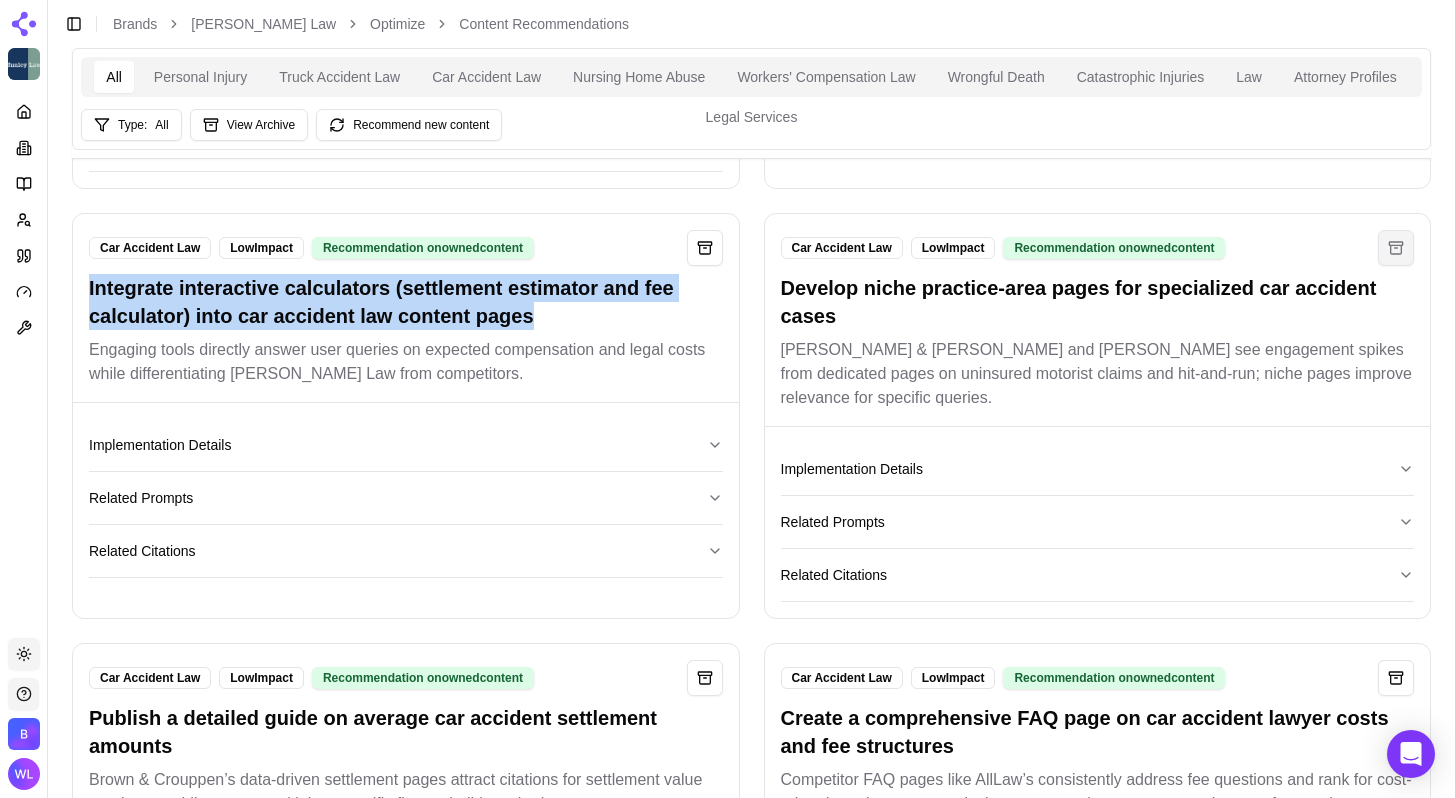 click at bounding box center [1396, 248] 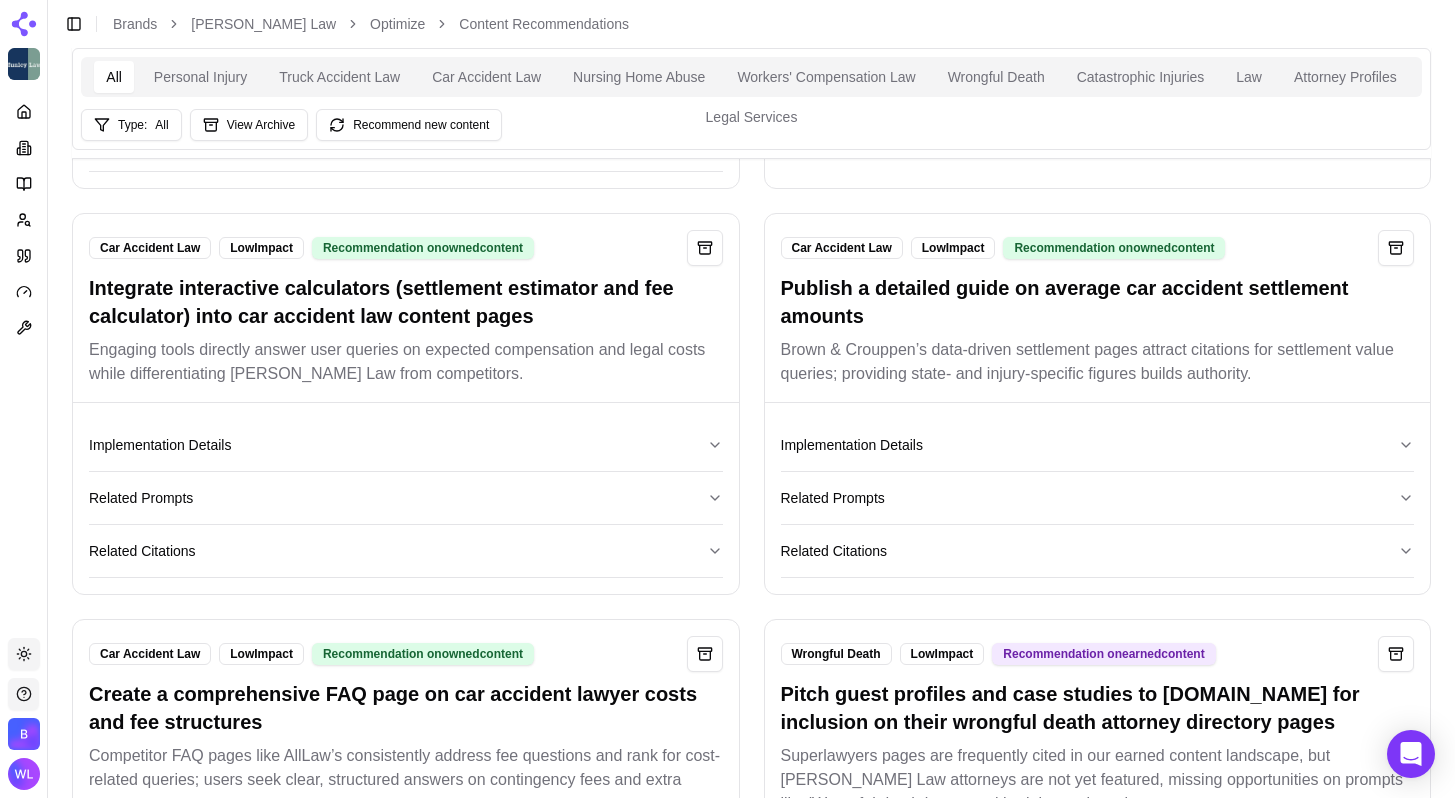 click on "Brown & Crouppen’s data-driven settlement pages attract citations for settlement value queries; providing state- and injury-specific figures builds authority." at bounding box center (1098, 362) 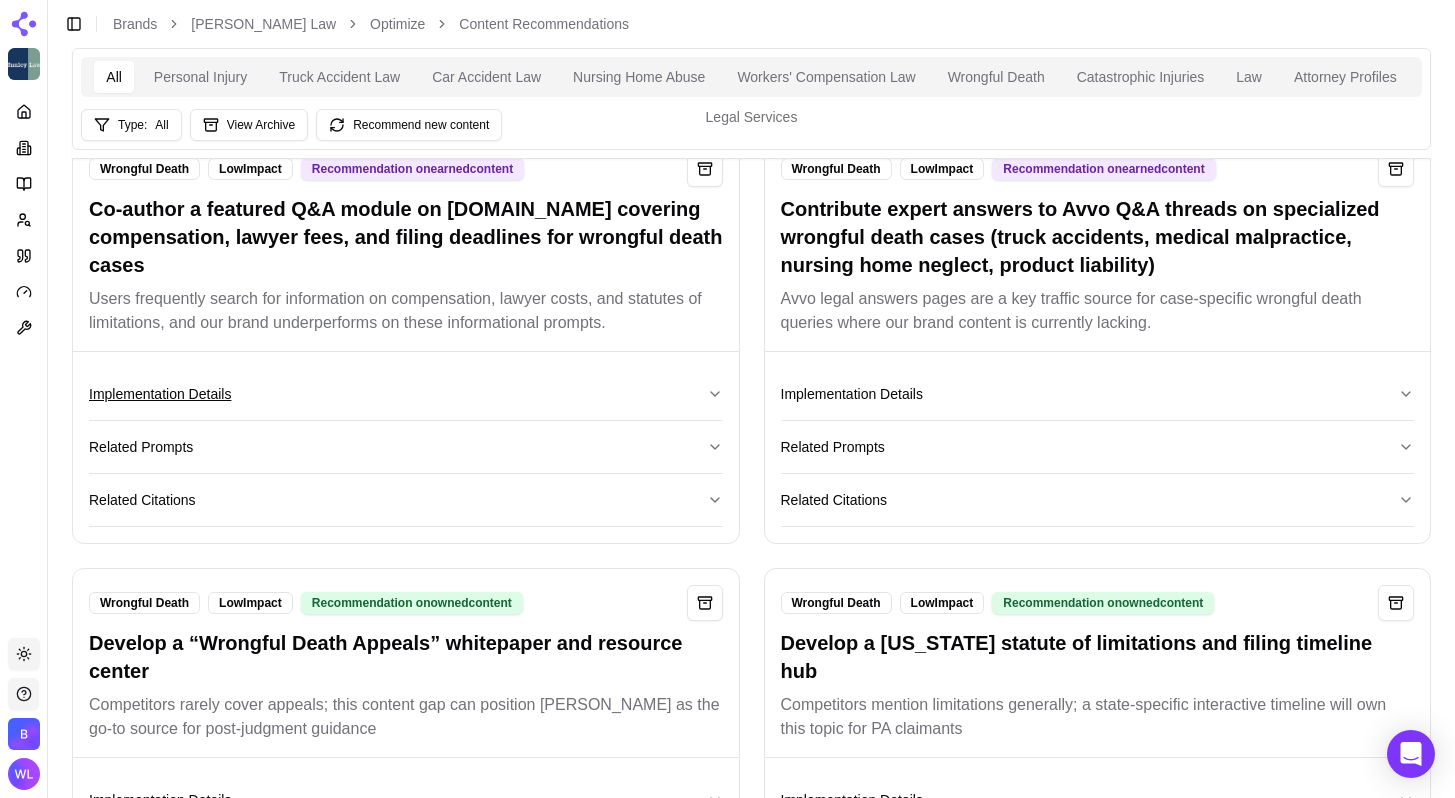 scroll, scrollTop: 13401, scrollLeft: 0, axis: vertical 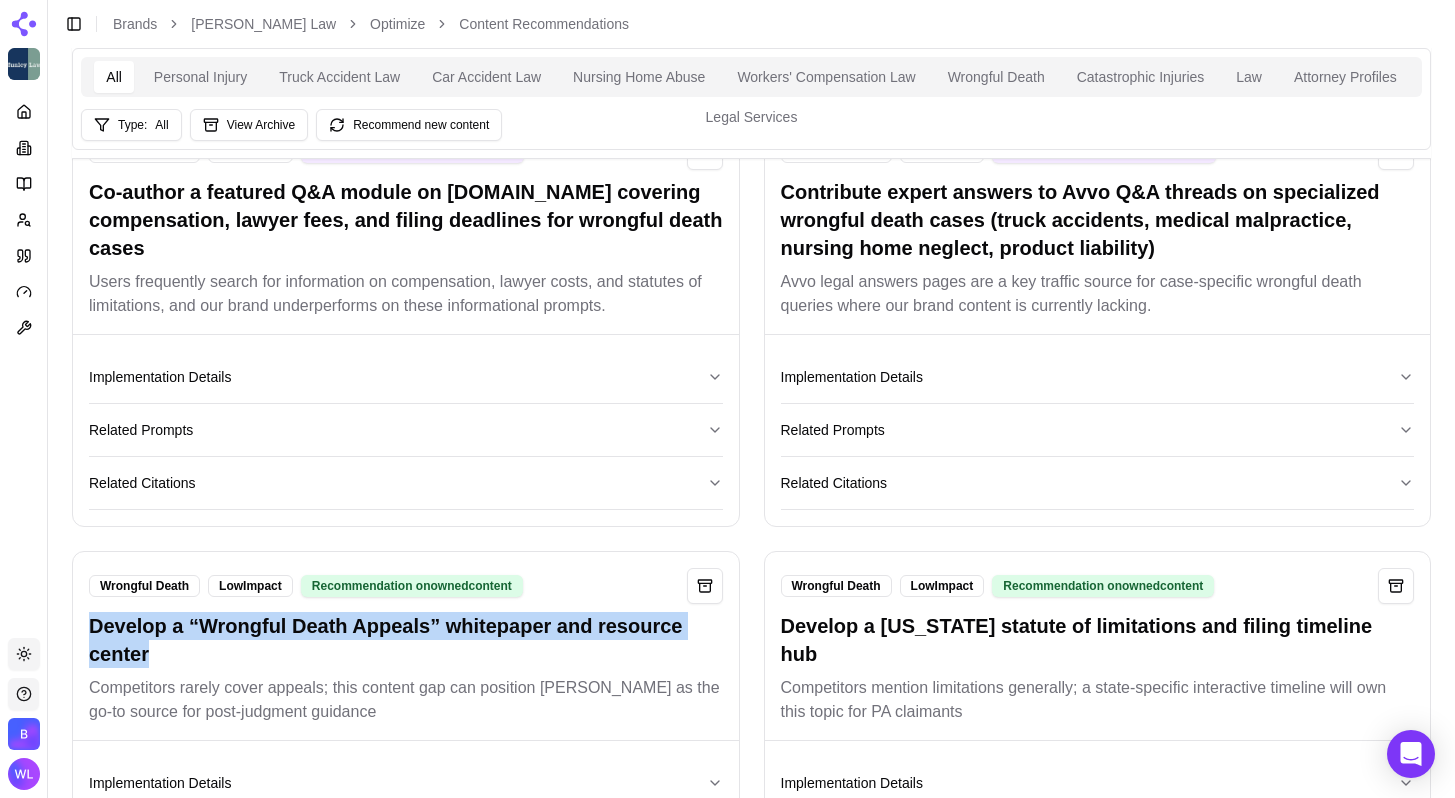 drag, startPoint x: 229, startPoint y: 637, endPoint x: 82, endPoint y: 615, distance: 148.63715 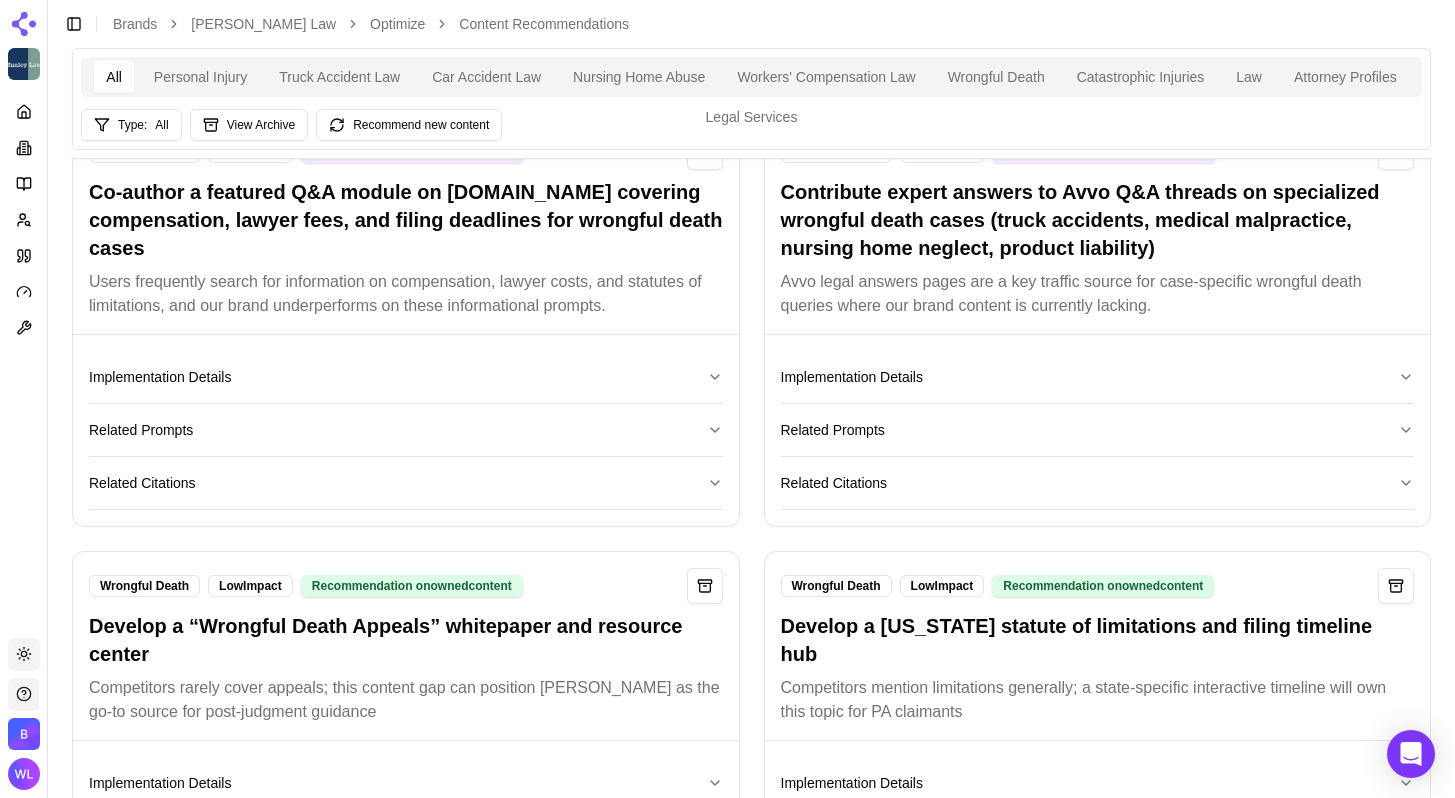 click on "Develop a [US_STATE] statute of limitations and filing timeline hub" at bounding box center [1098, 640] 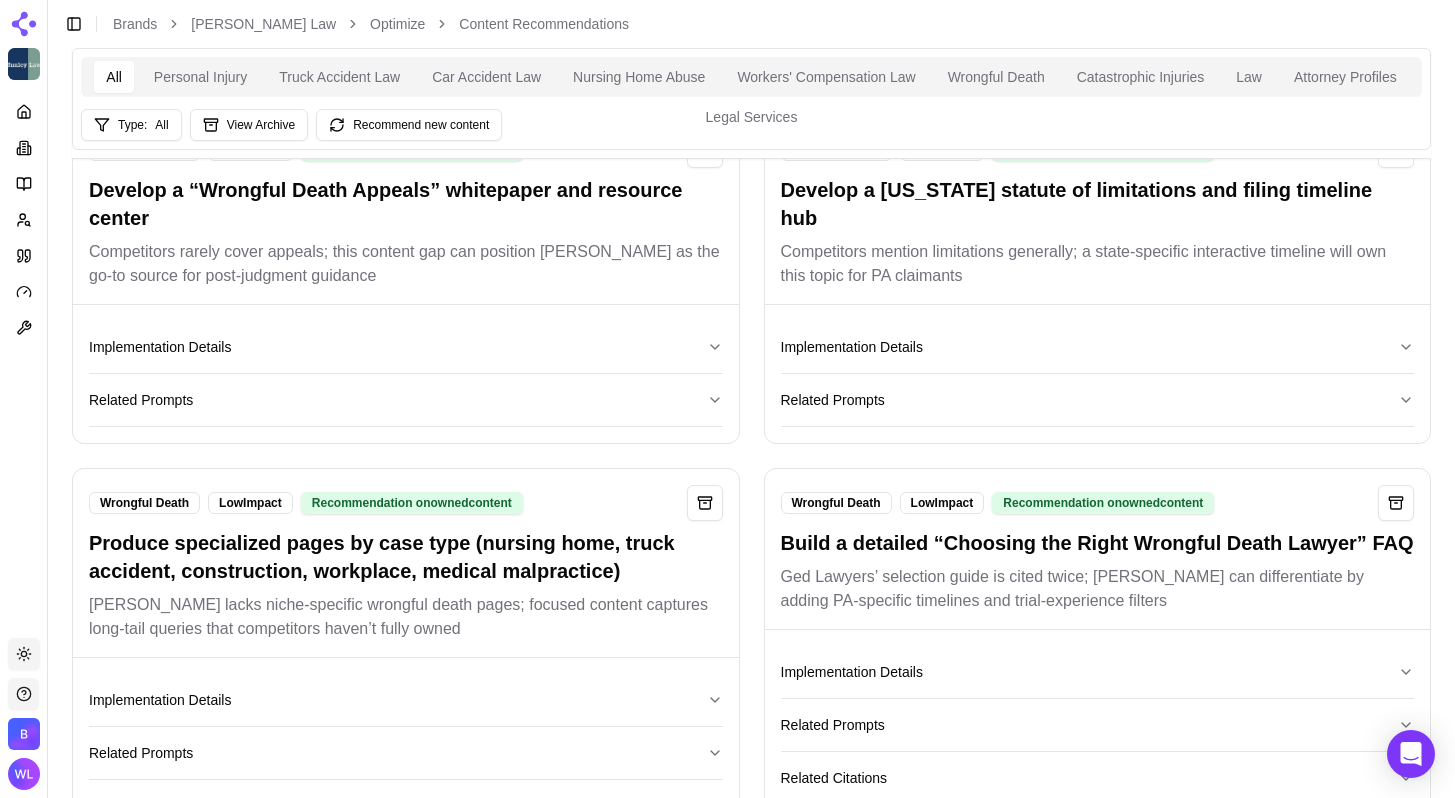scroll, scrollTop: 13972, scrollLeft: 0, axis: vertical 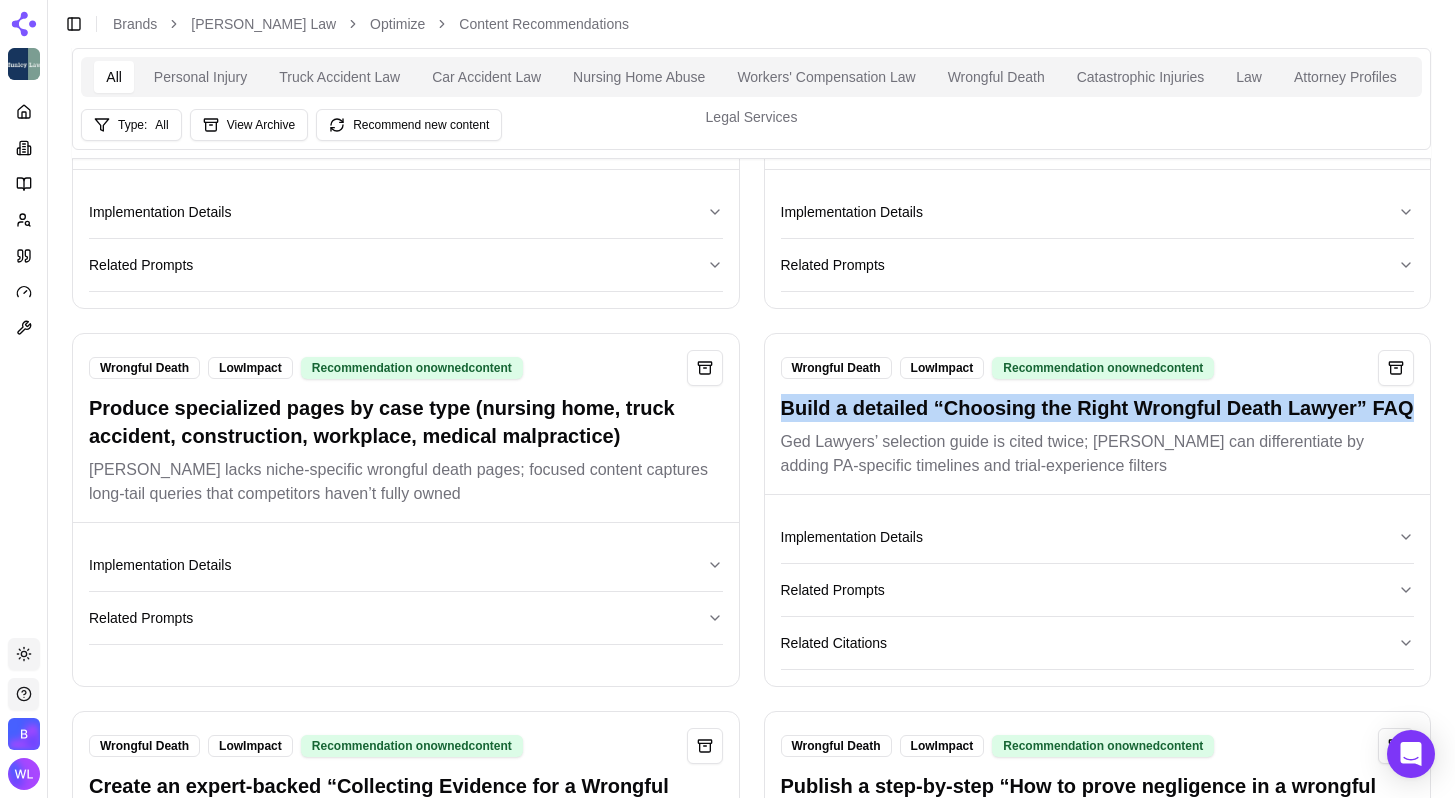 drag, startPoint x: 824, startPoint y: 421, endPoint x: 782, endPoint y: 399, distance: 47.41308 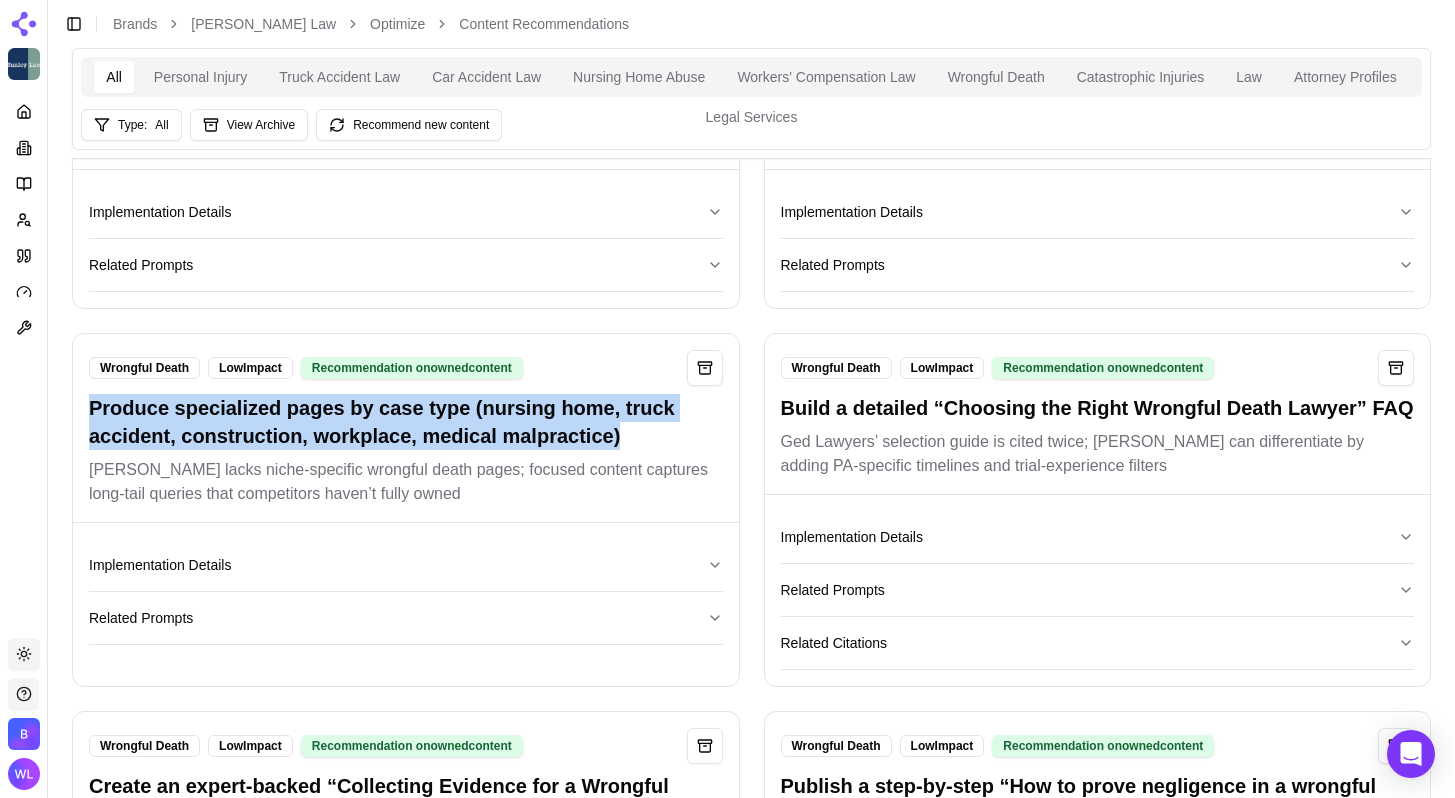 drag, startPoint x: 682, startPoint y: 419, endPoint x: 77, endPoint y: 399, distance: 605.3305 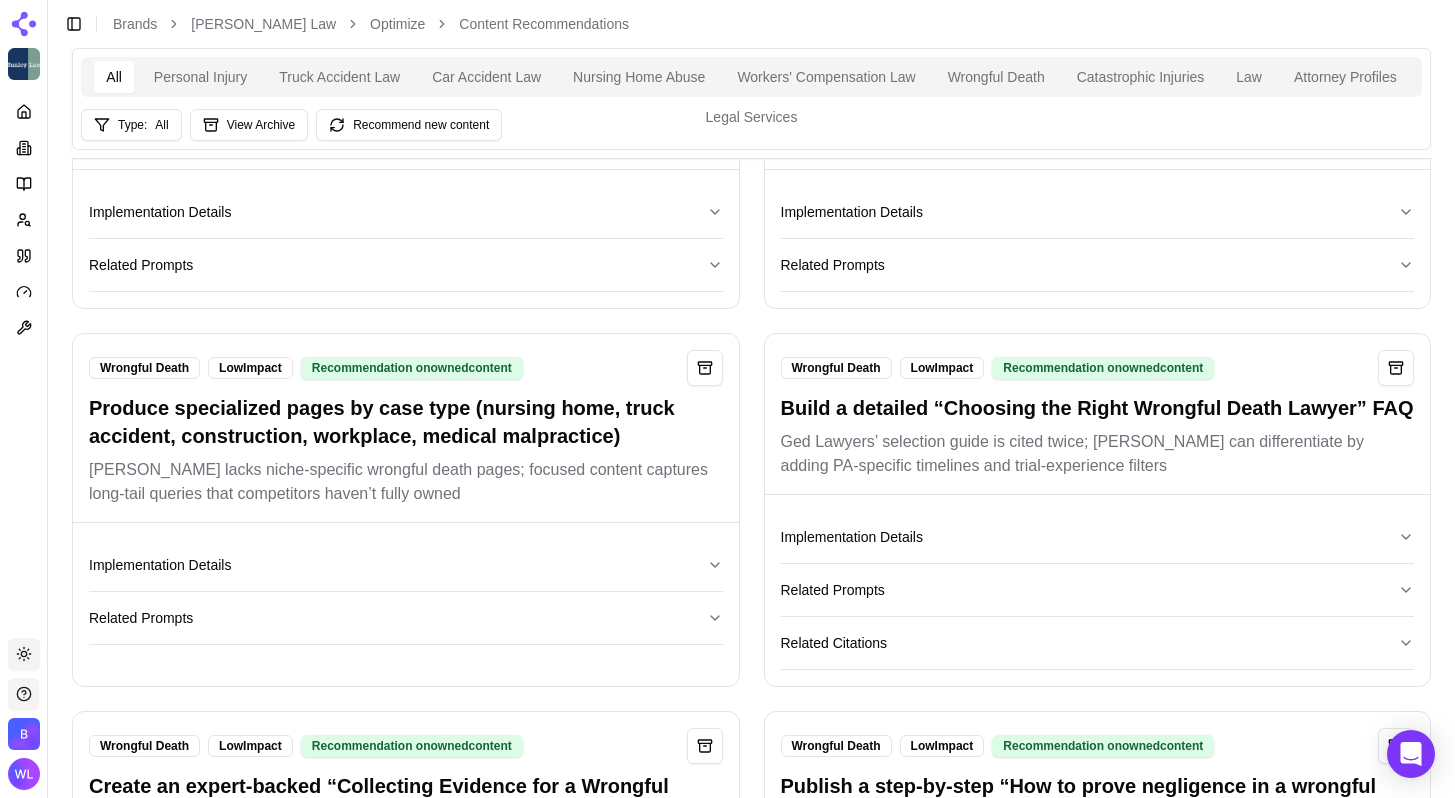 drag, startPoint x: 914, startPoint y: 427, endPoint x: 887, endPoint y: 427, distance: 27 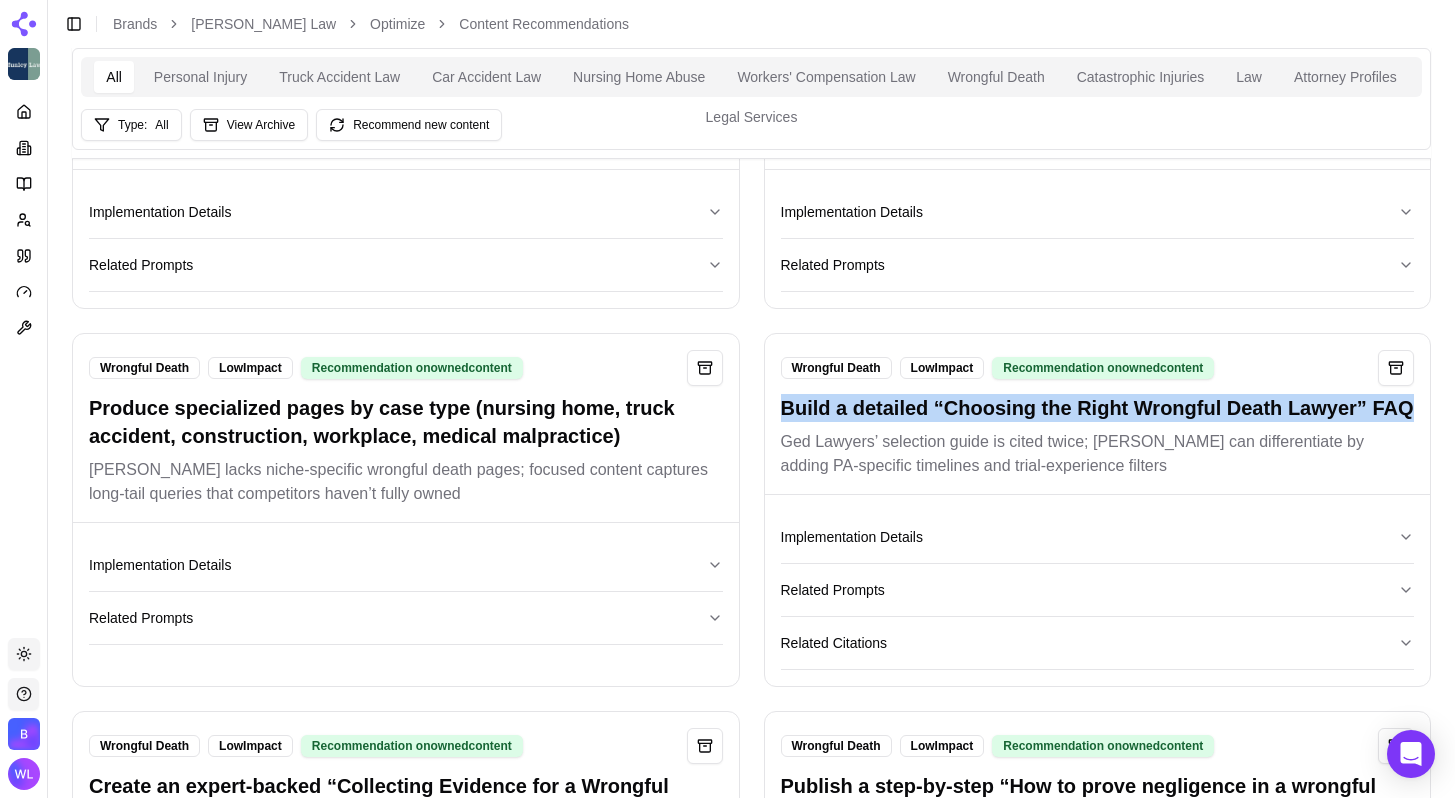 drag, startPoint x: 784, startPoint y: 407, endPoint x: 765, endPoint y: 401, distance: 19.924858 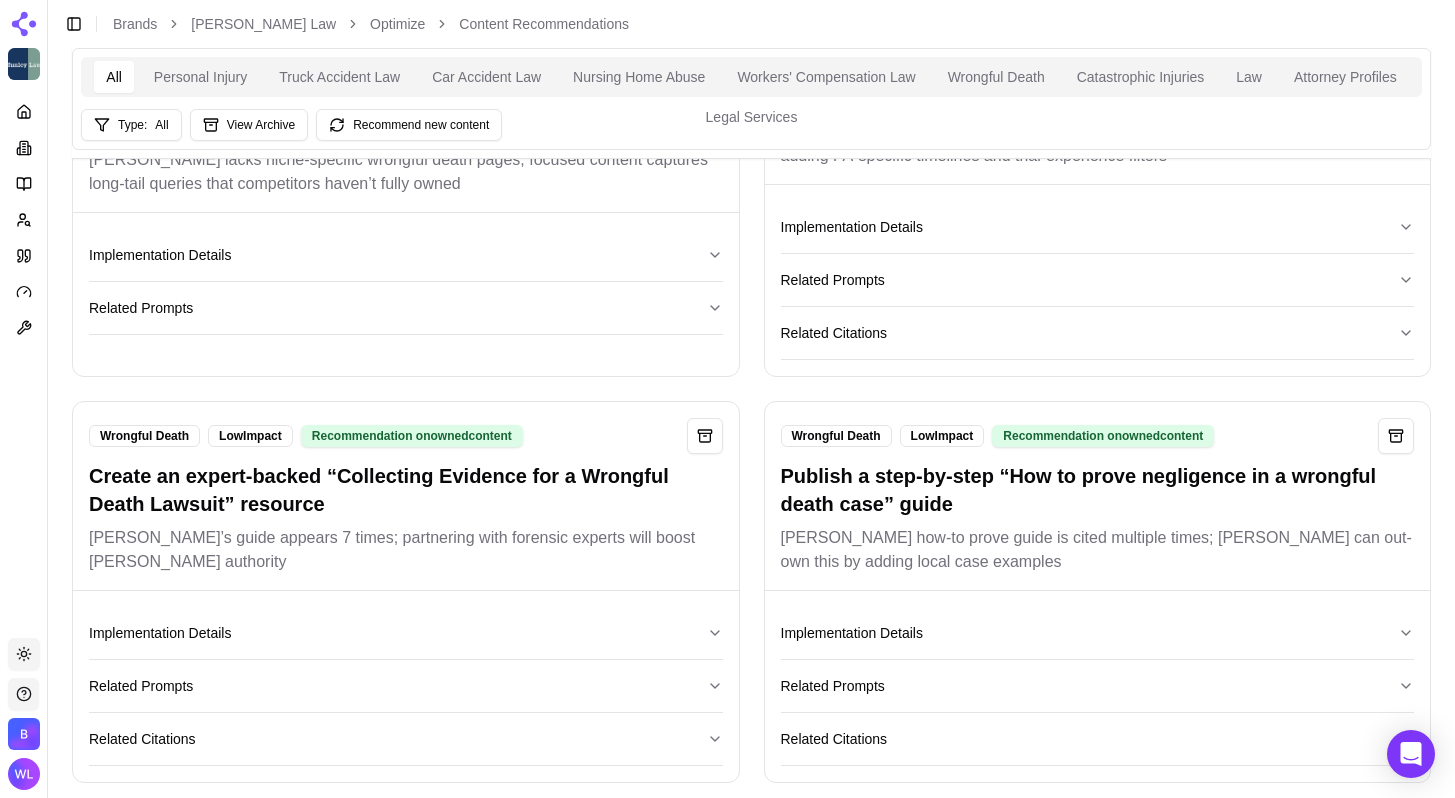 scroll, scrollTop: 14299, scrollLeft: 0, axis: vertical 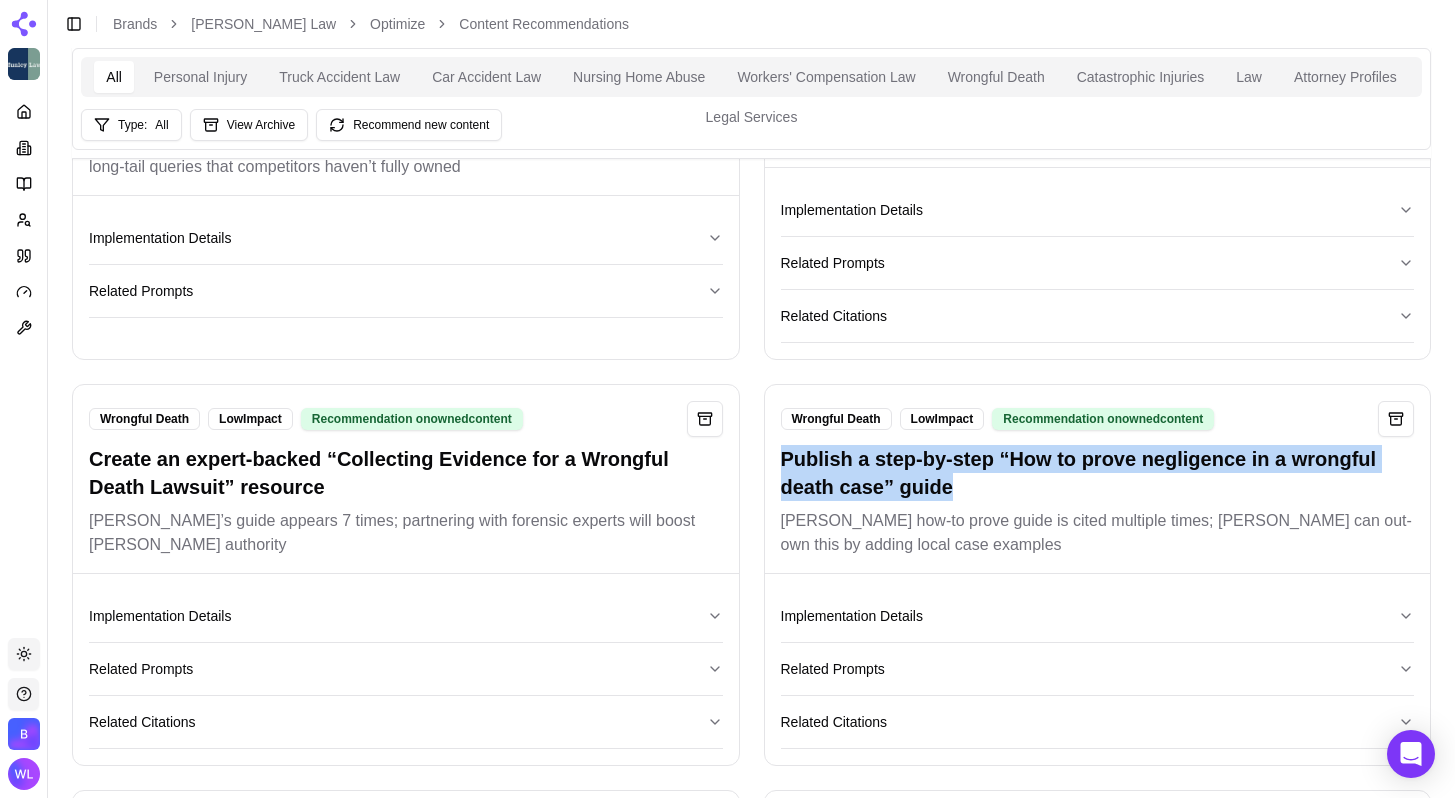 drag, startPoint x: 1032, startPoint y: 502, endPoint x: 782, endPoint y: 467, distance: 252.43811 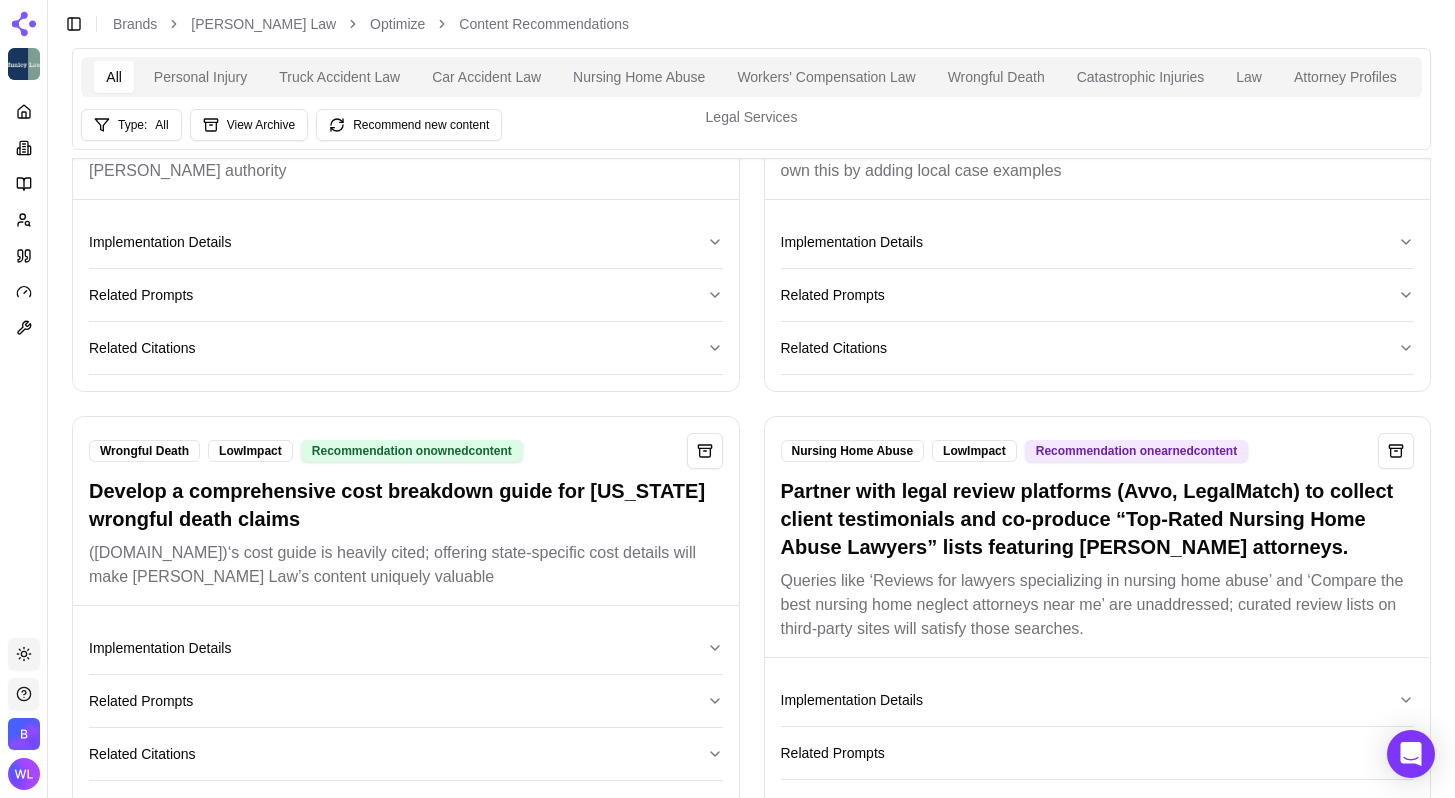 scroll, scrollTop: 14674, scrollLeft: 0, axis: vertical 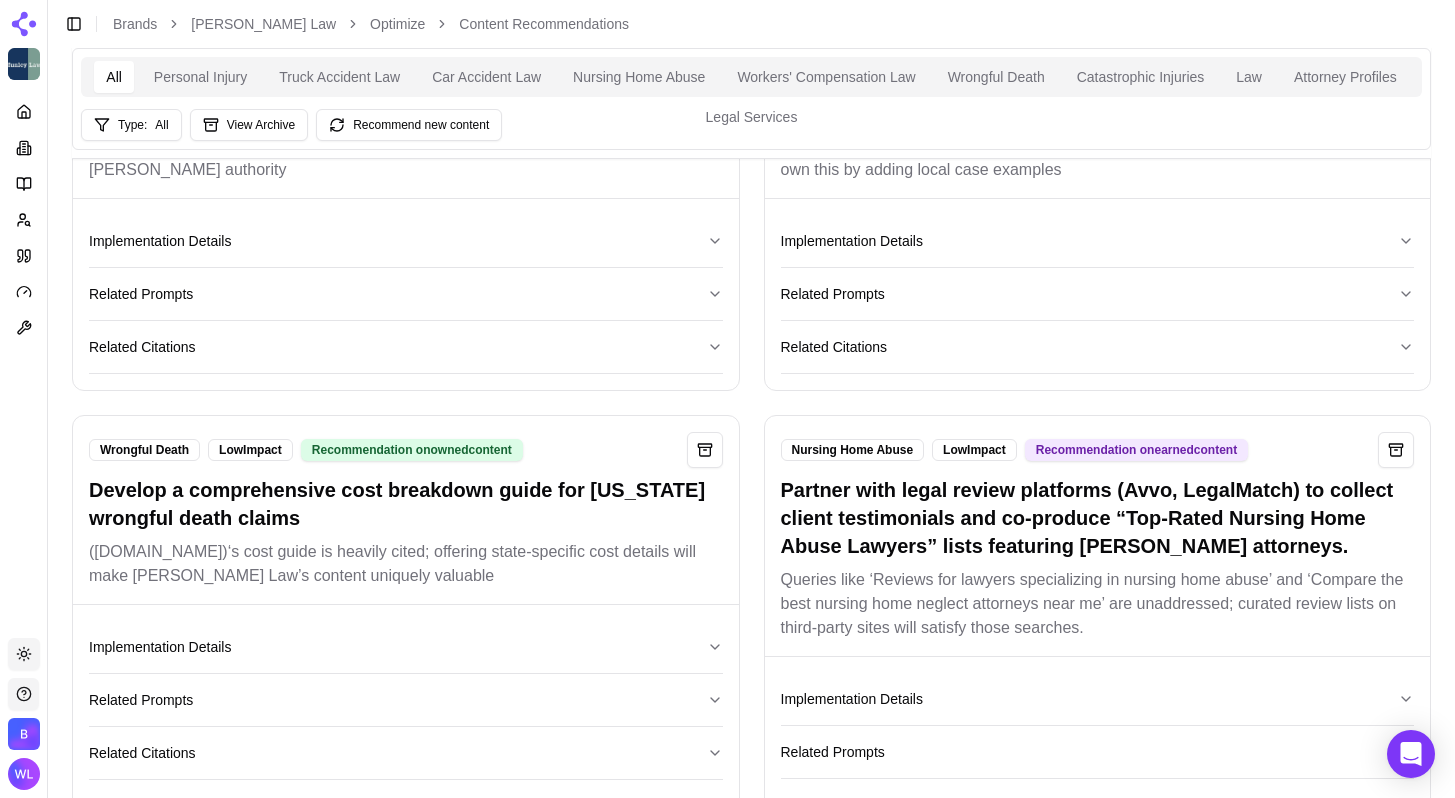 drag, startPoint x: 495, startPoint y: 533, endPoint x: 88, endPoint y: 504, distance: 408.03186 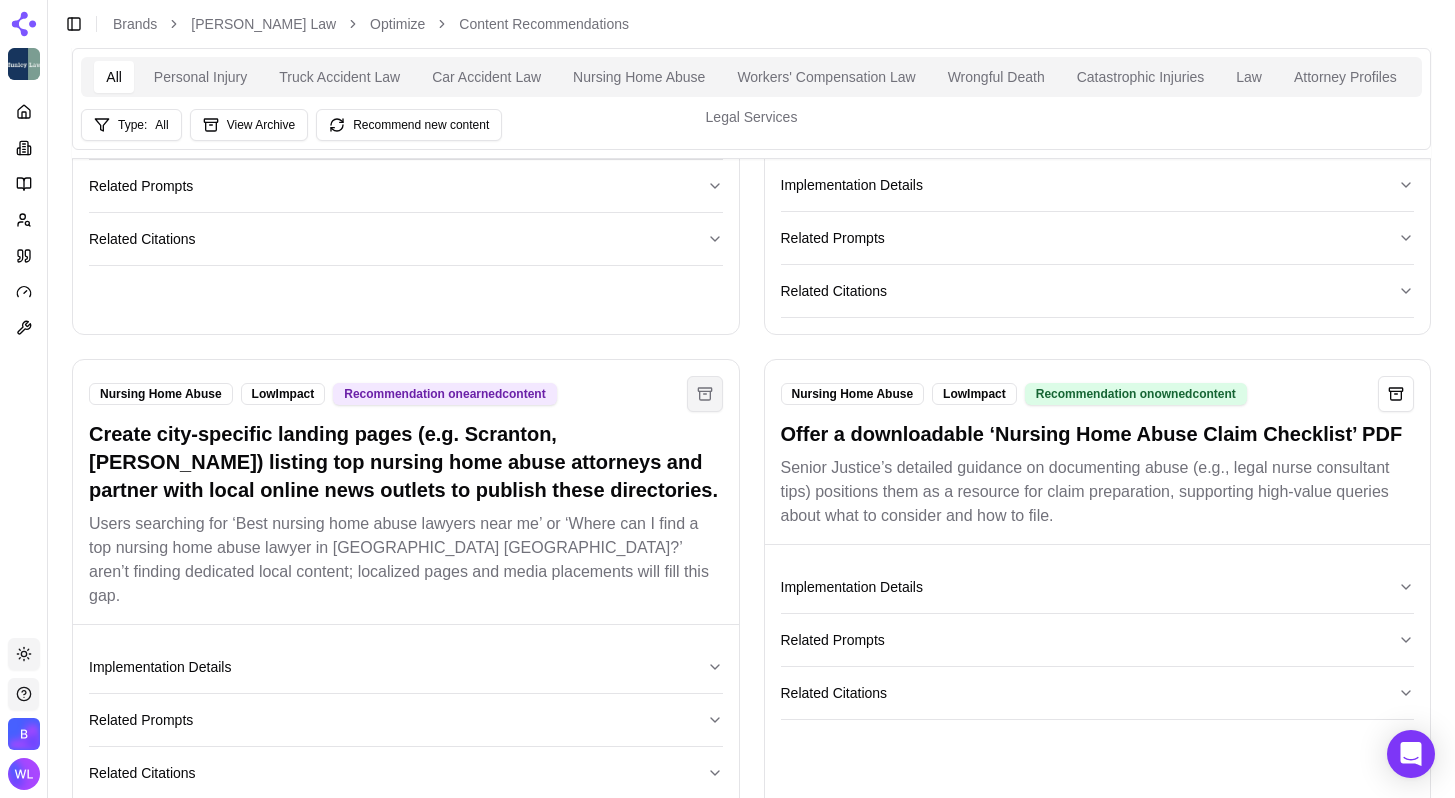 scroll, scrollTop: 15190, scrollLeft: 0, axis: vertical 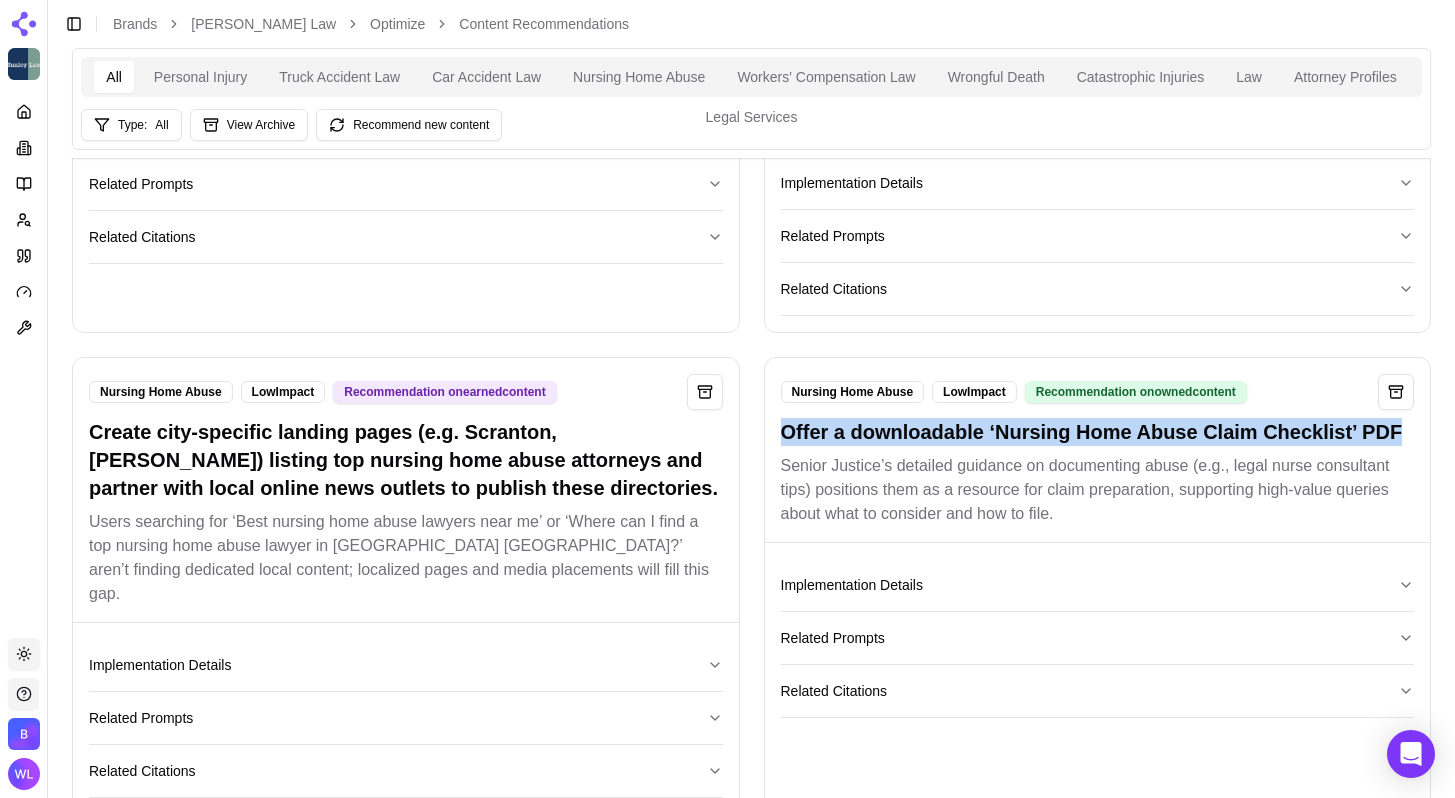 drag, startPoint x: 910, startPoint y: 480, endPoint x: 776, endPoint y: 449, distance: 137.53908 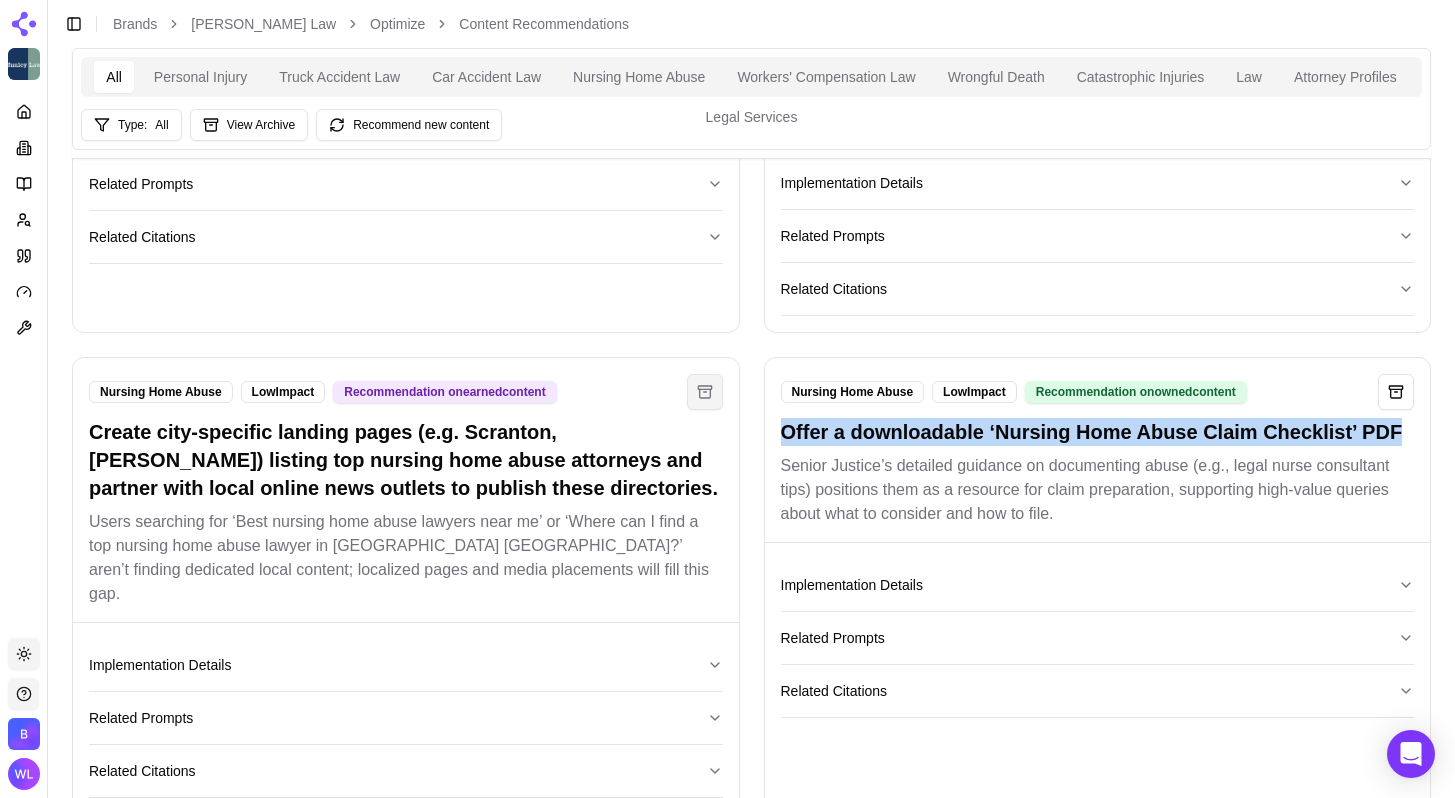 click at bounding box center [705, 392] 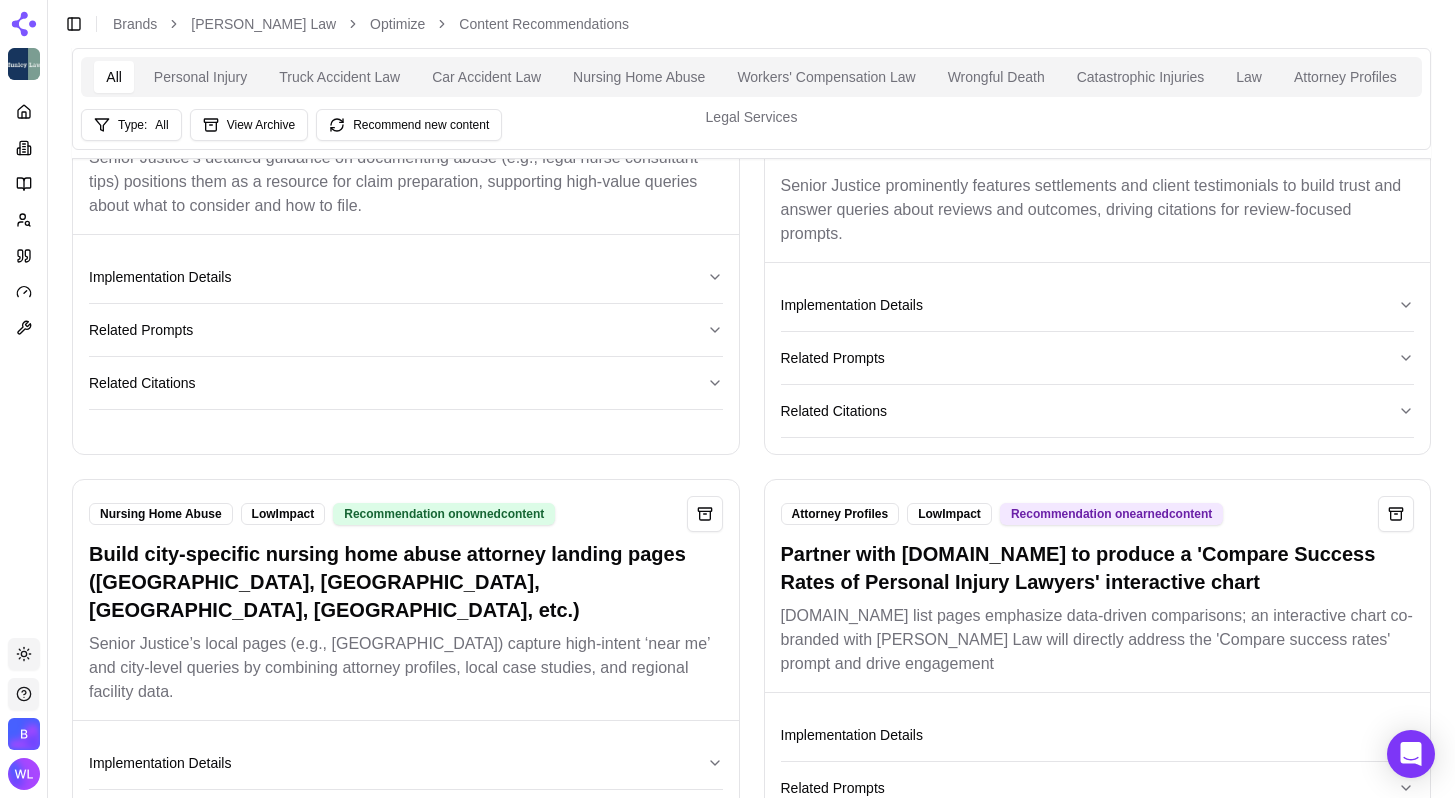 scroll, scrollTop: 15502, scrollLeft: 0, axis: vertical 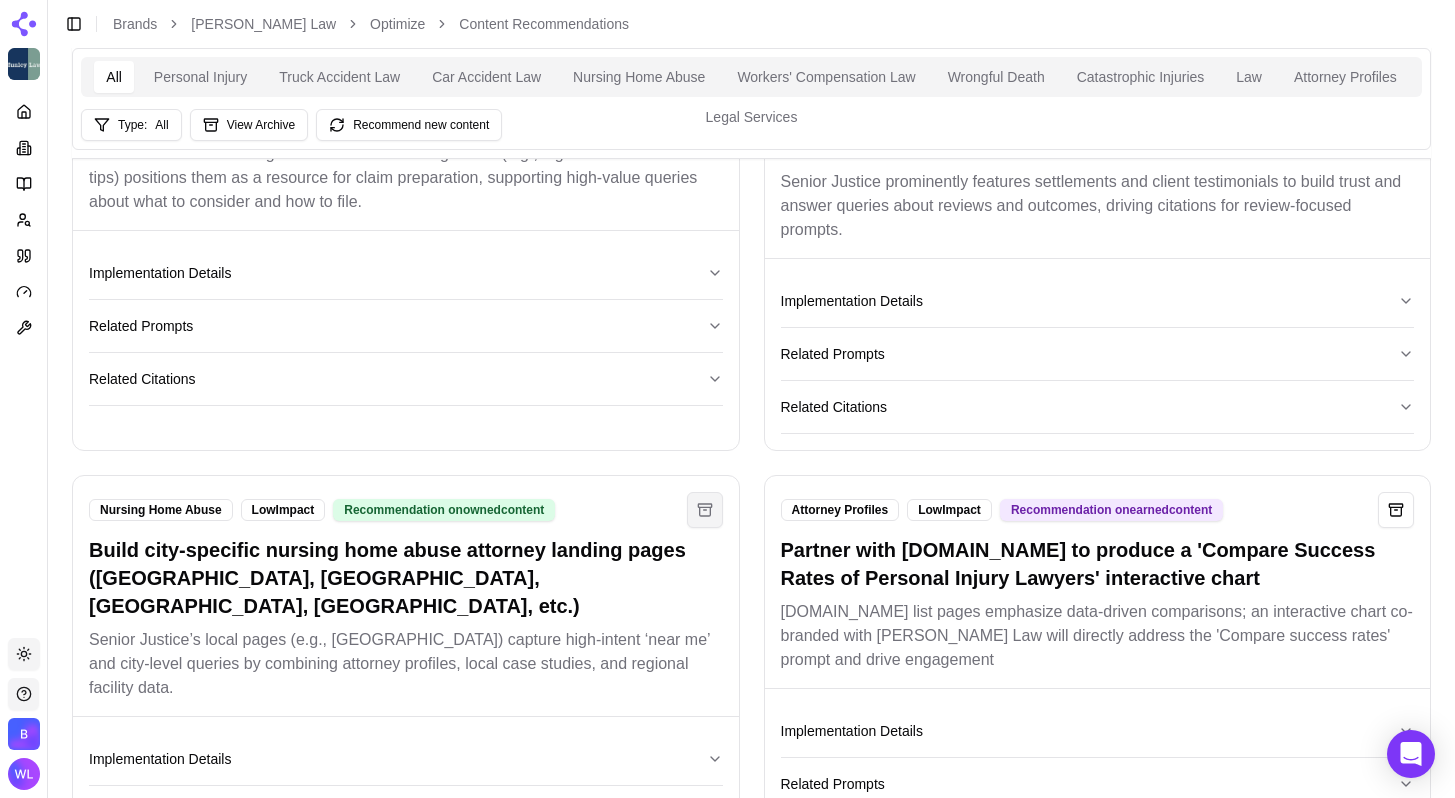 click at bounding box center [705, 510] 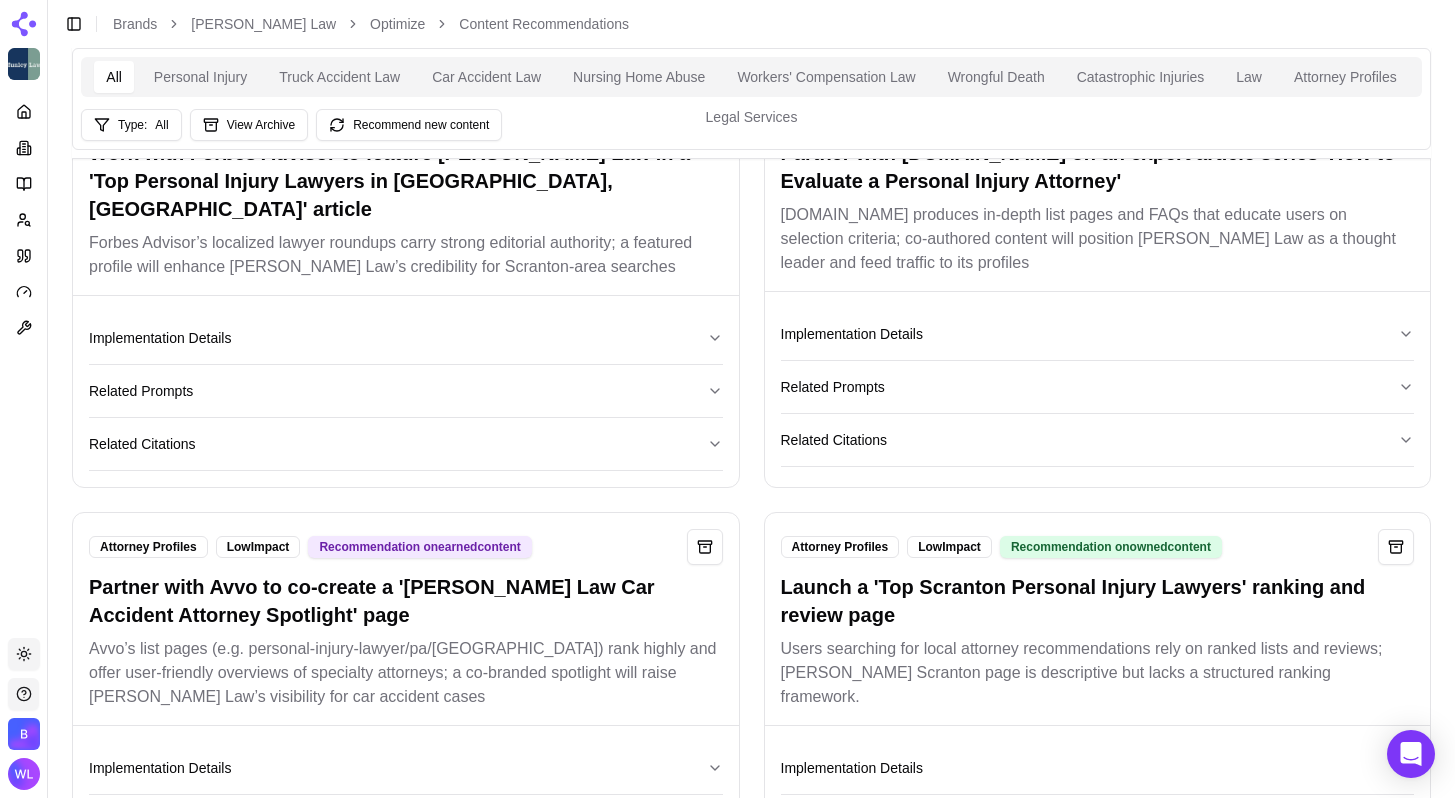 scroll, scrollTop: 16385, scrollLeft: 0, axis: vertical 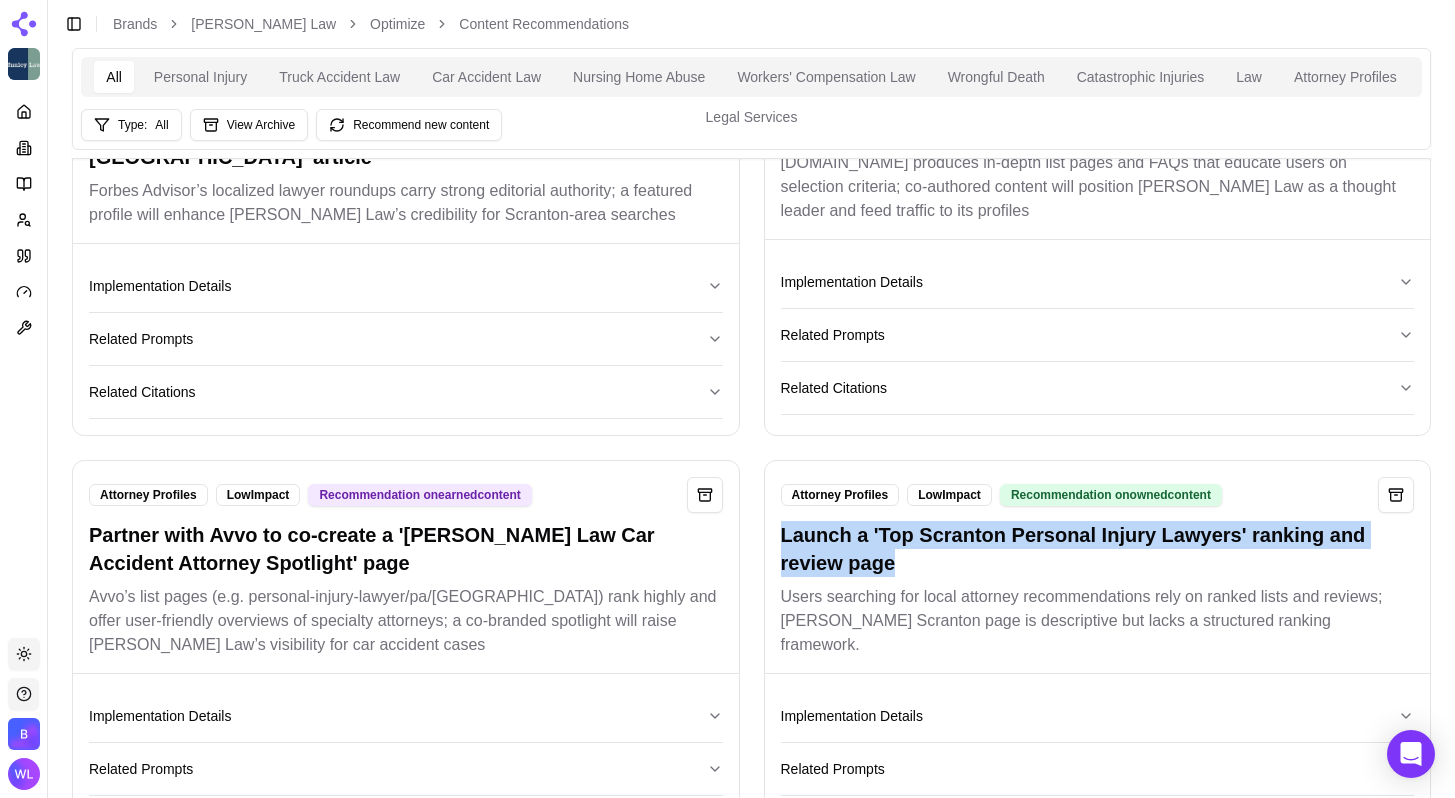 drag, startPoint x: 927, startPoint y: 585, endPoint x: 757, endPoint y: 548, distance: 173.97989 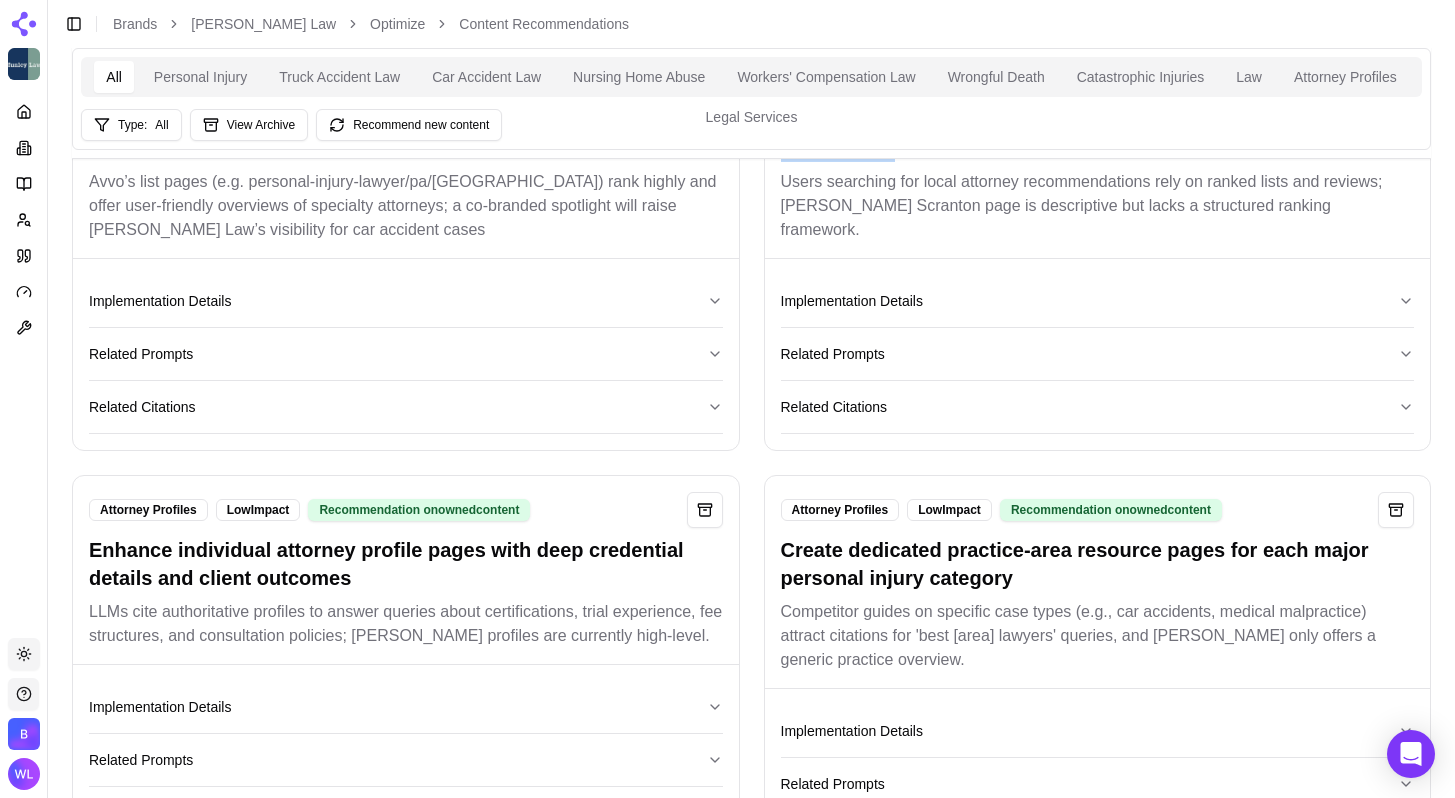 scroll, scrollTop: 17089, scrollLeft: 0, axis: vertical 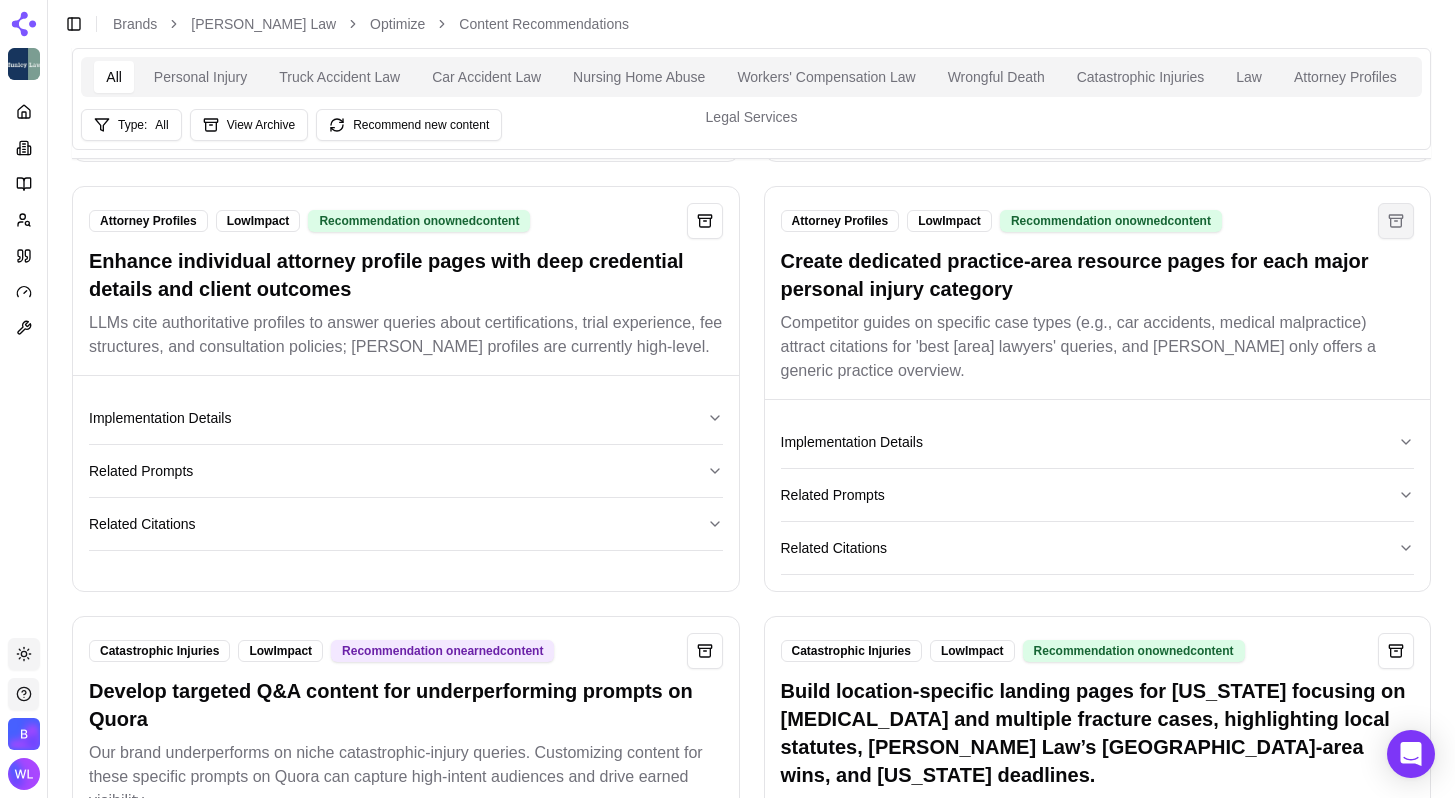 click at bounding box center [1396, 221] 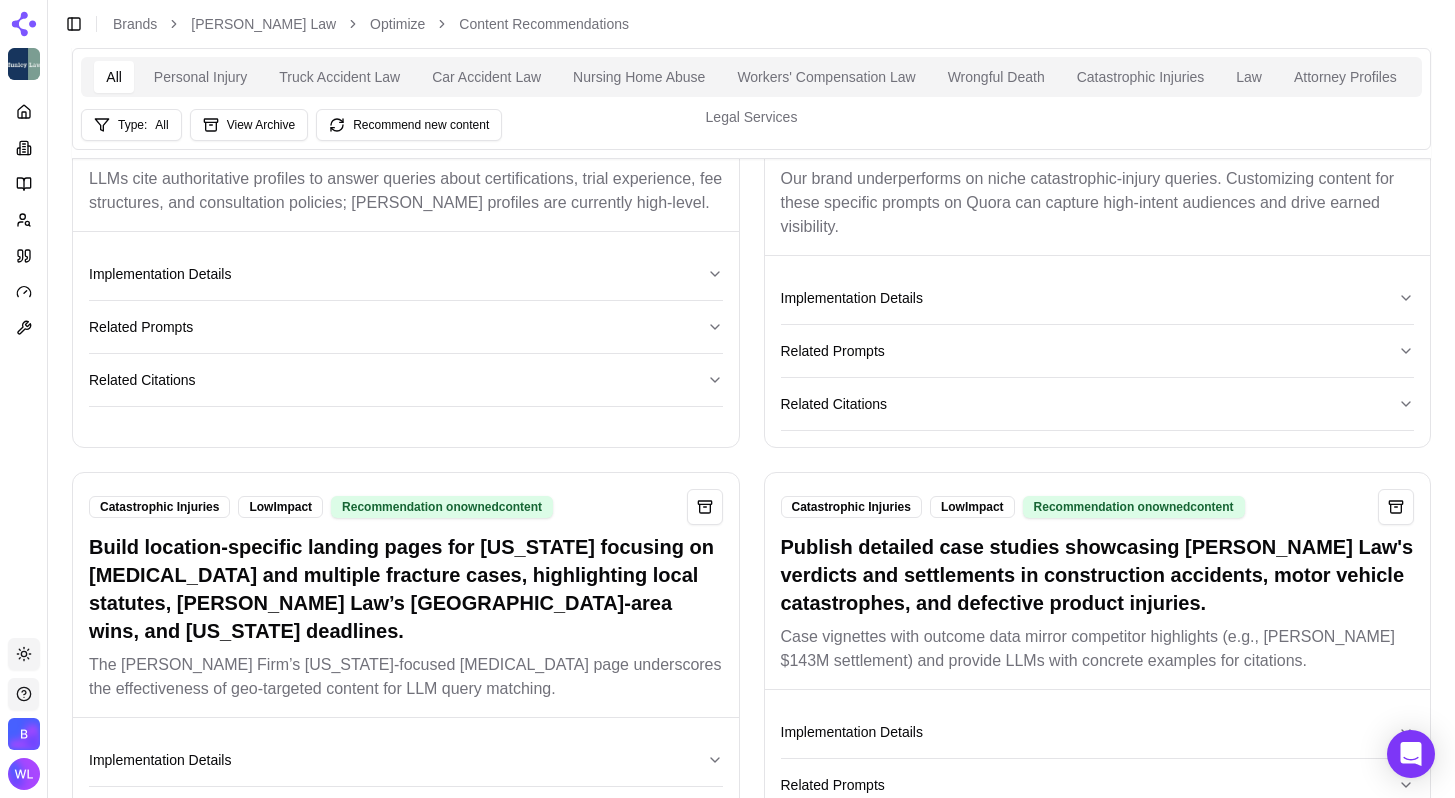 scroll, scrollTop: 17312, scrollLeft: 0, axis: vertical 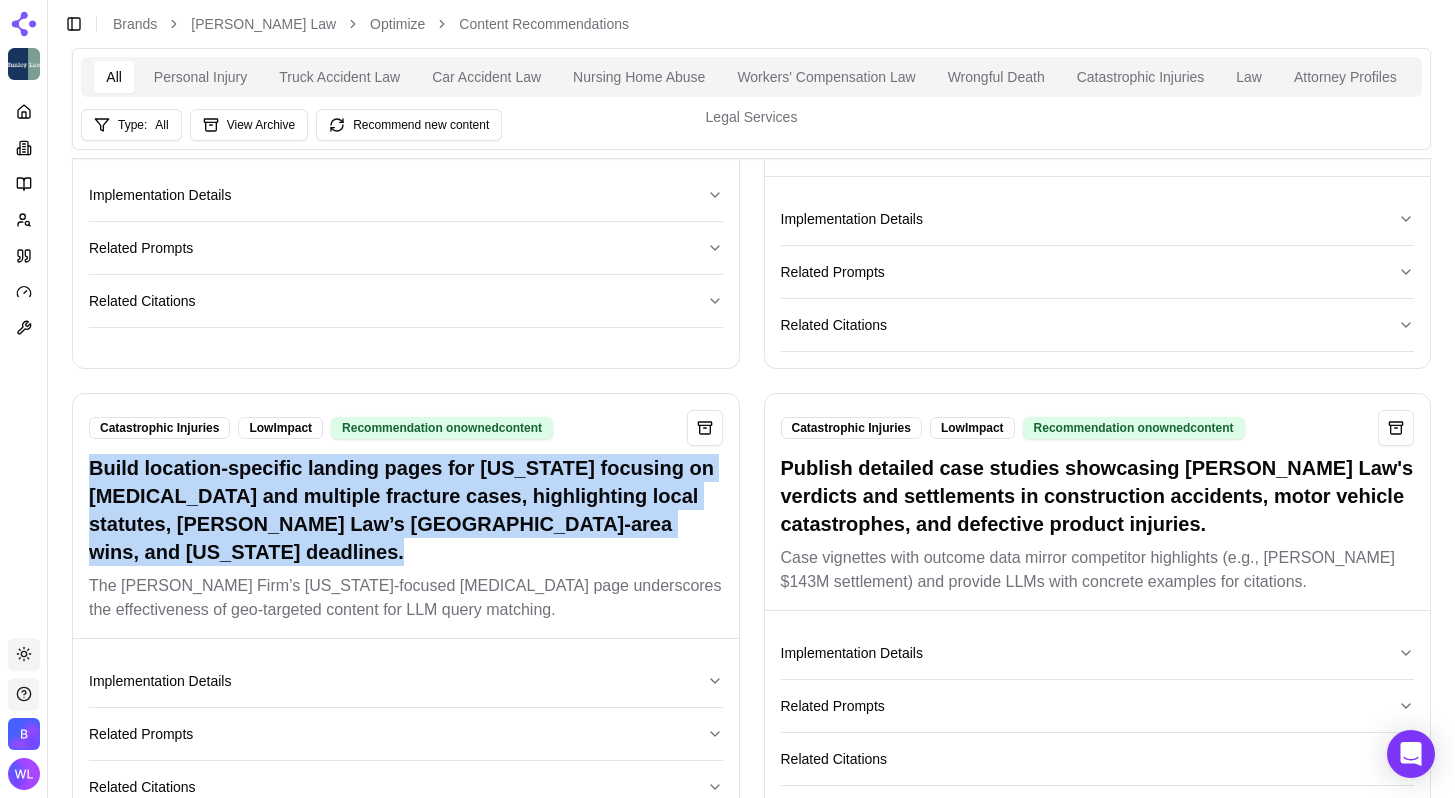 drag, startPoint x: 366, startPoint y: 558, endPoint x: 88, endPoint y: 485, distance: 287.42477 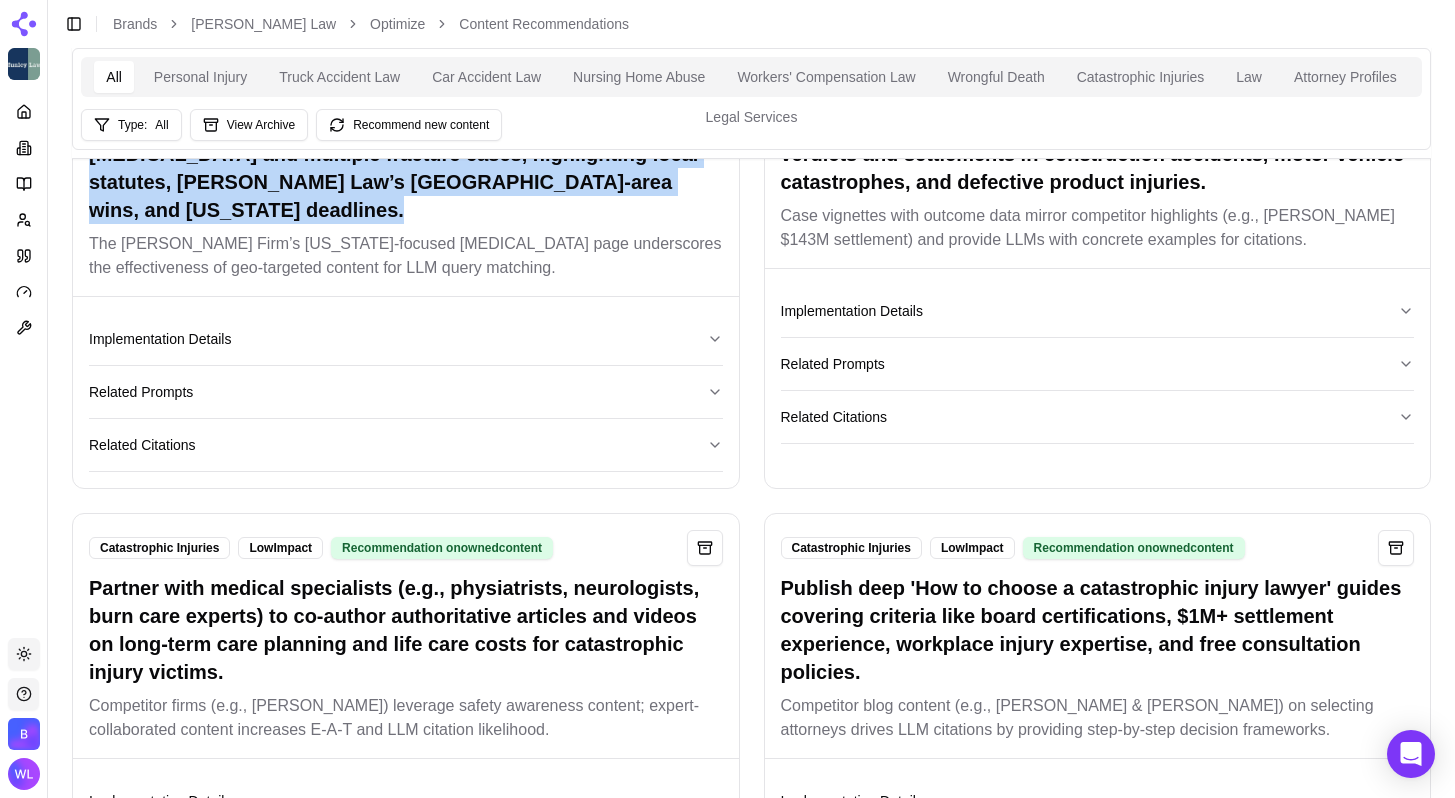 scroll, scrollTop: 17778, scrollLeft: 0, axis: vertical 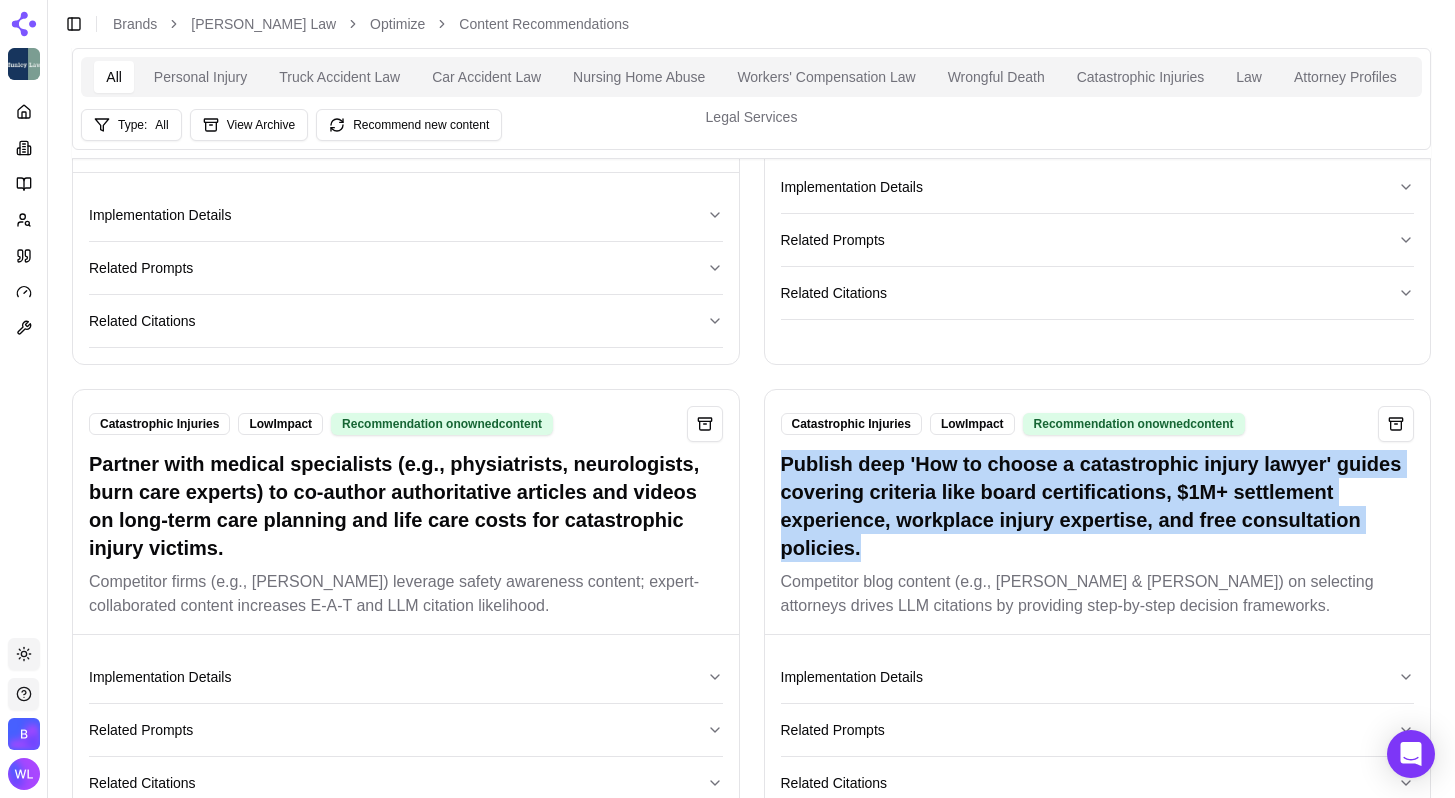 drag, startPoint x: 788, startPoint y: 468, endPoint x: 1091, endPoint y: 571, distance: 320.02814 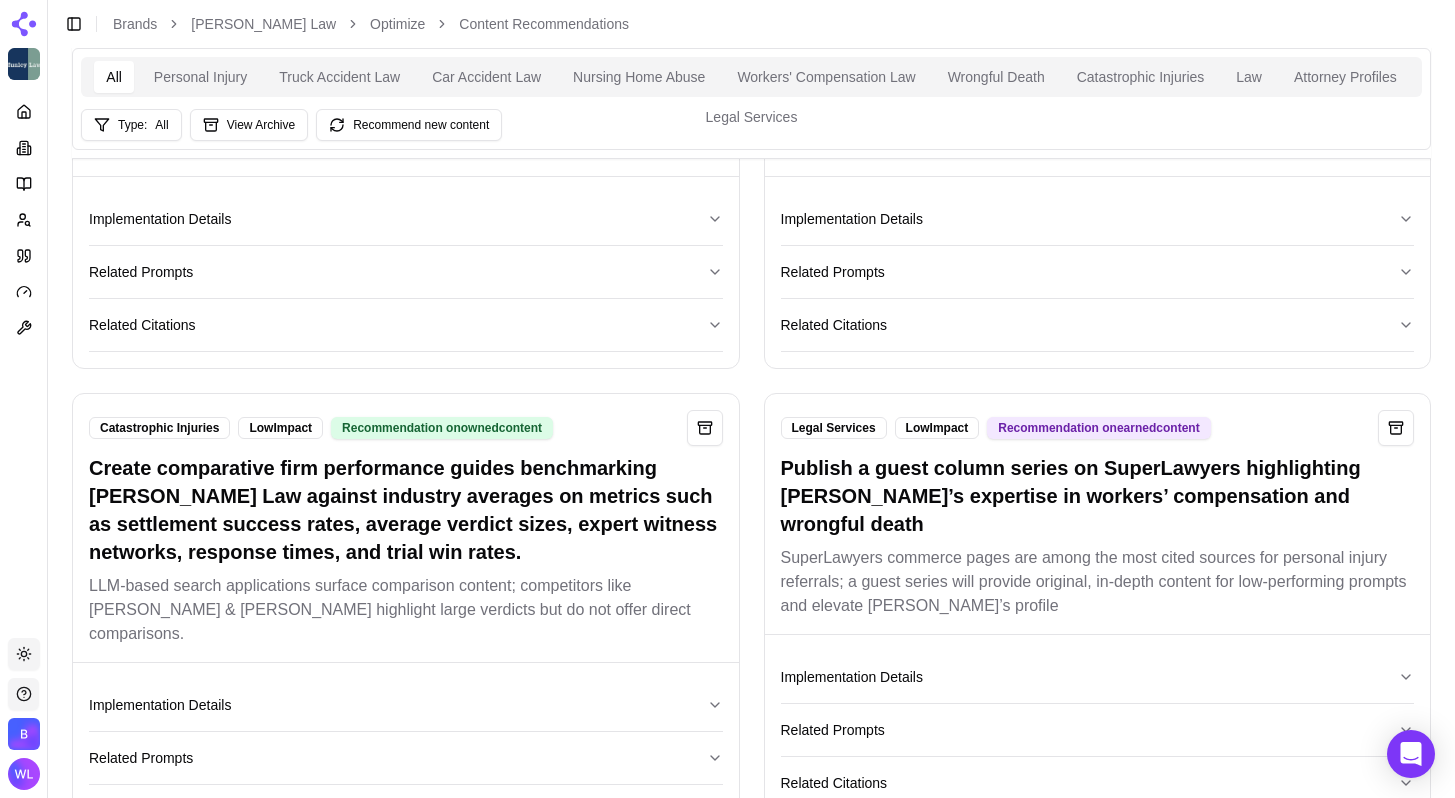 scroll, scrollTop: 18258, scrollLeft: 0, axis: vertical 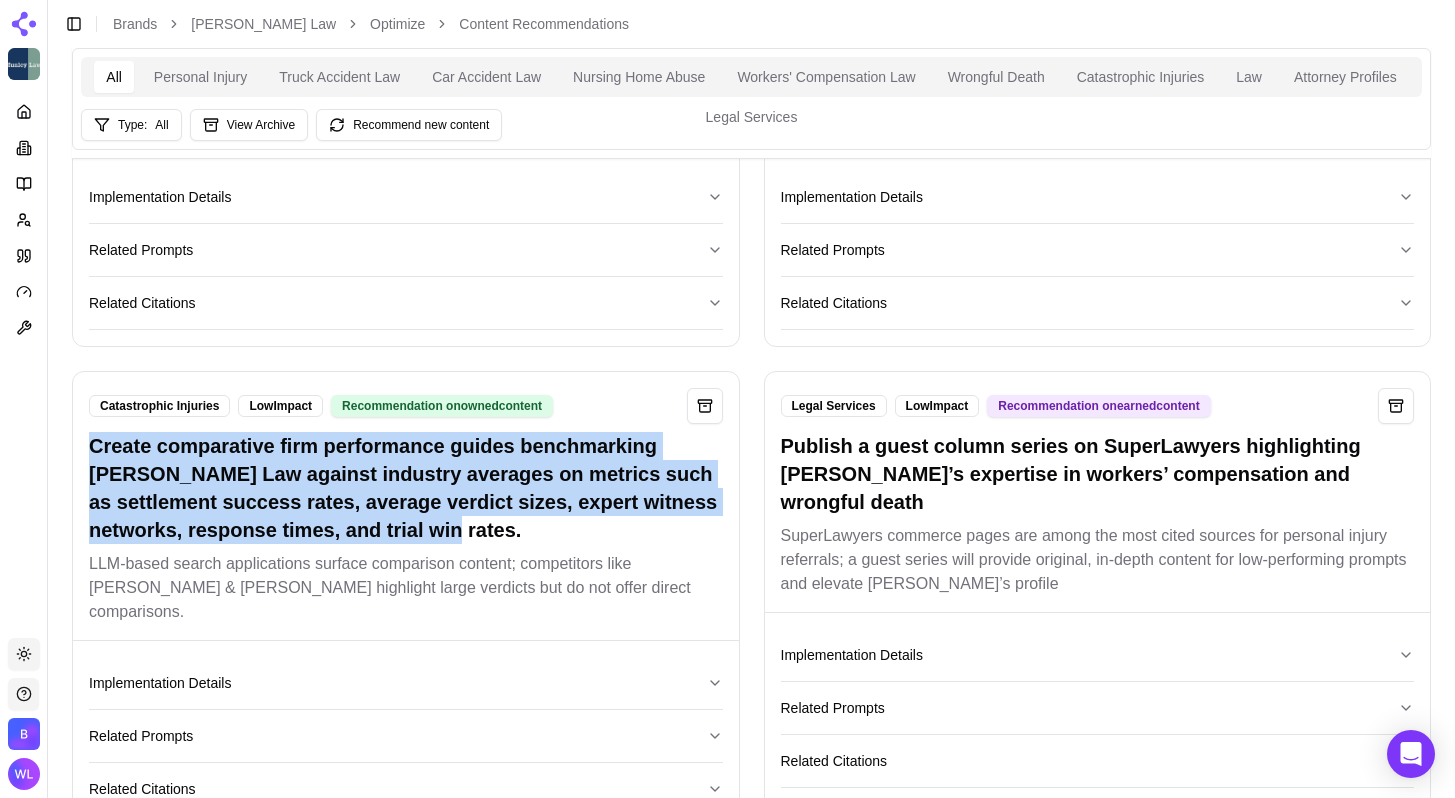 drag, startPoint x: 569, startPoint y: 551, endPoint x: 69, endPoint y: 446, distance: 510.90607 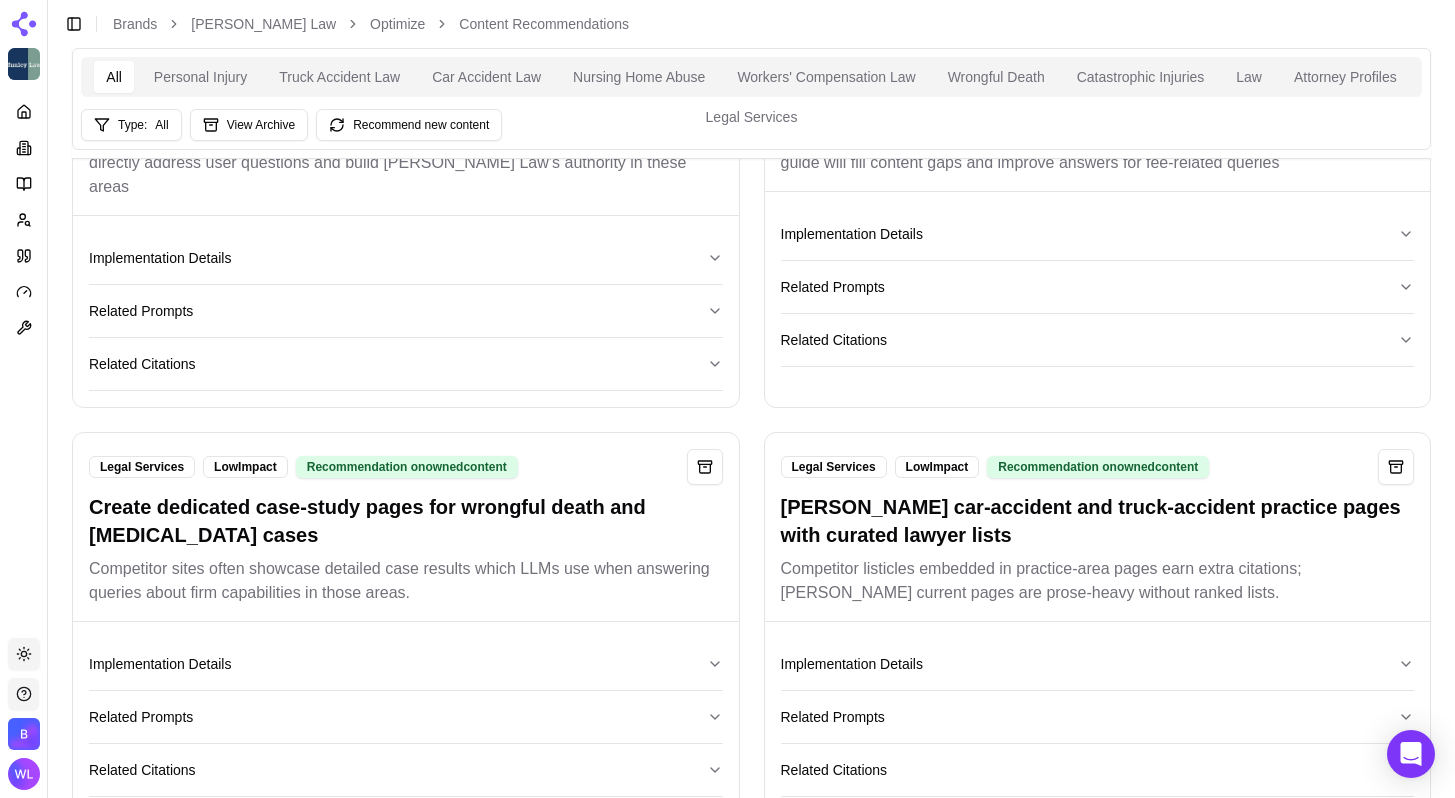 scroll, scrollTop: 19124, scrollLeft: 0, axis: vertical 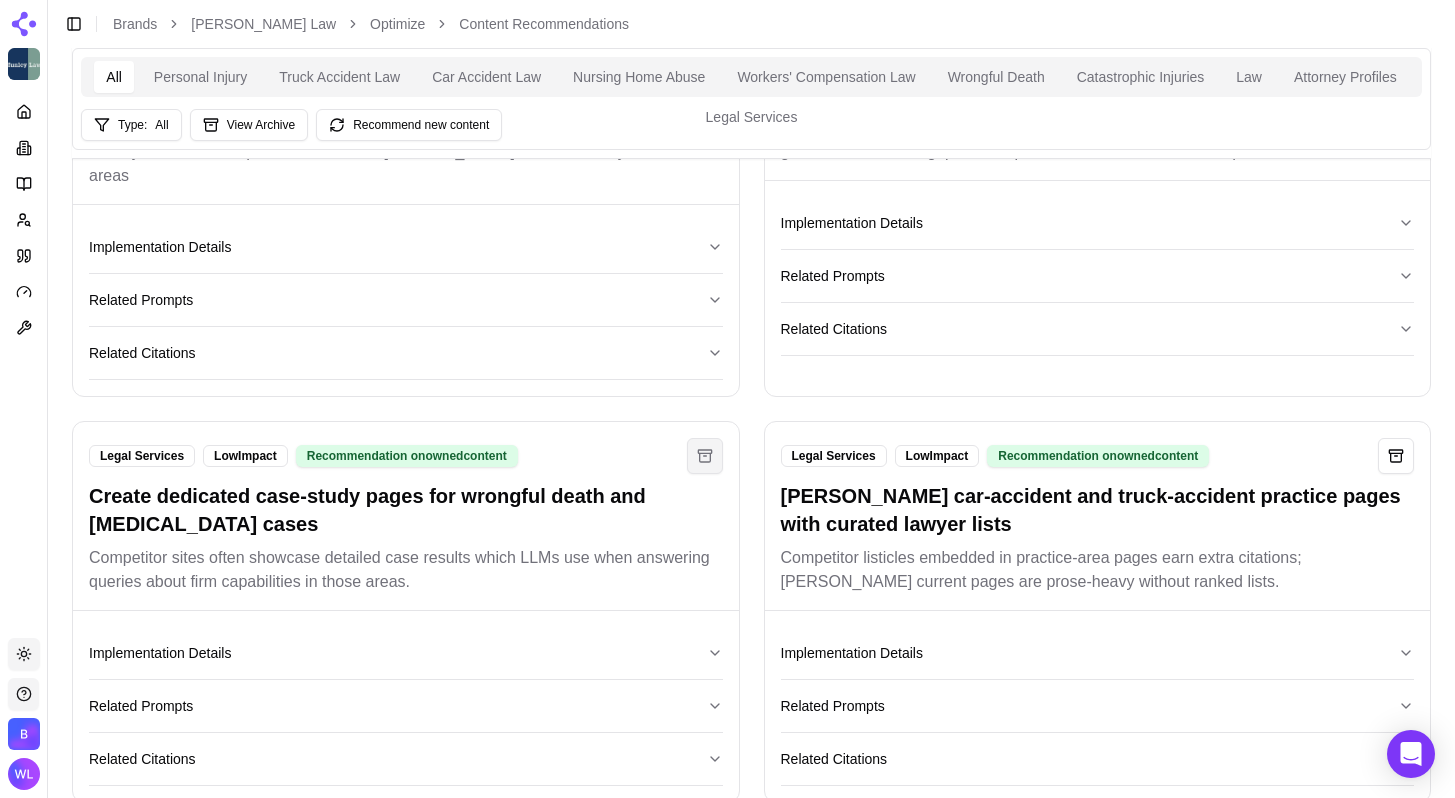 click at bounding box center [705, 456] 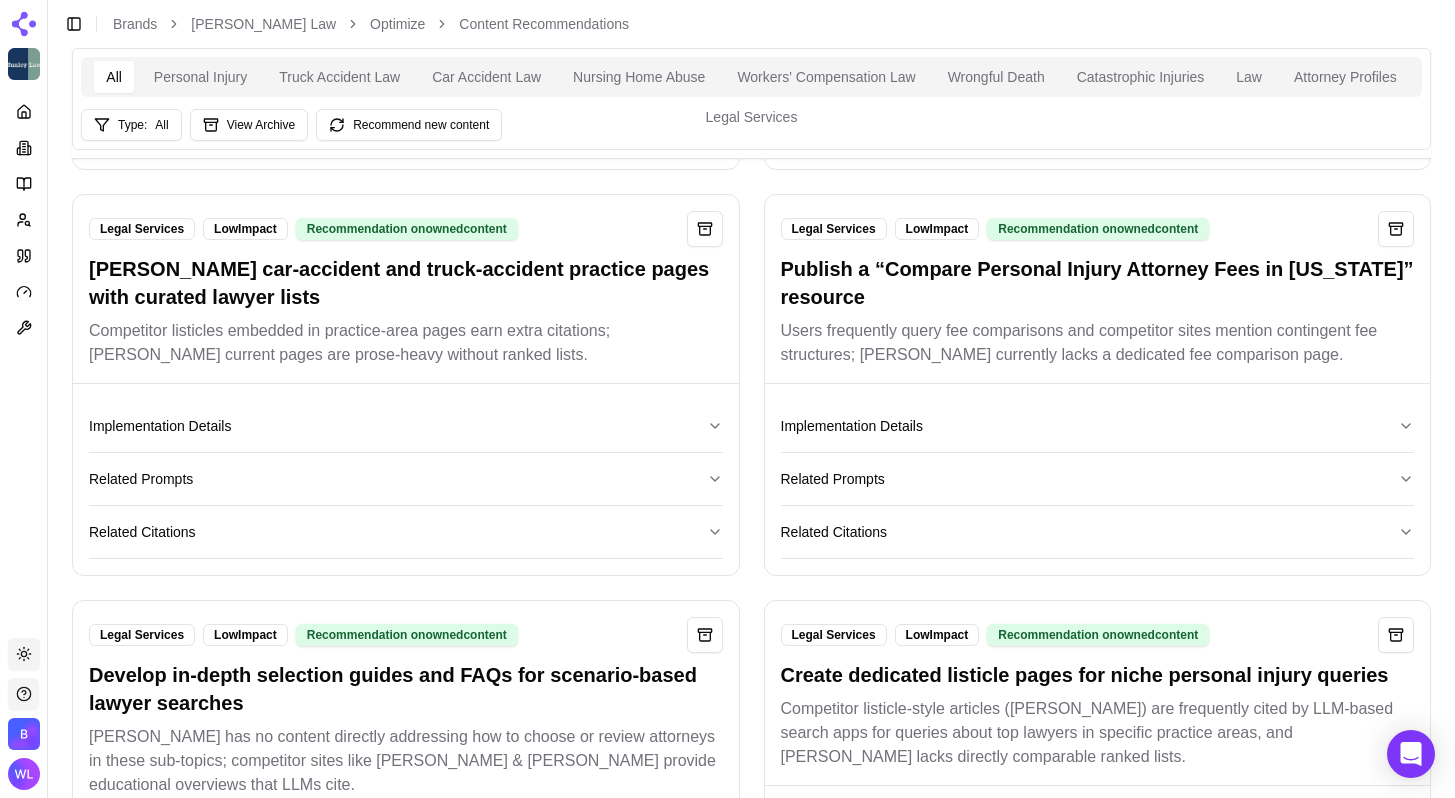 scroll, scrollTop: 19403, scrollLeft: 0, axis: vertical 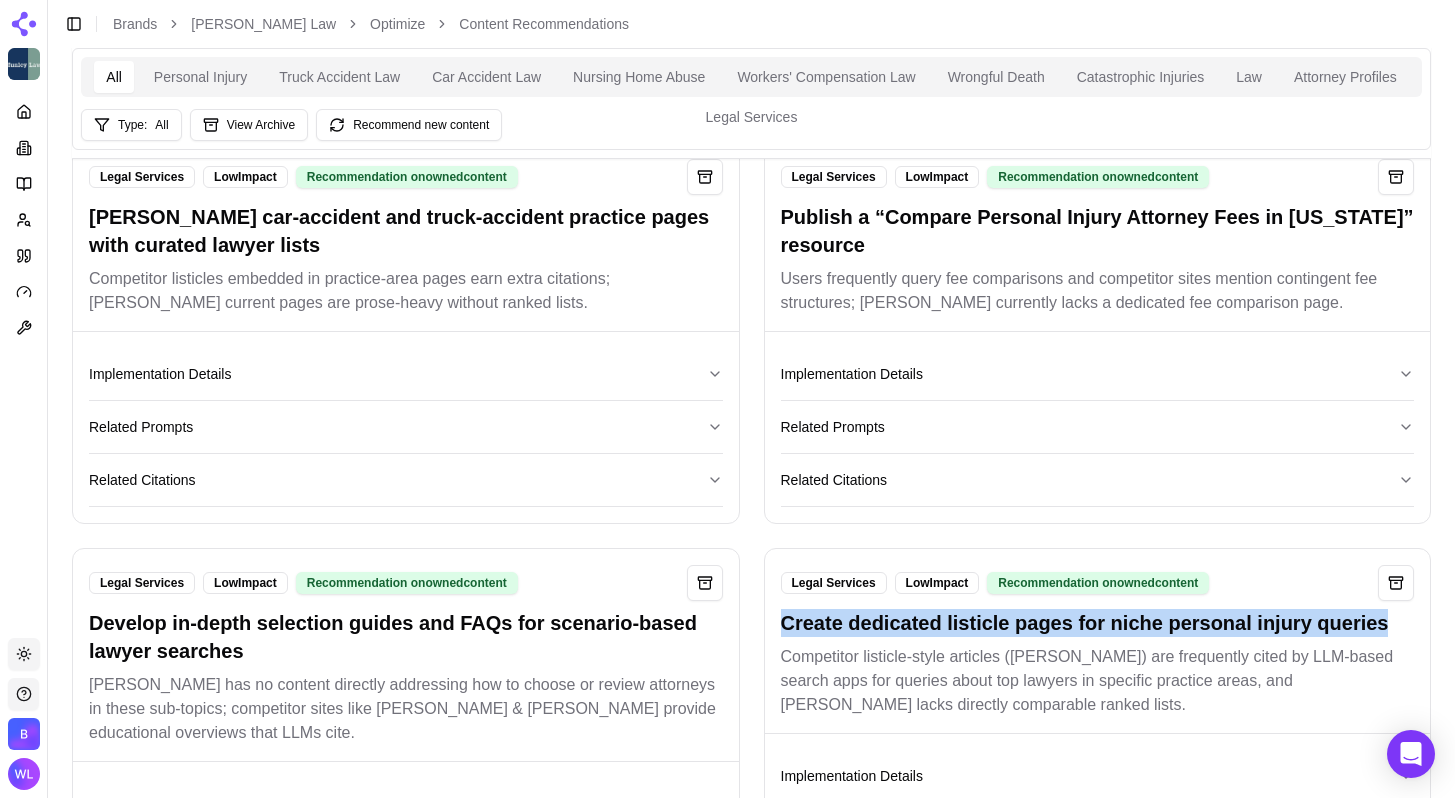 drag, startPoint x: 778, startPoint y: 601, endPoint x: 1442, endPoint y: 618, distance: 664.2176 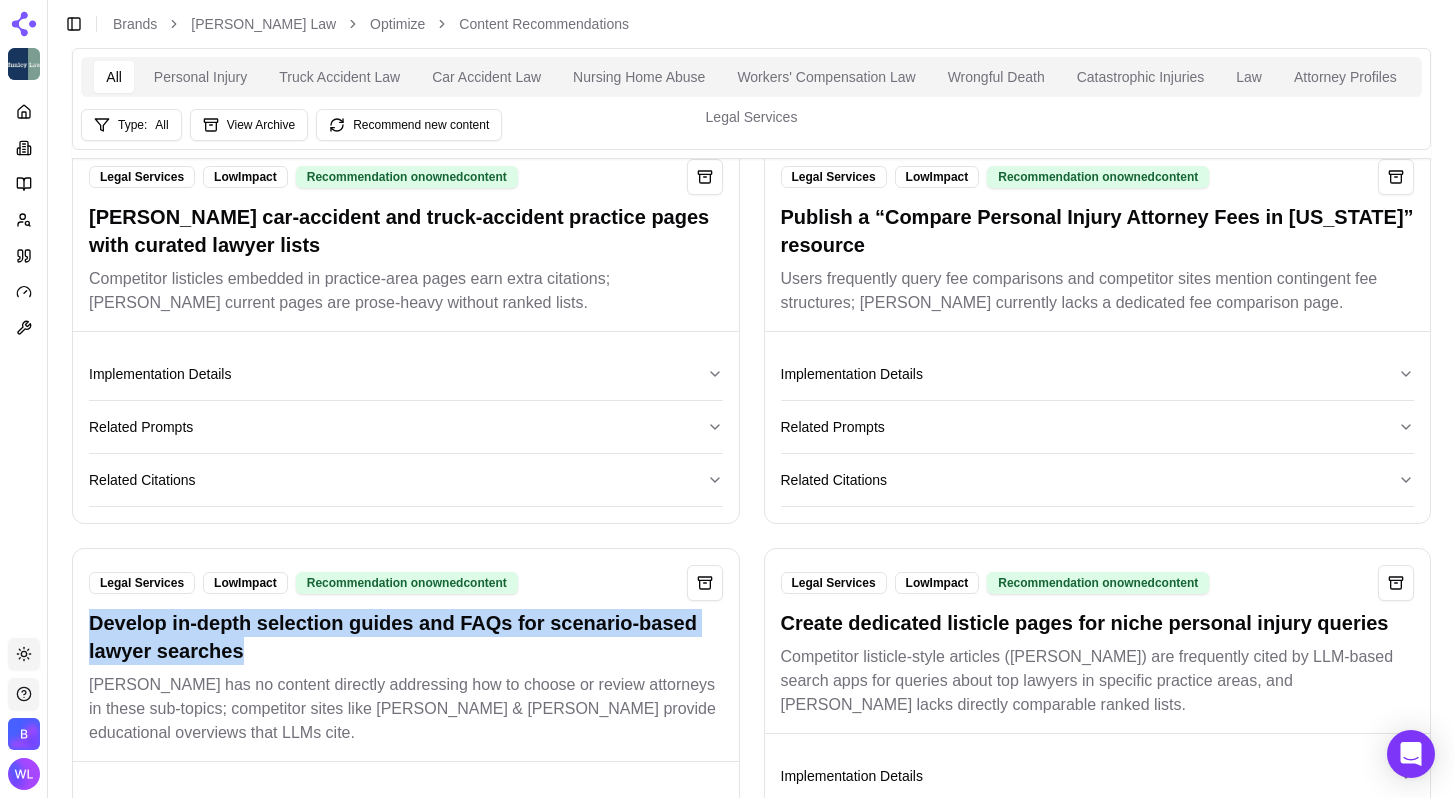 drag, startPoint x: 267, startPoint y: 635, endPoint x: 62, endPoint y: 618, distance: 205.70367 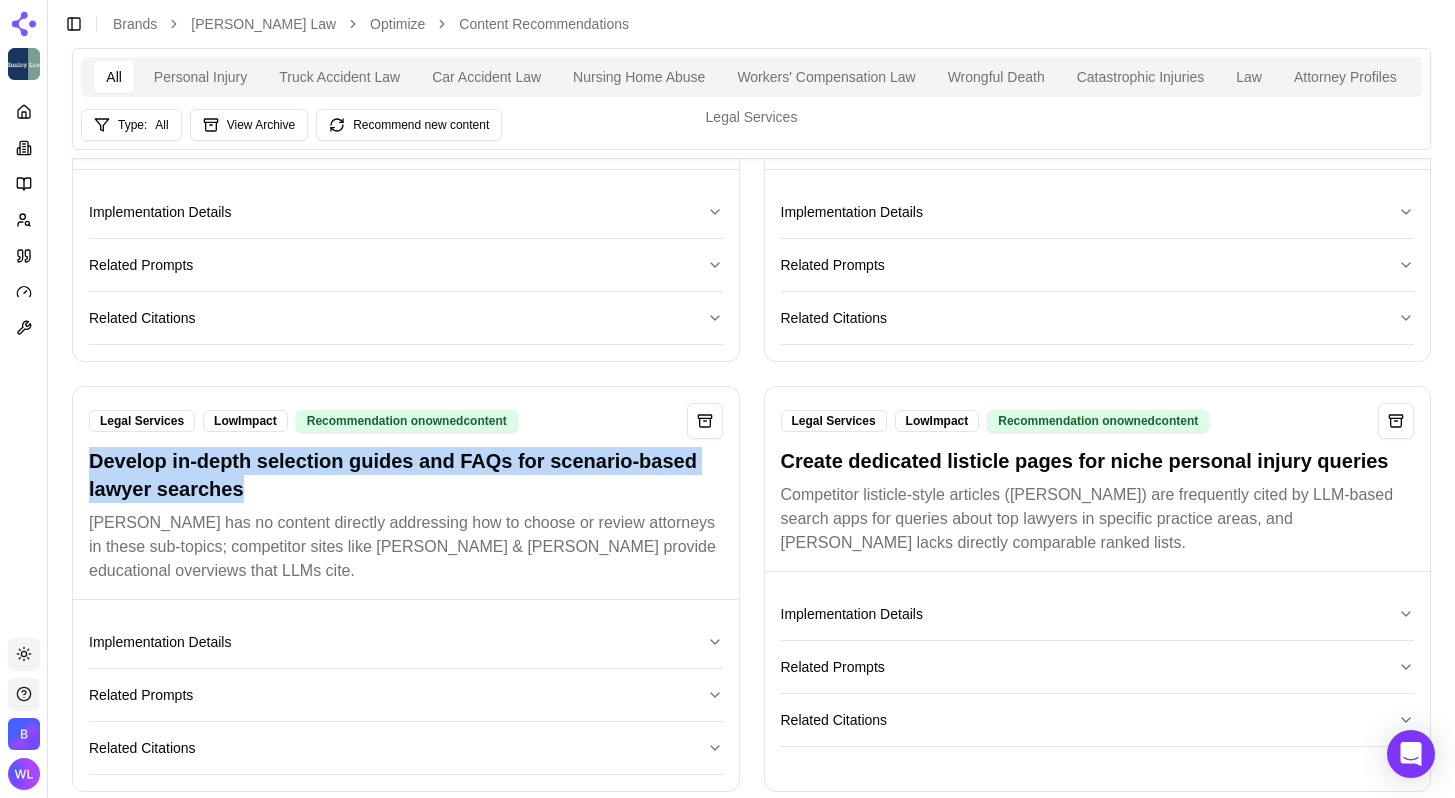 scroll, scrollTop: 19569, scrollLeft: 0, axis: vertical 